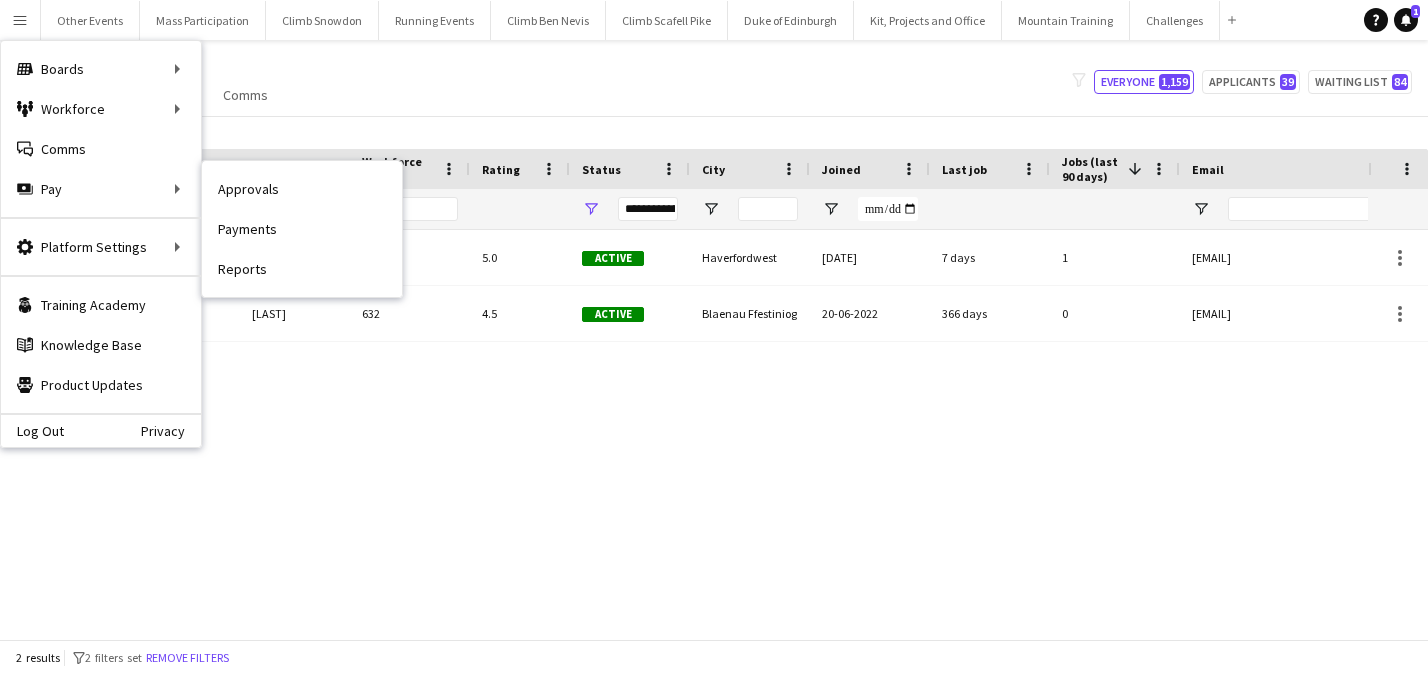 scroll, scrollTop: 0, scrollLeft: 0, axis: both 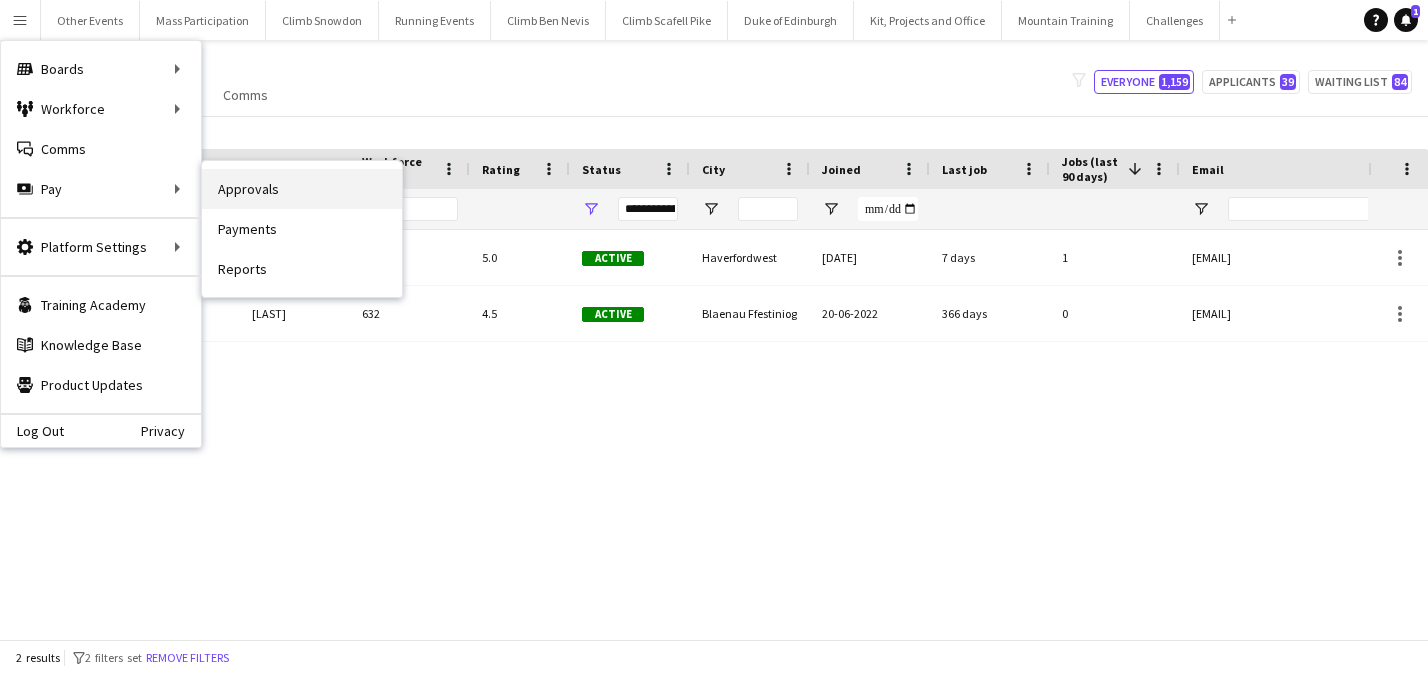 click on "Approvals" at bounding box center [302, 189] 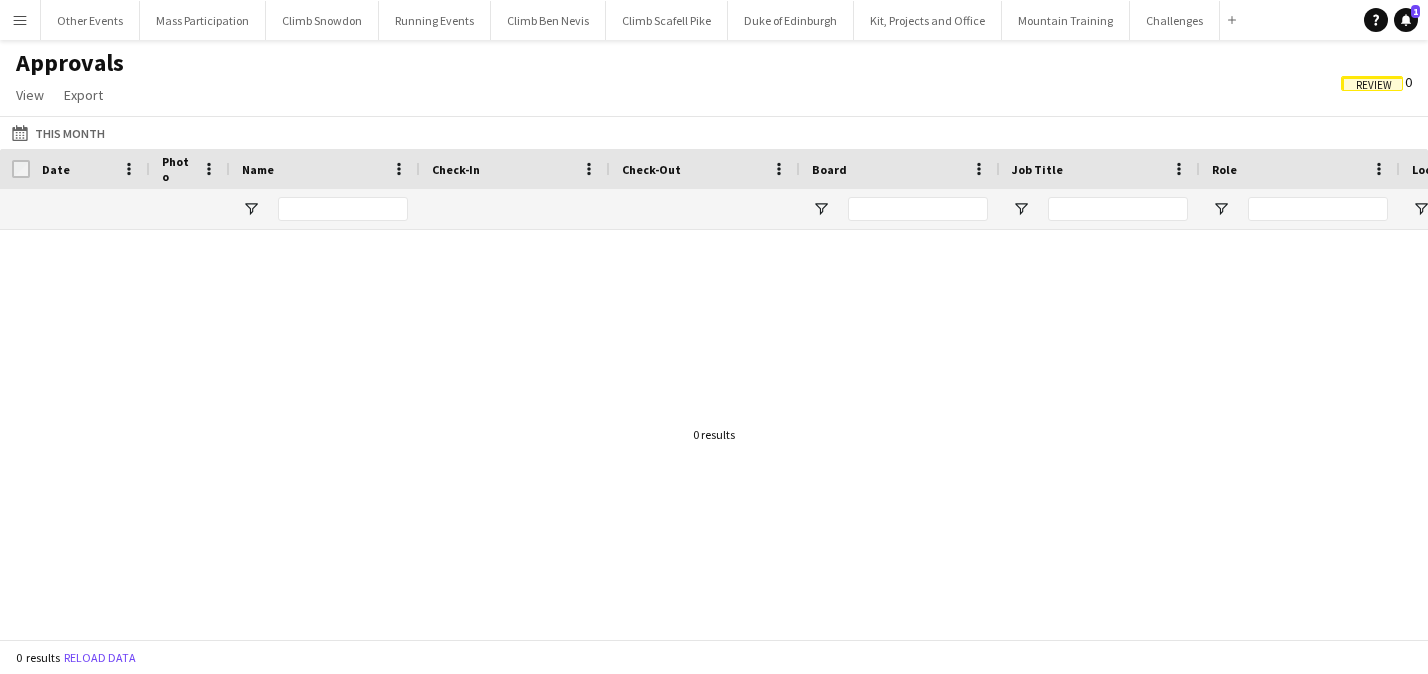 click on "Menu" at bounding box center [20, 20] 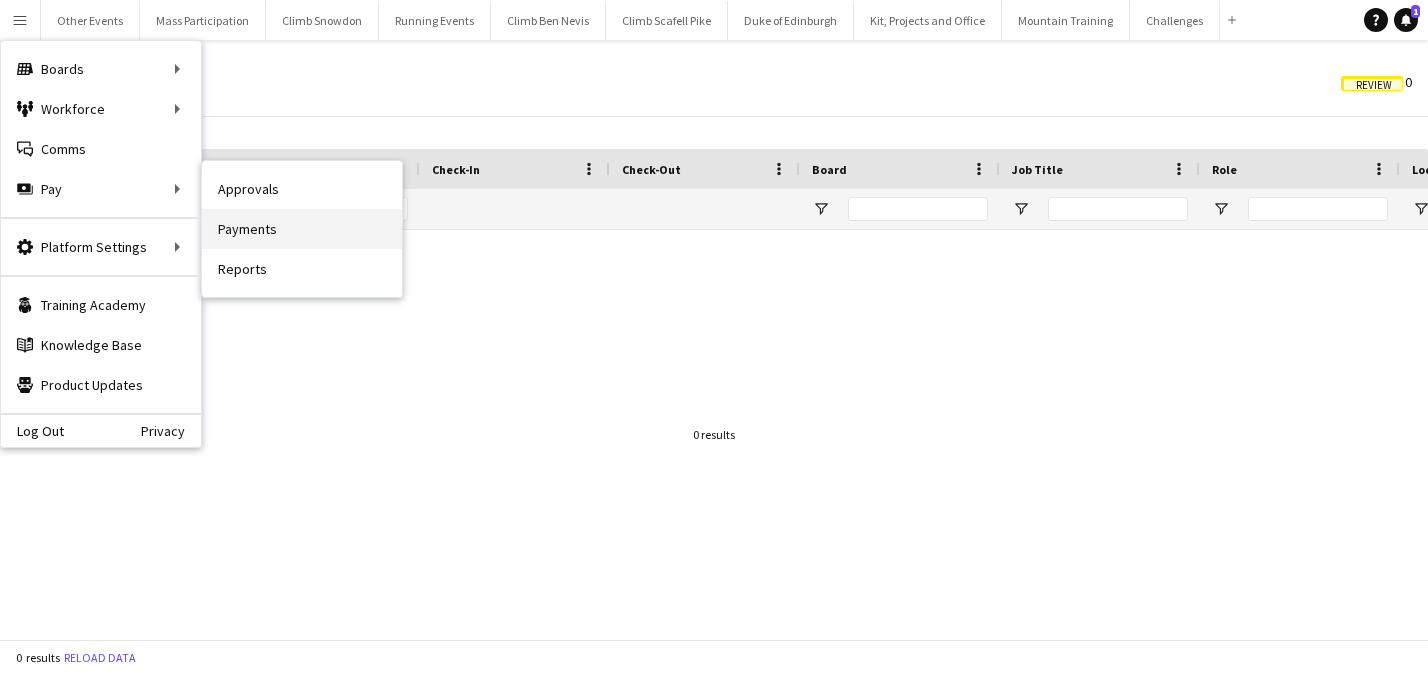 click on "Payments" at bounding box center (302, 229) 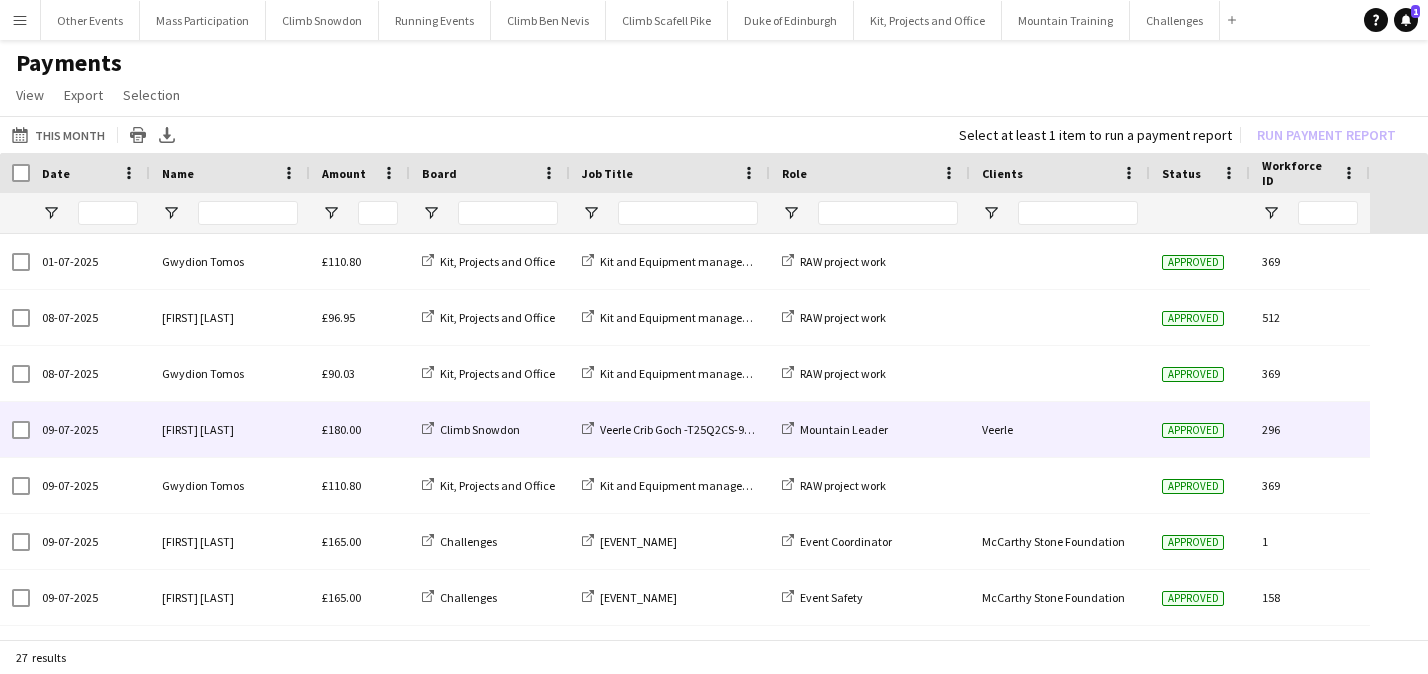 scroll, scrollTop: 57, scrollLeft: 0, axis: vertical 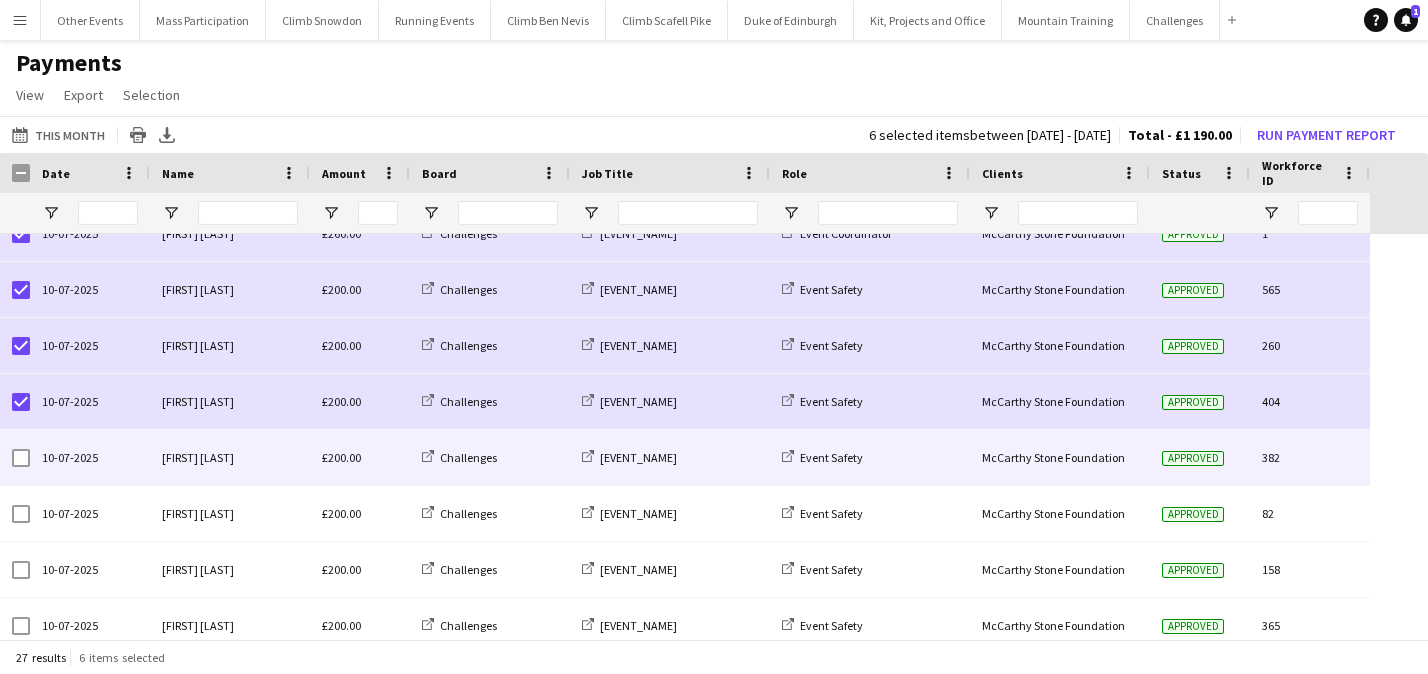 click at bounding box center [21, 458] 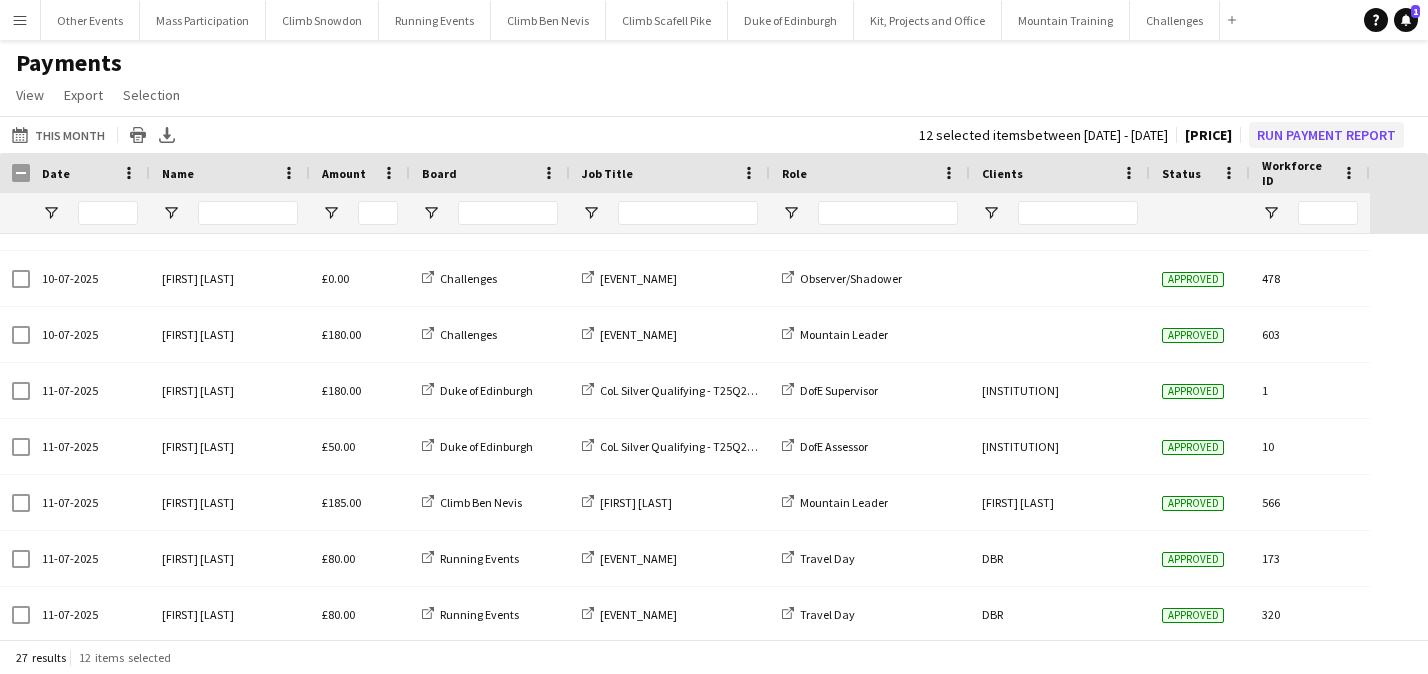 click on "Run Payment Report" 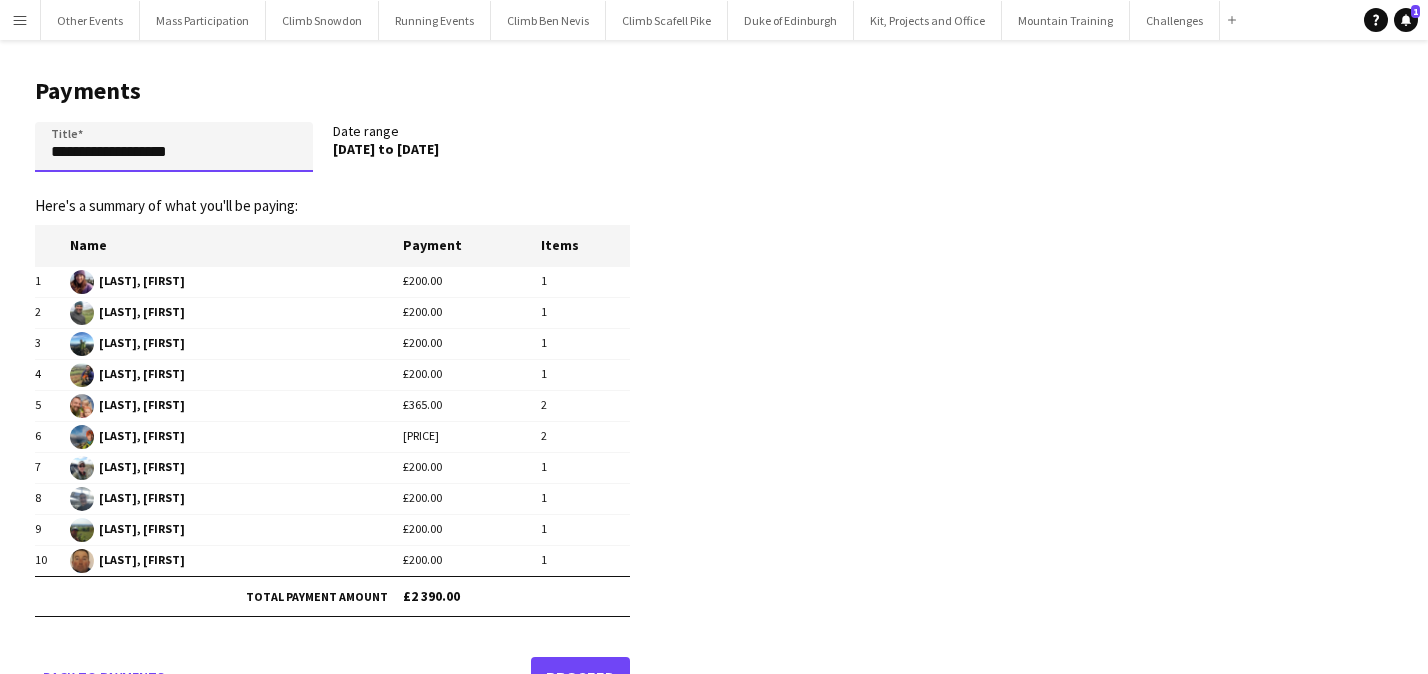 click on "**********" at bounding box center (174, 147) 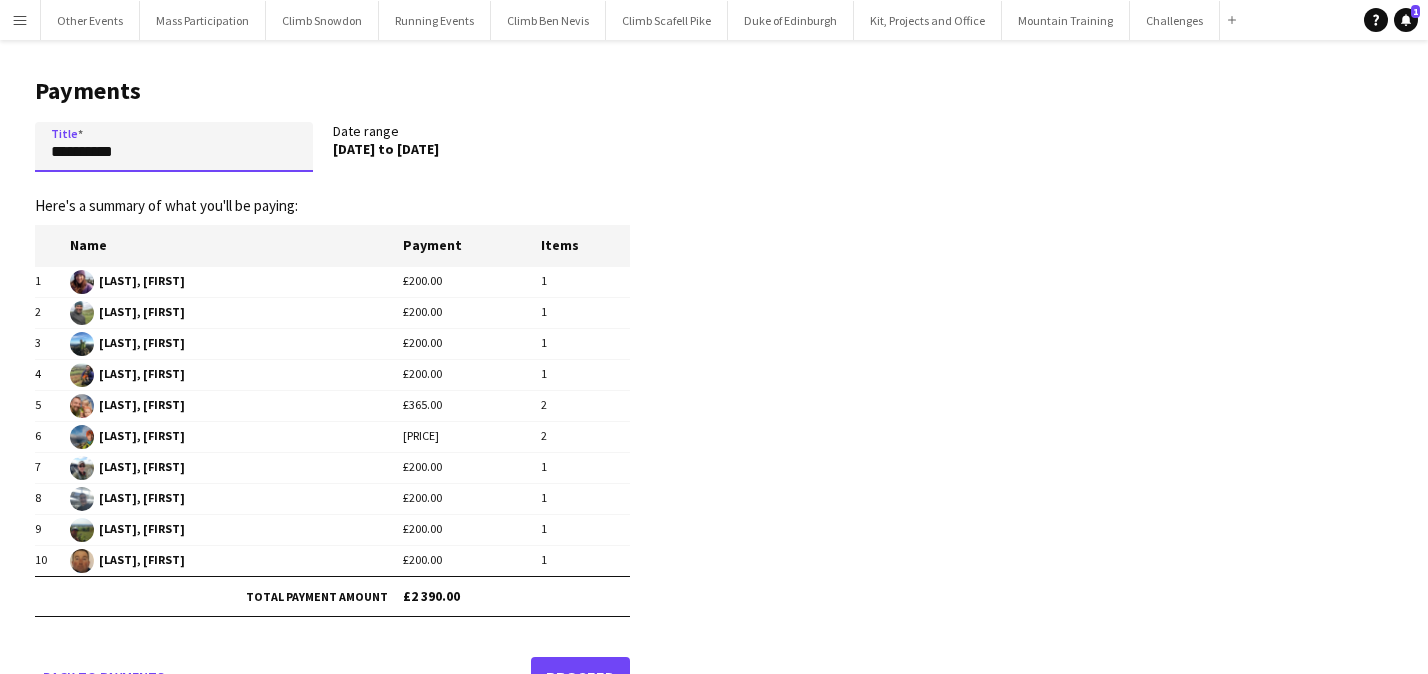 type on "**********" 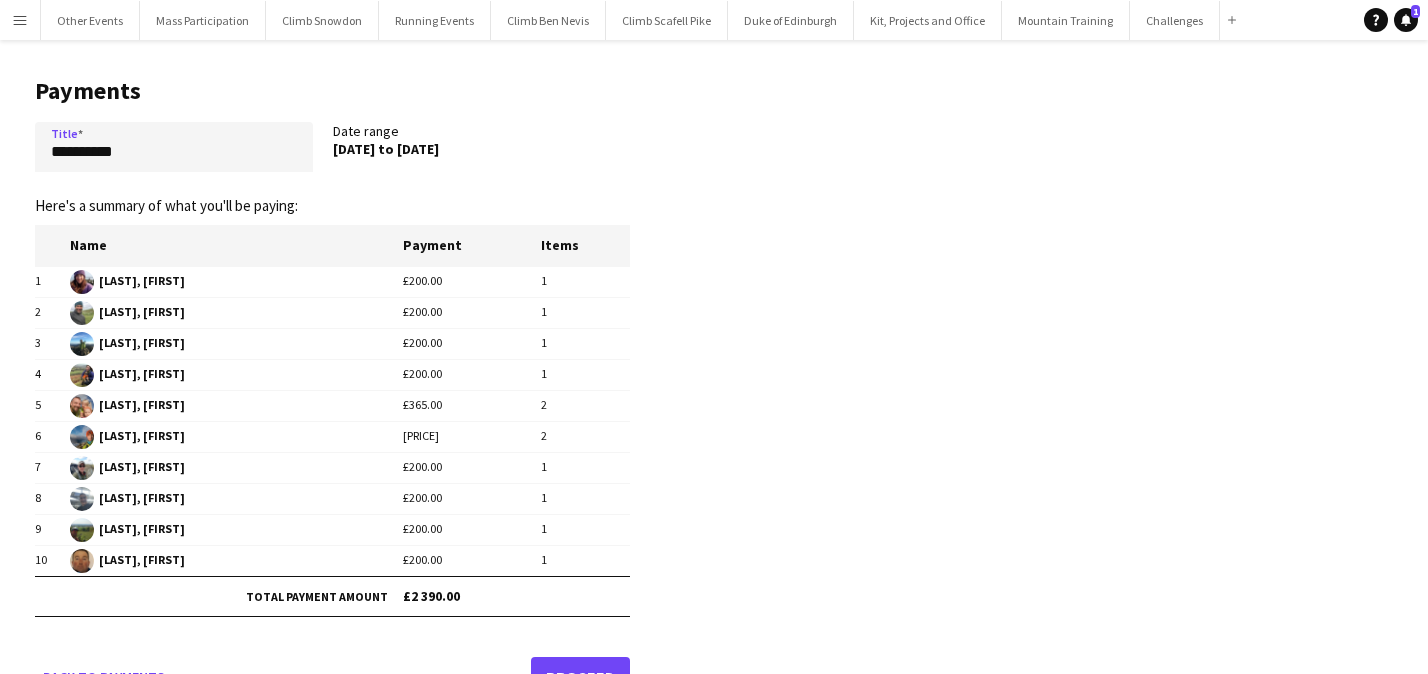 click on "Proceed" 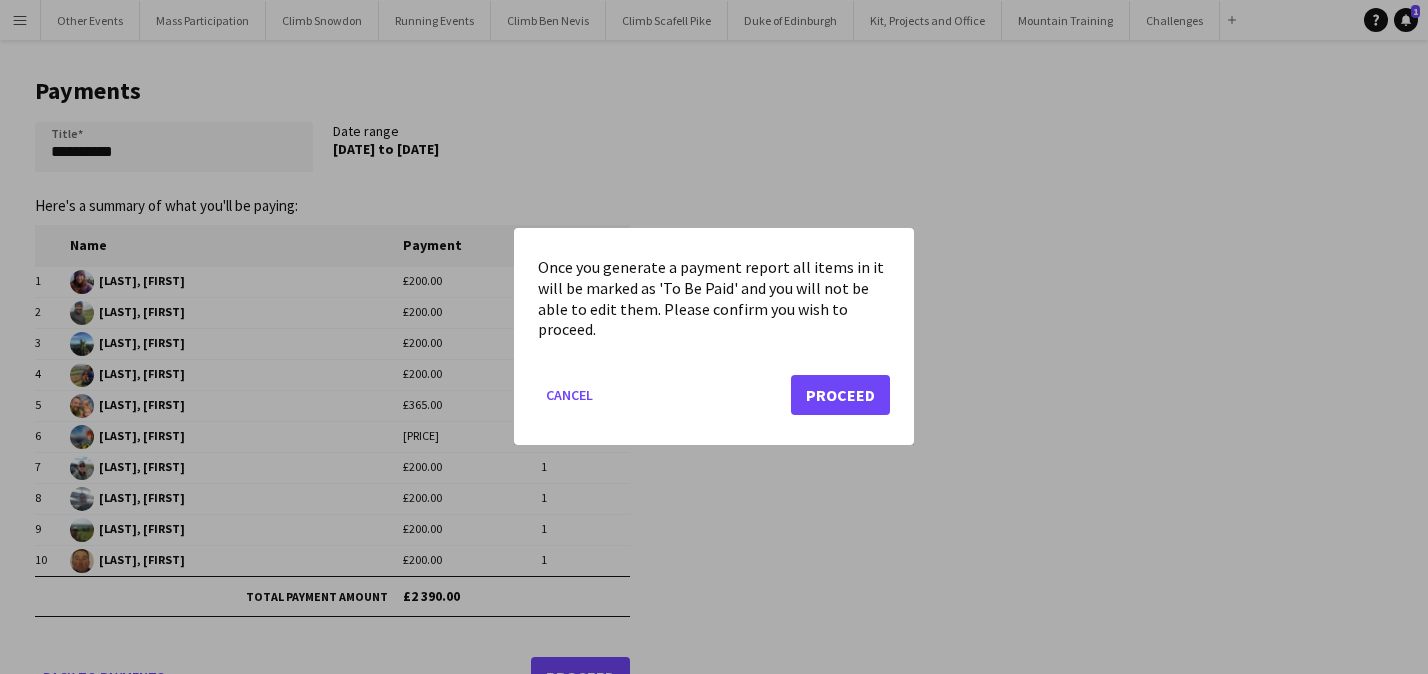 click on "Proceed" 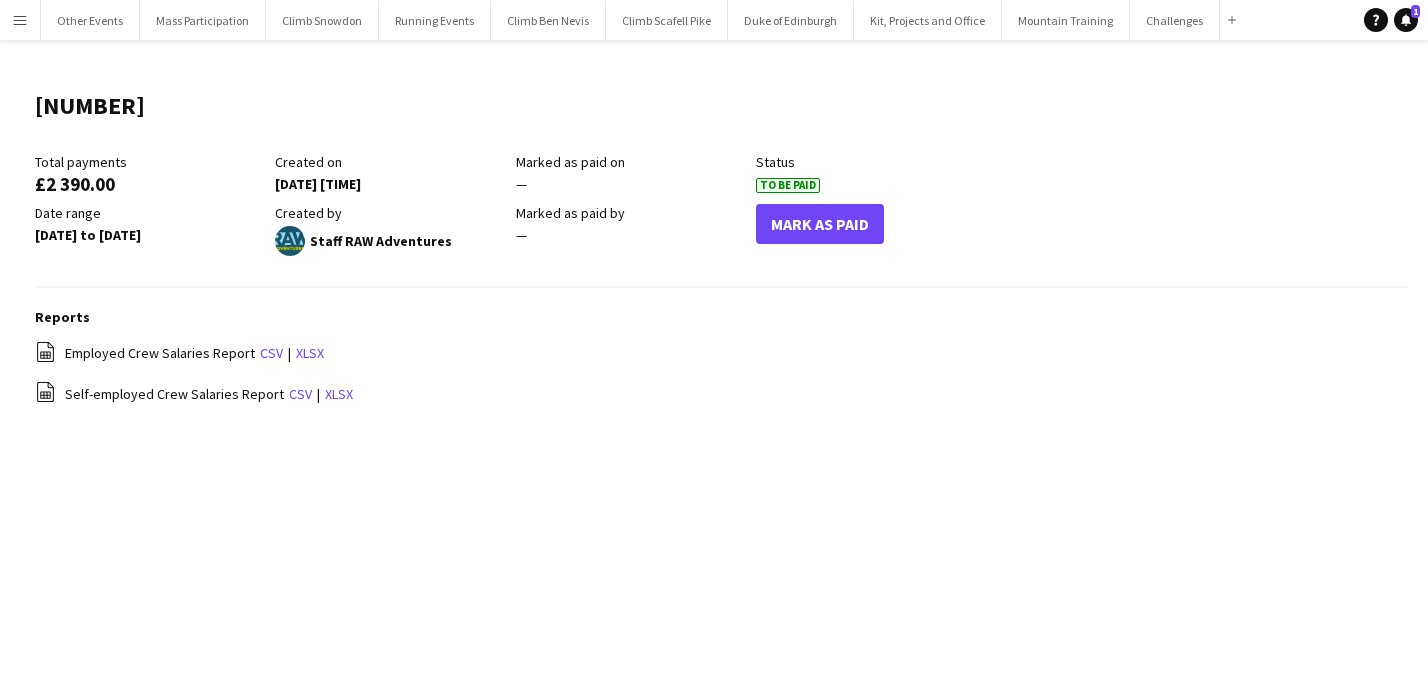 click on "Menu" at bounding box center [20, 20] 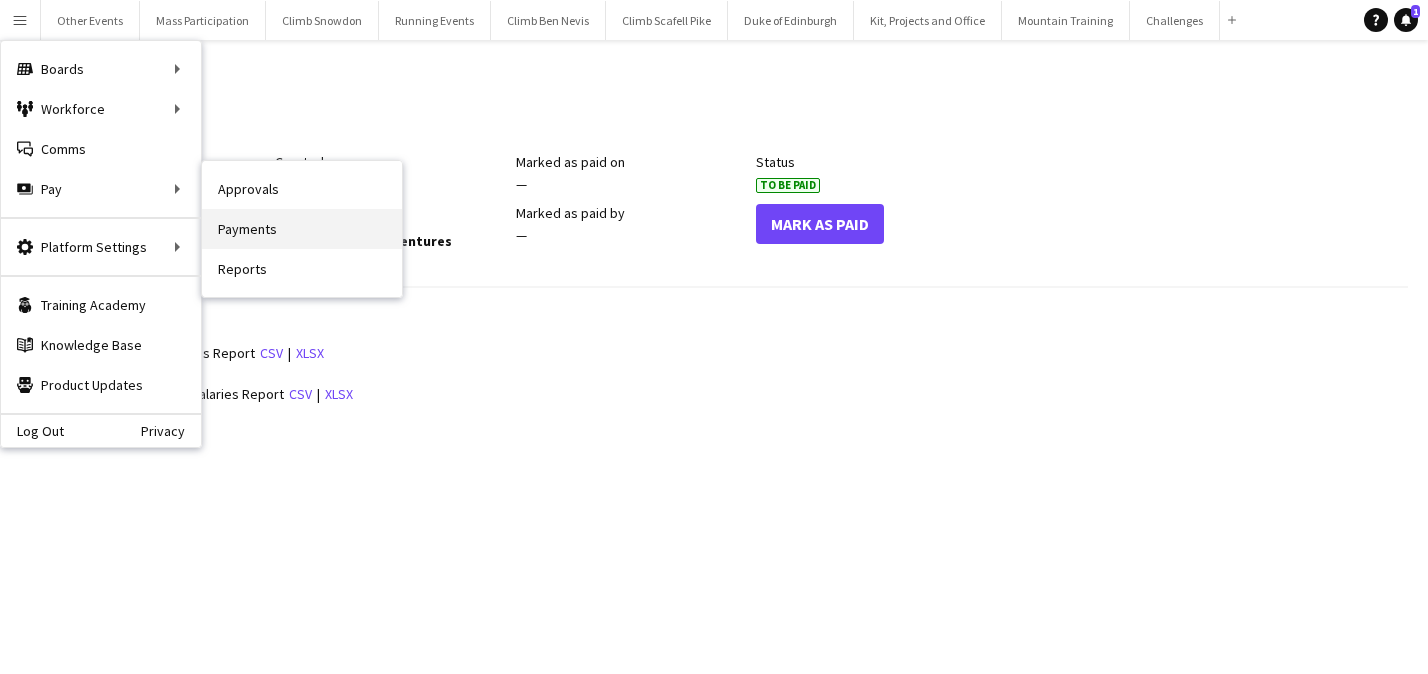 click on "Payments" at bounding box center (302, 229) 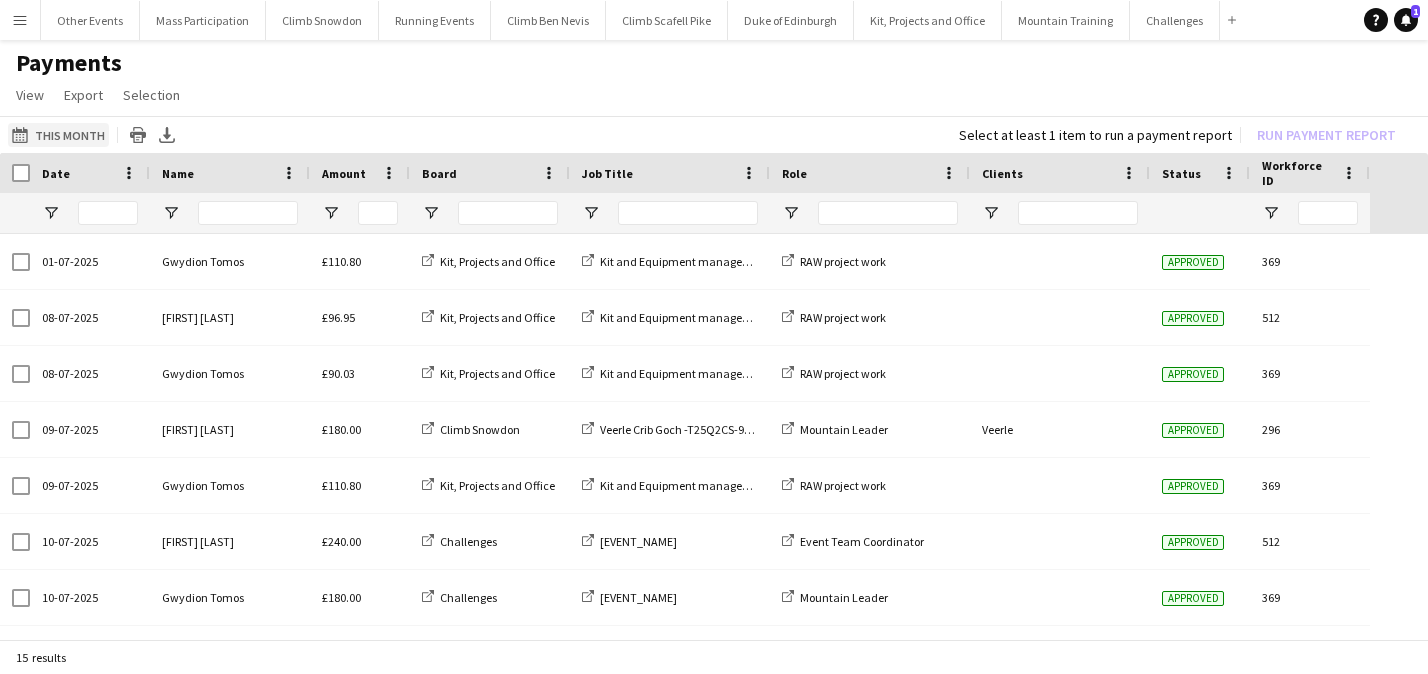 click on "This Month
This Month" 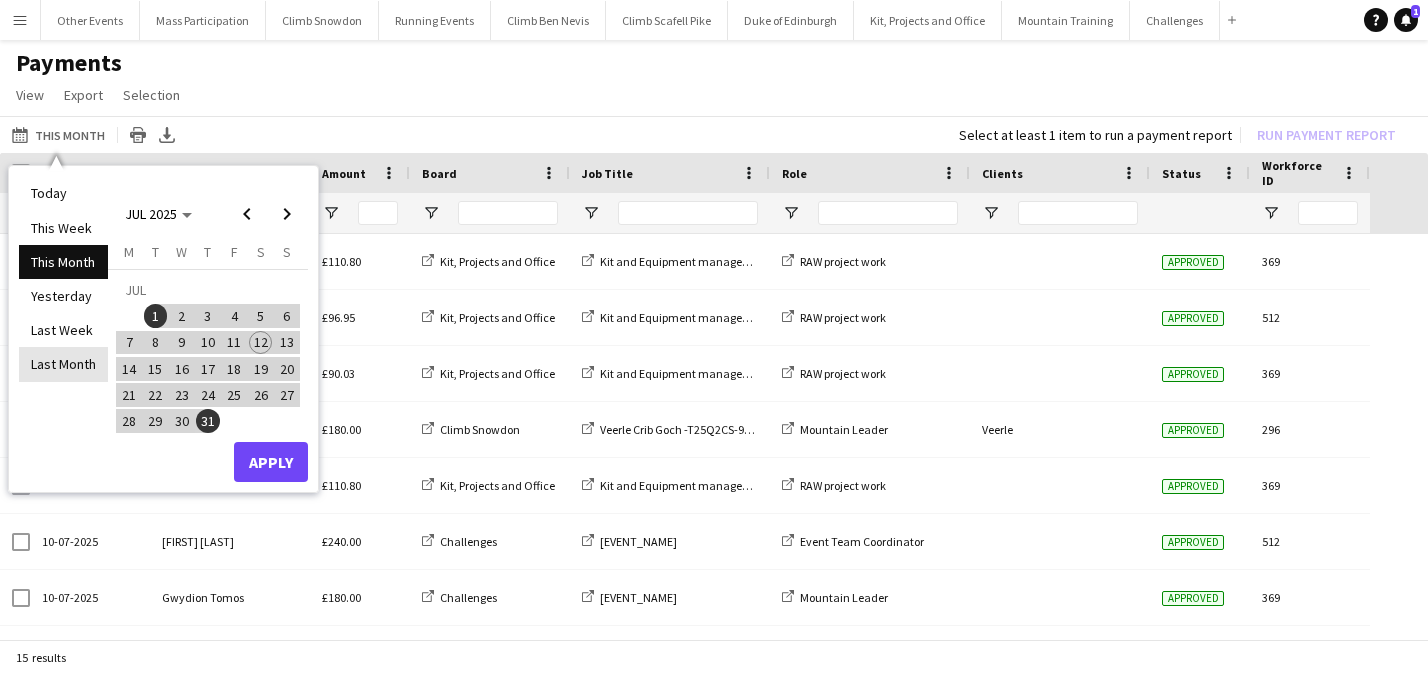 click on "Last Month" at bounding box center (63, 364) 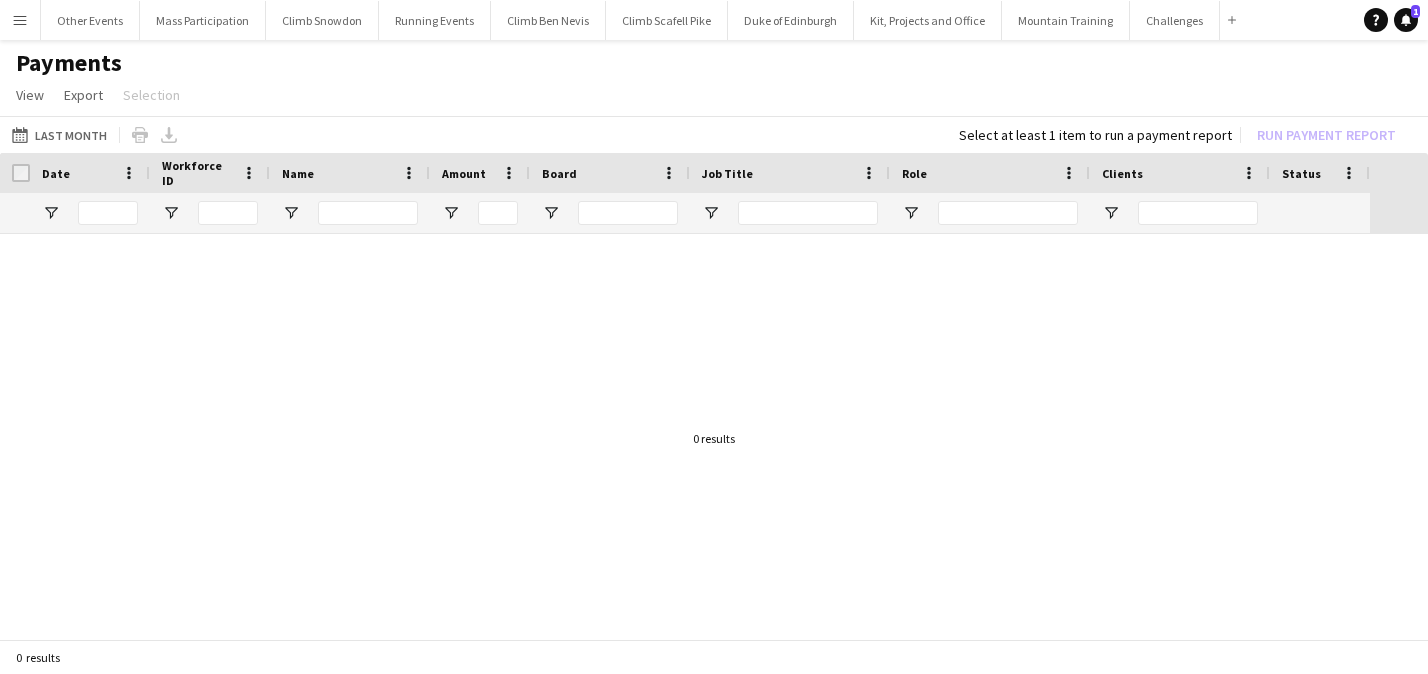 click on "Menu" at bounding box center [20, 20] 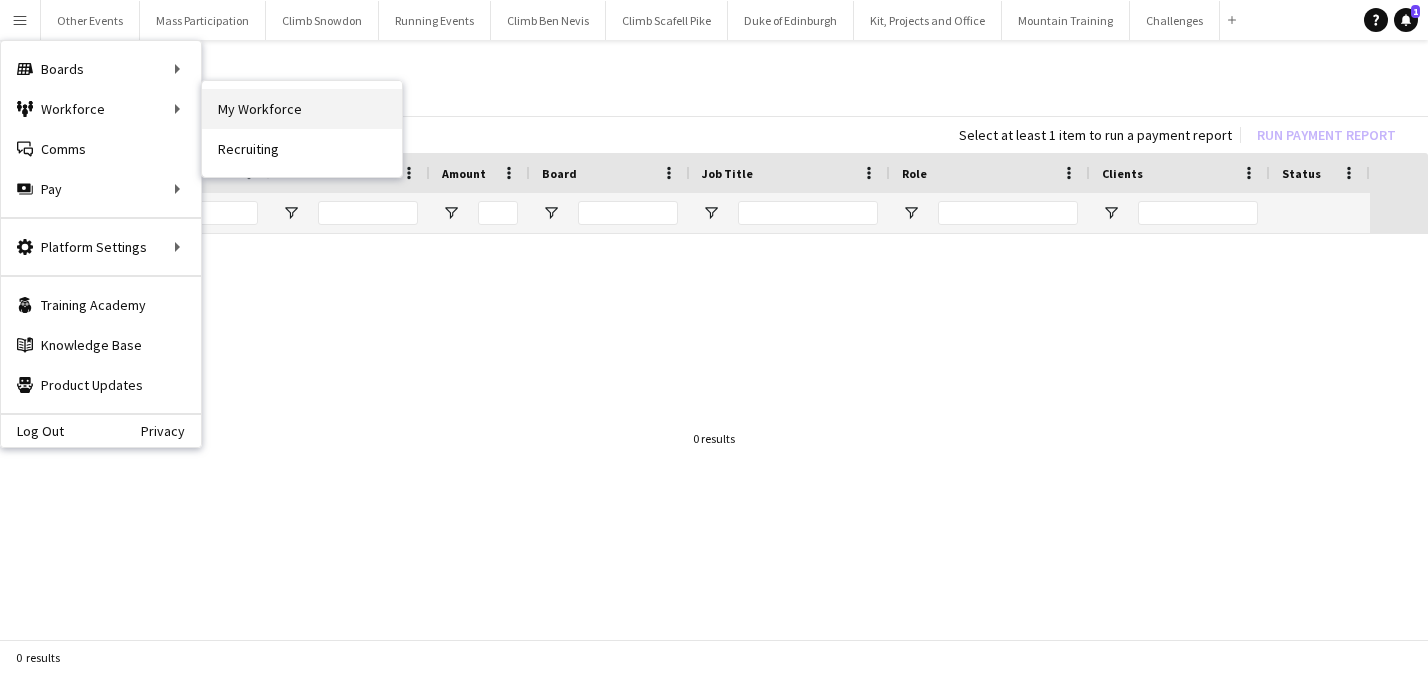click on "My Workforce" at bounding box center (302, 109) 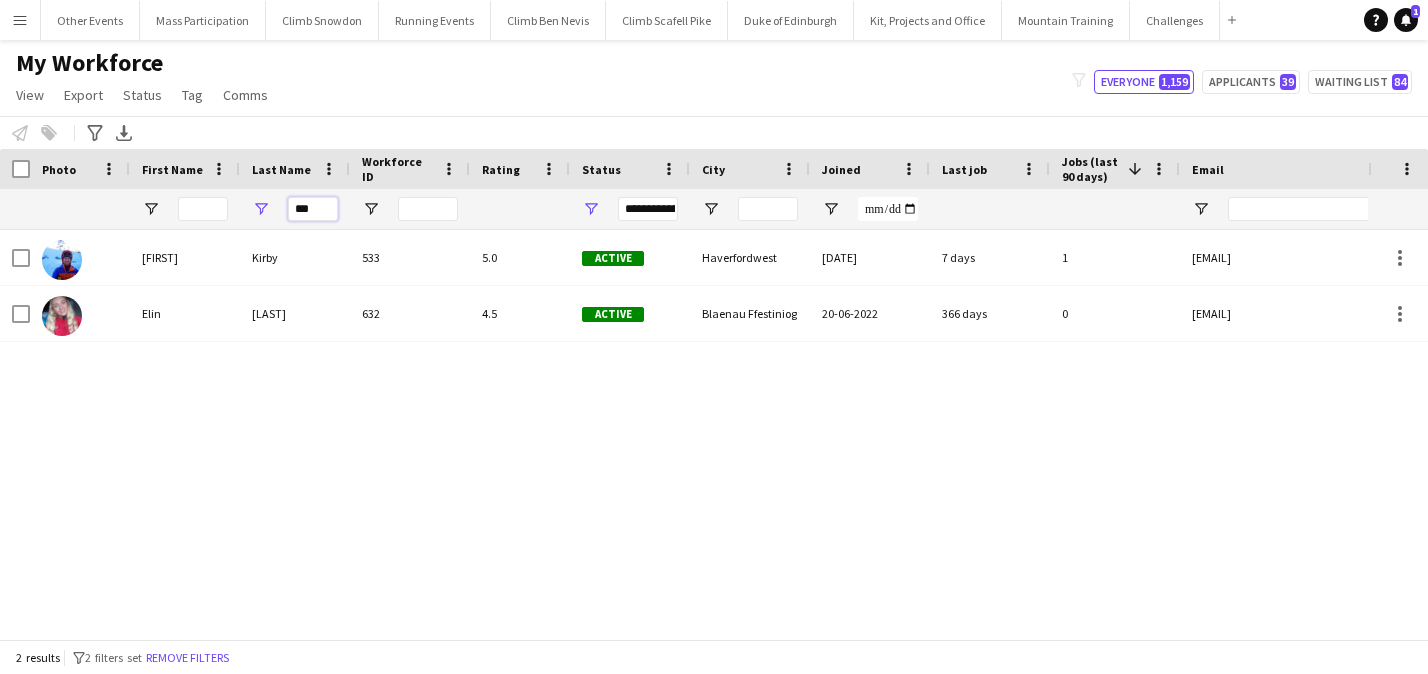 click on "***" at bounding box center (313, 209) 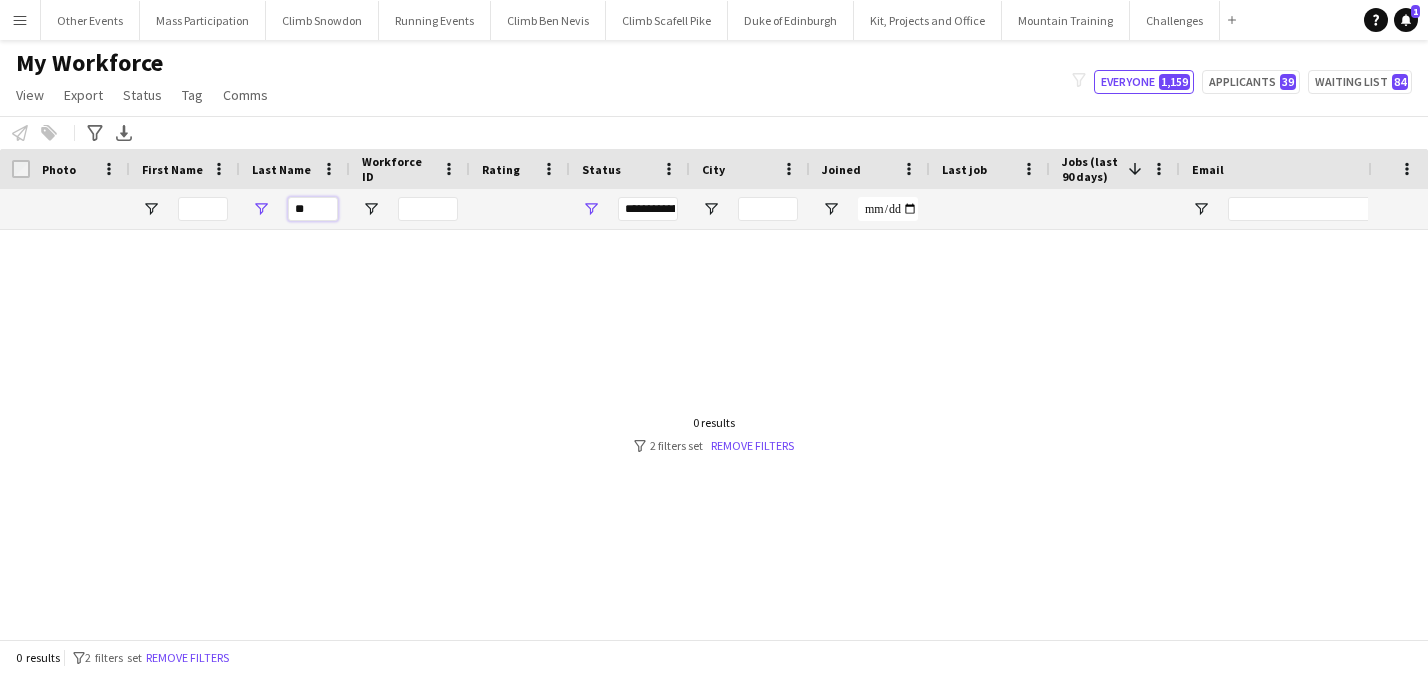 type on "*" 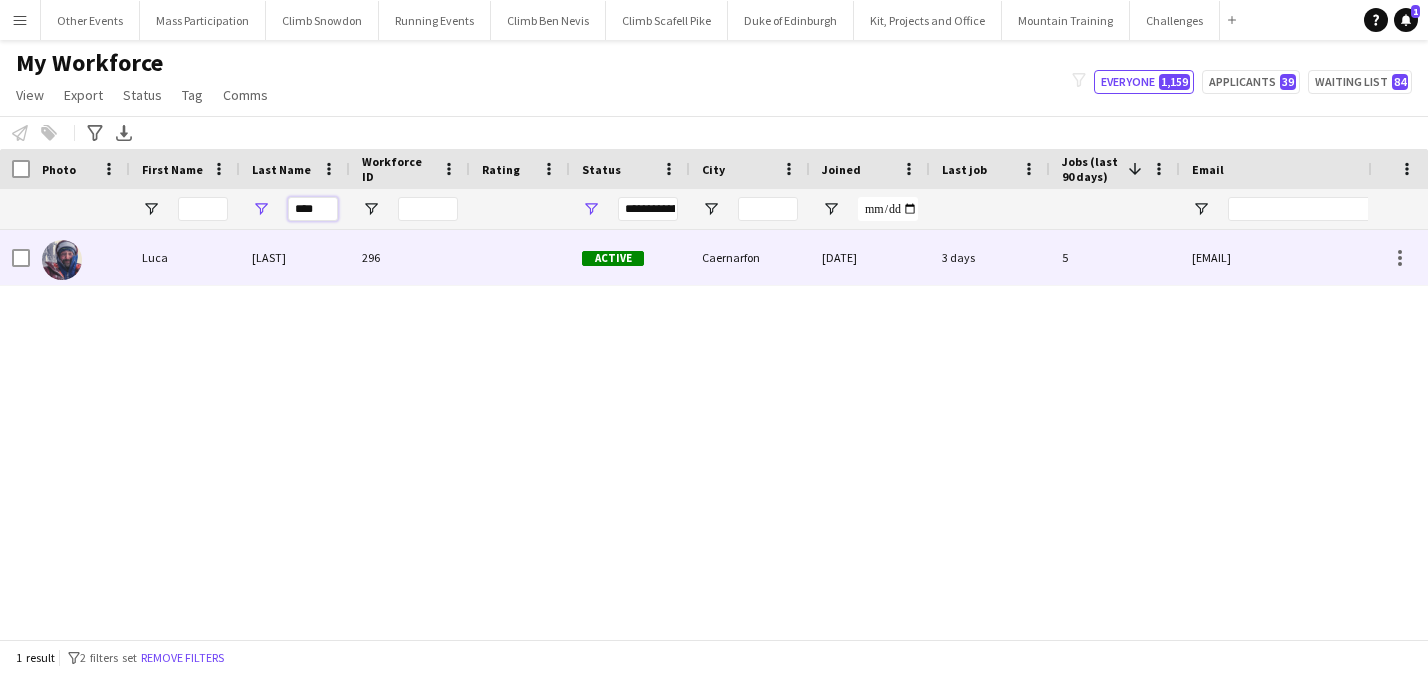 type on "****" 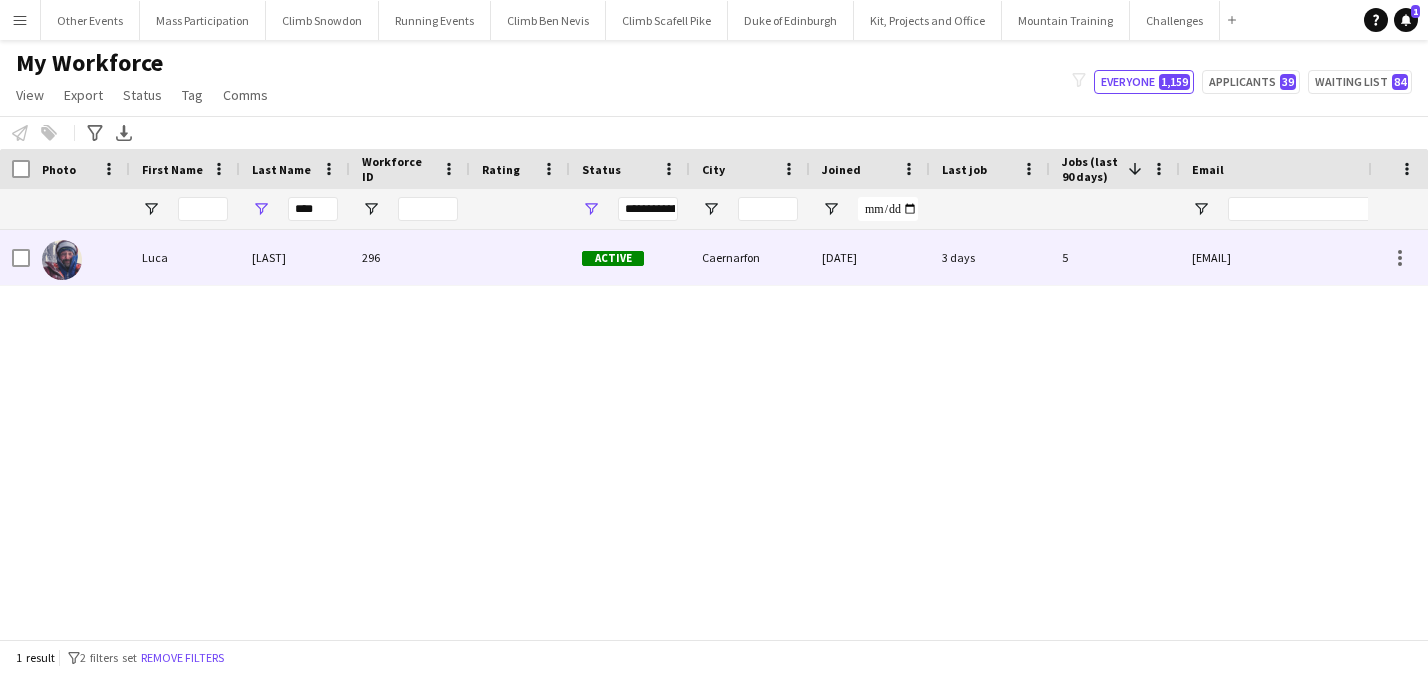click on "Luca" at bounding box center (185, 257) 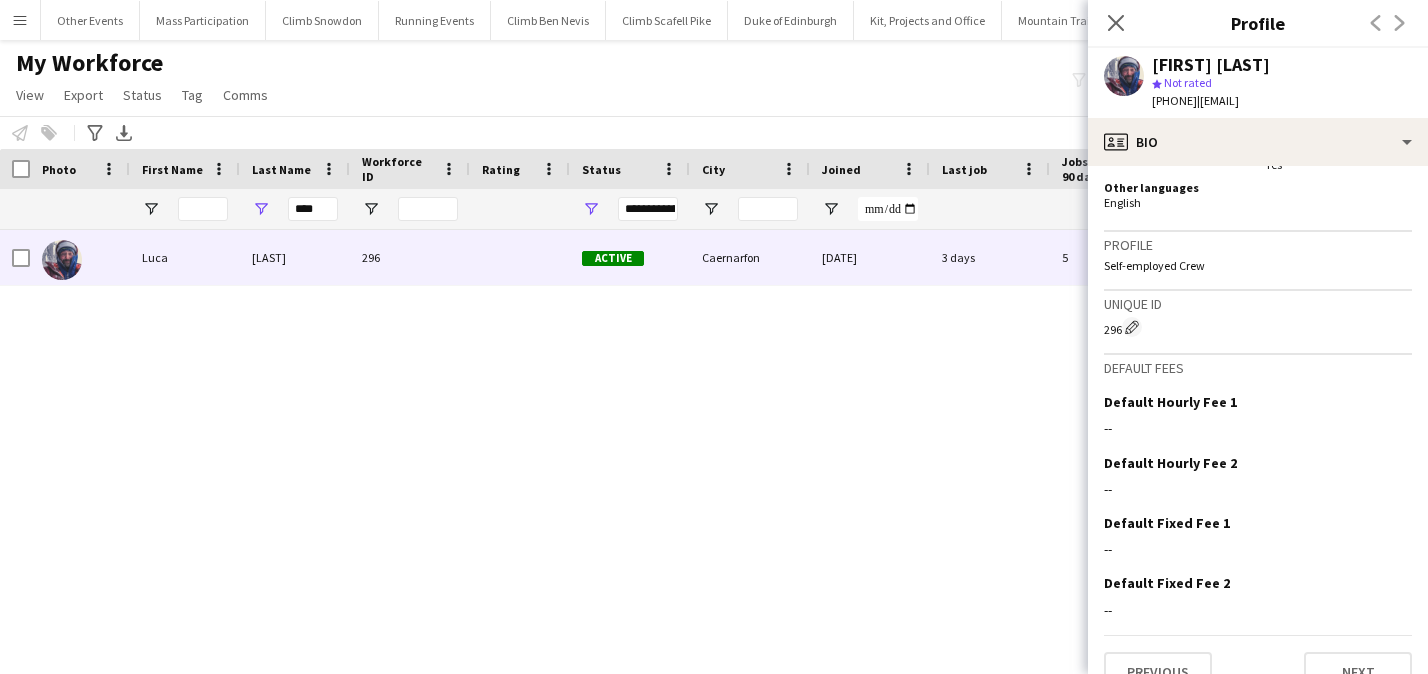 scroll, scrollTop: 1534, scrollLeft: 0, axis: vertical 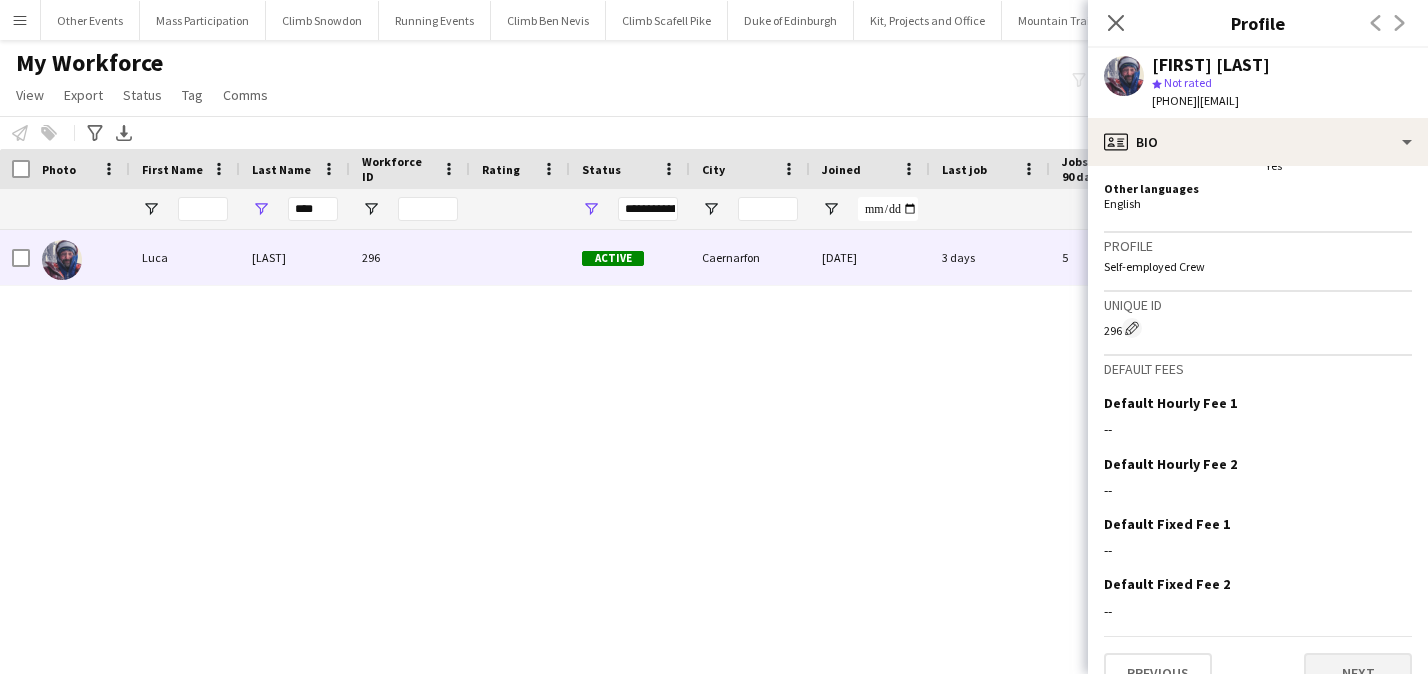 click on "Next" 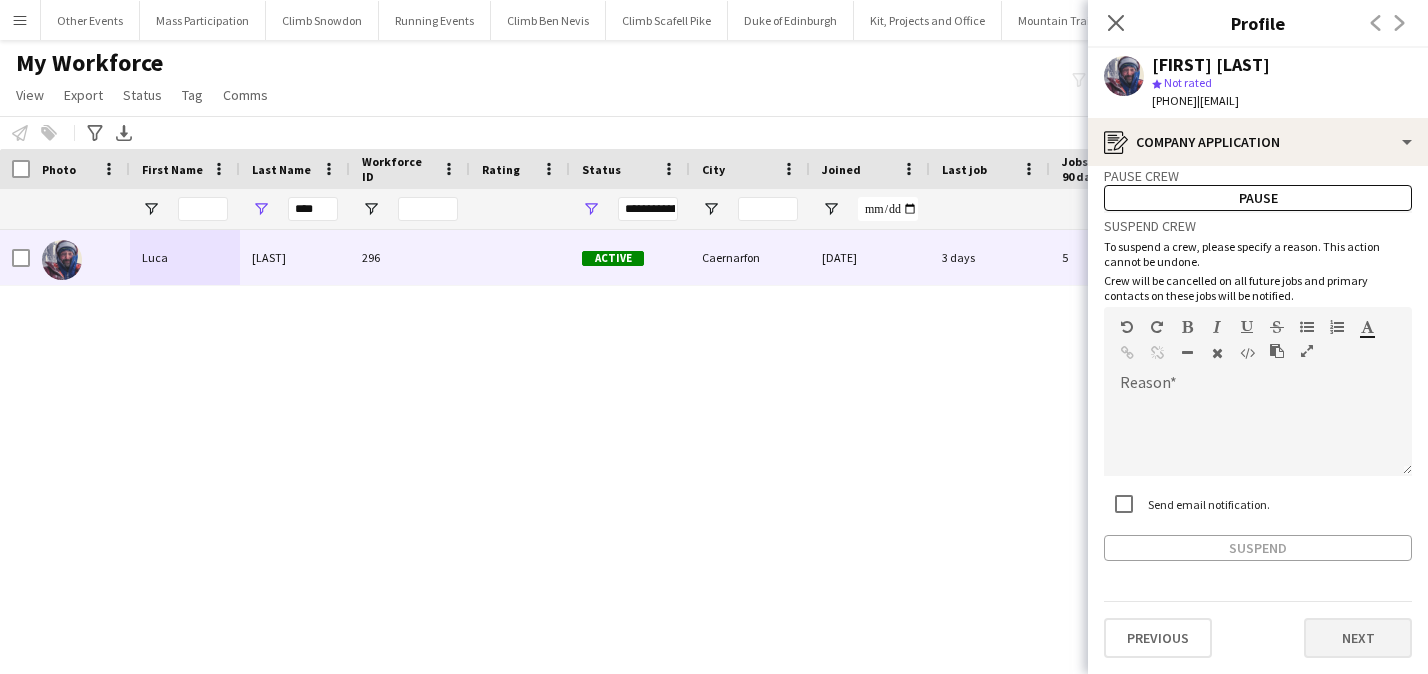 scroll, scrollTop: 43, scrollLeft: 0, axis: vertical 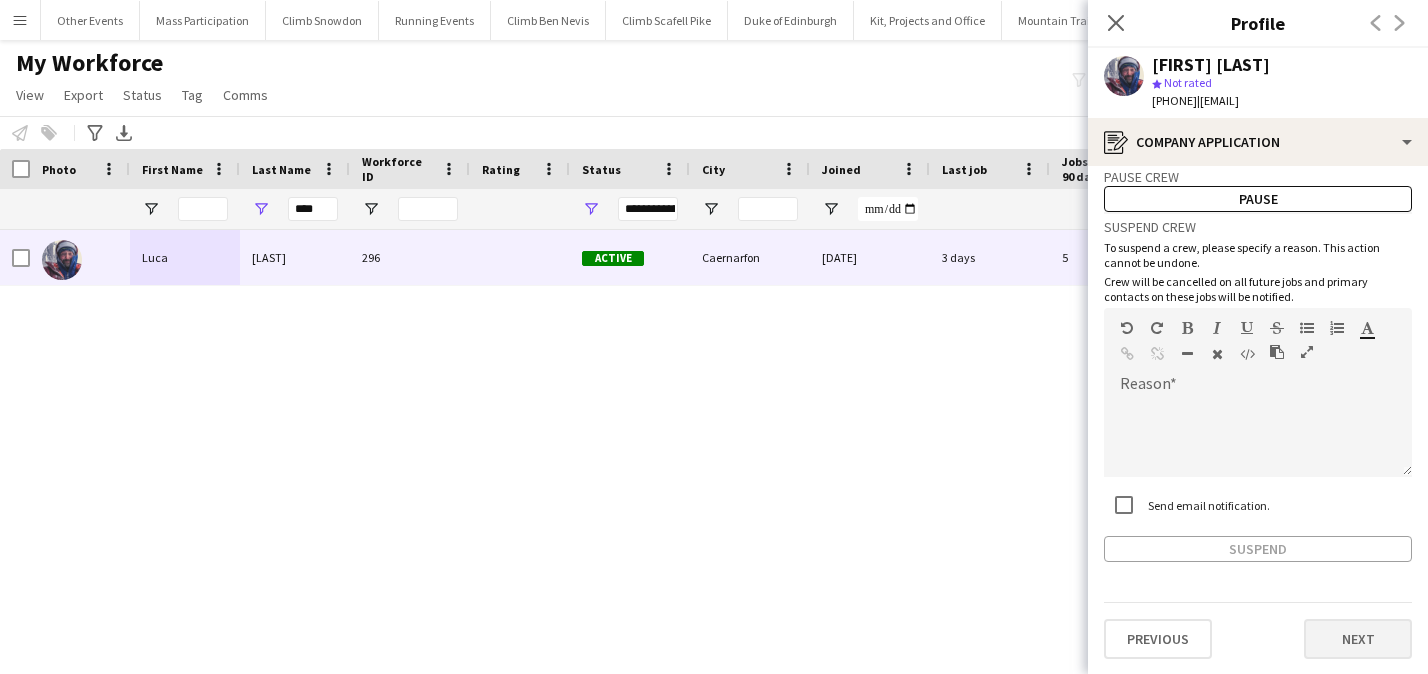click on "Next" 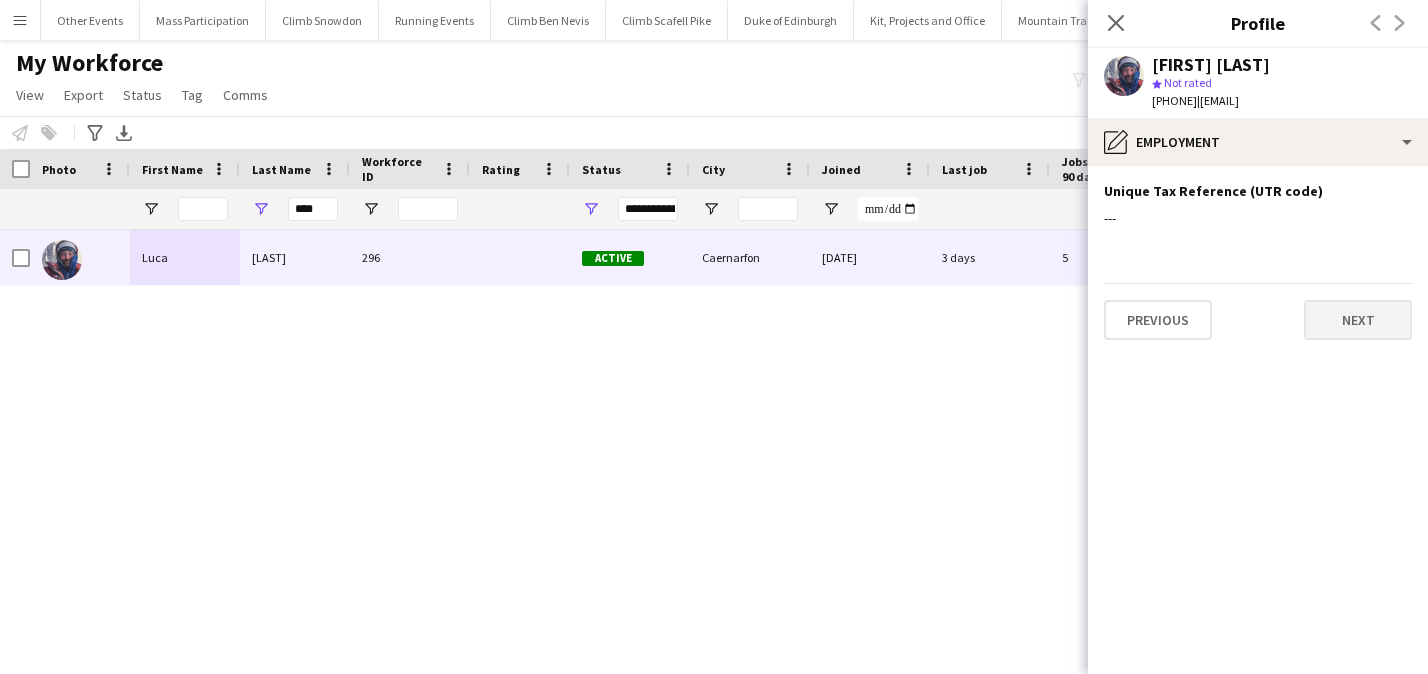 click on "Next" 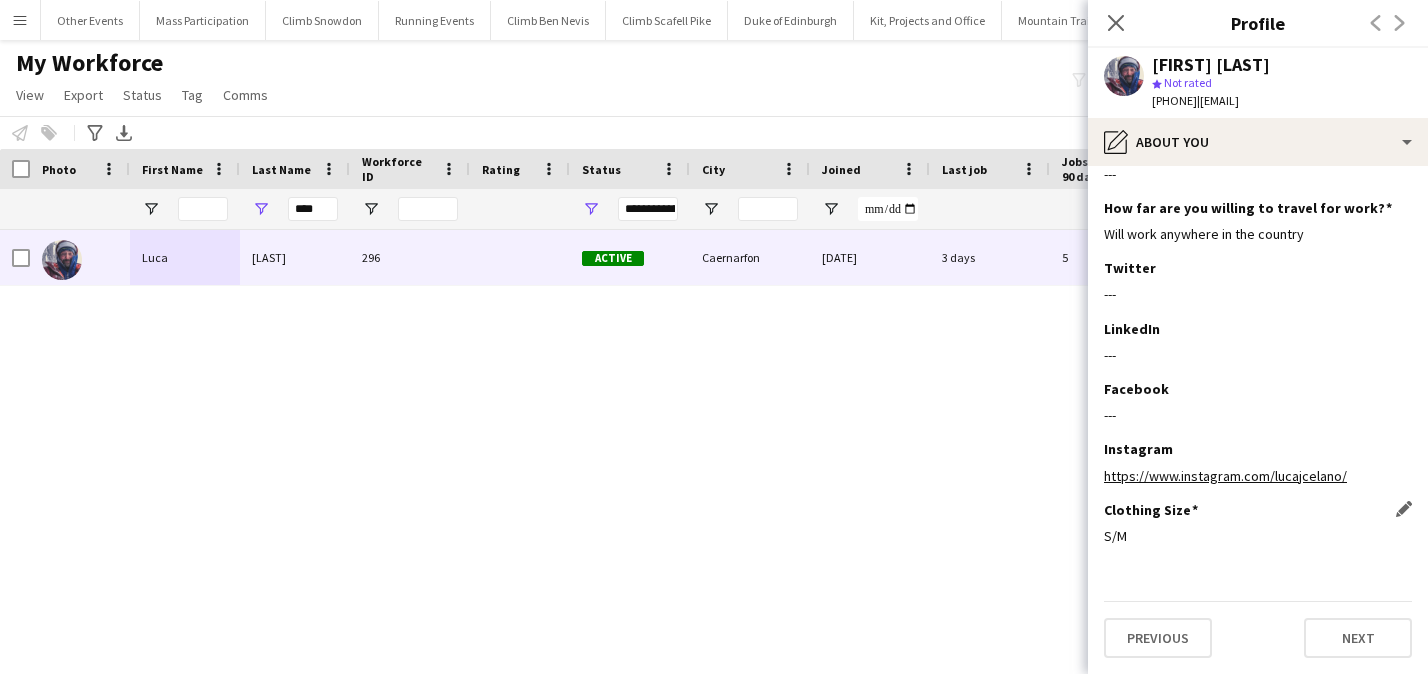 scroll, scrollTop: 359, scrollLeft: 0, axis: vertical 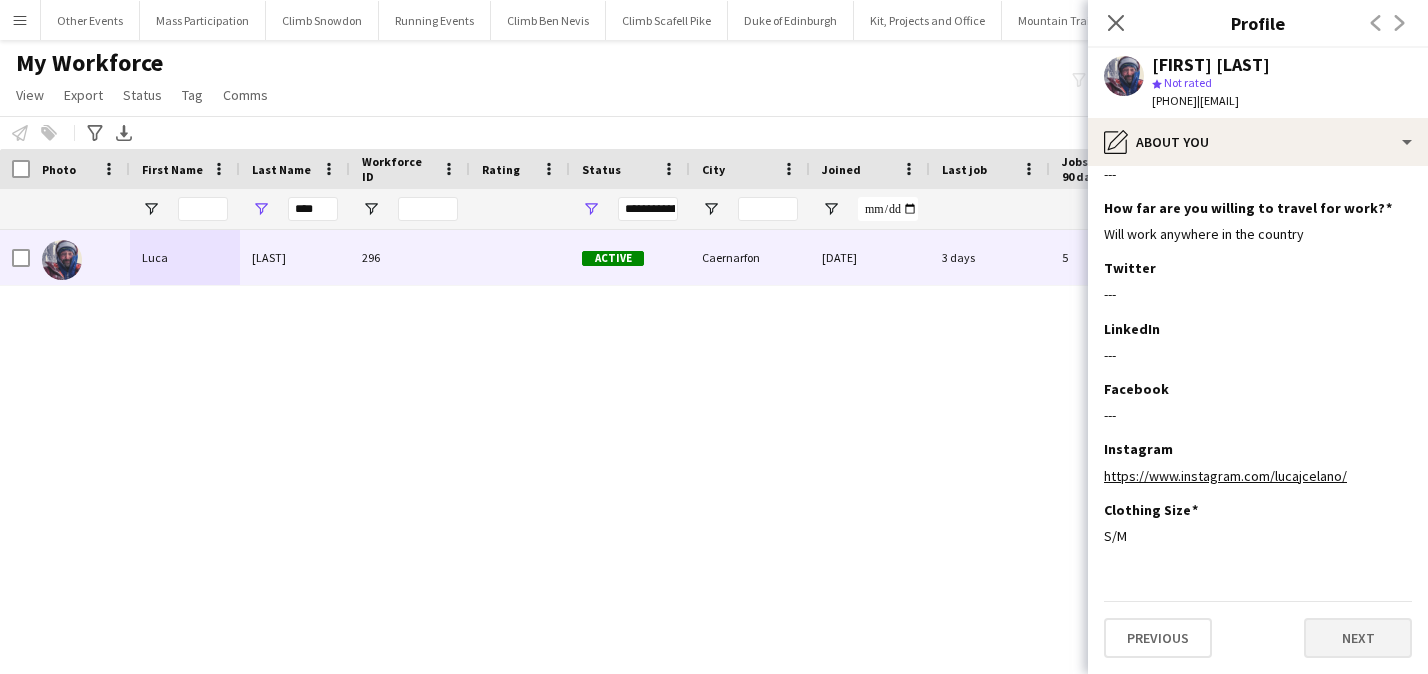 click on "Next" 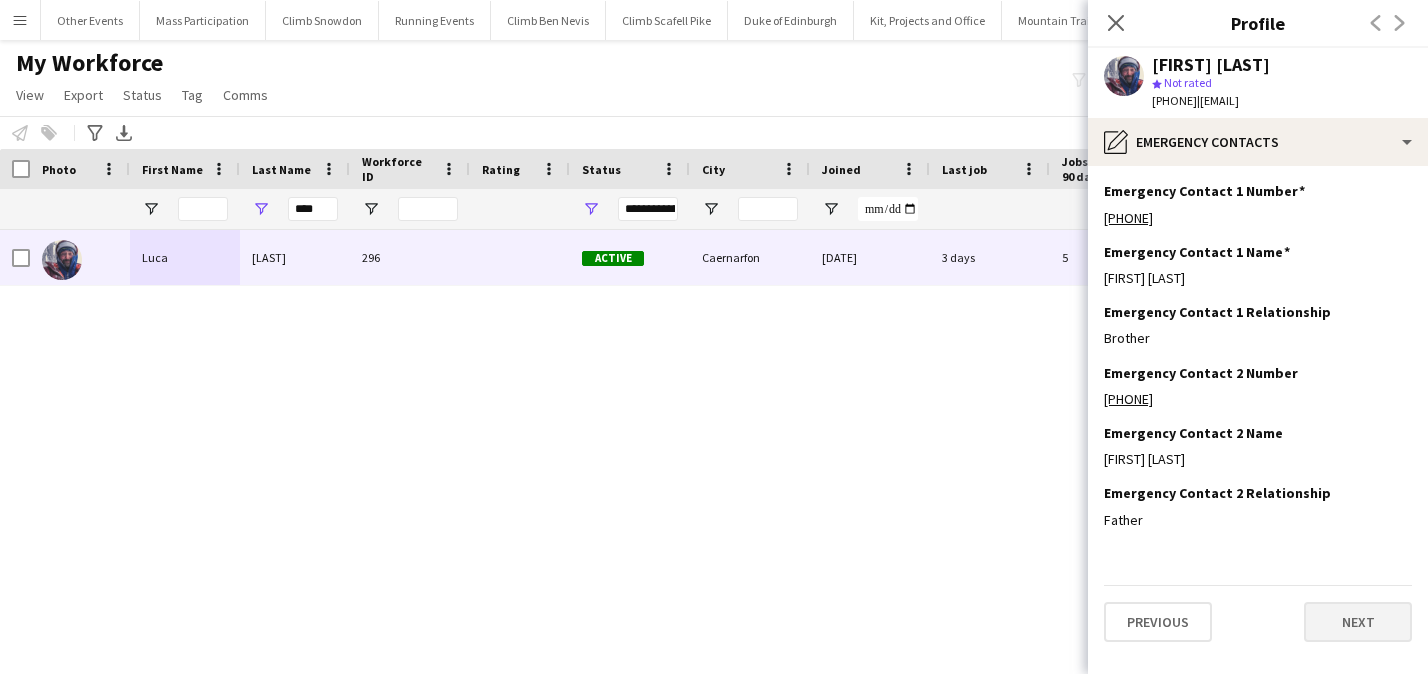 click on "Next" 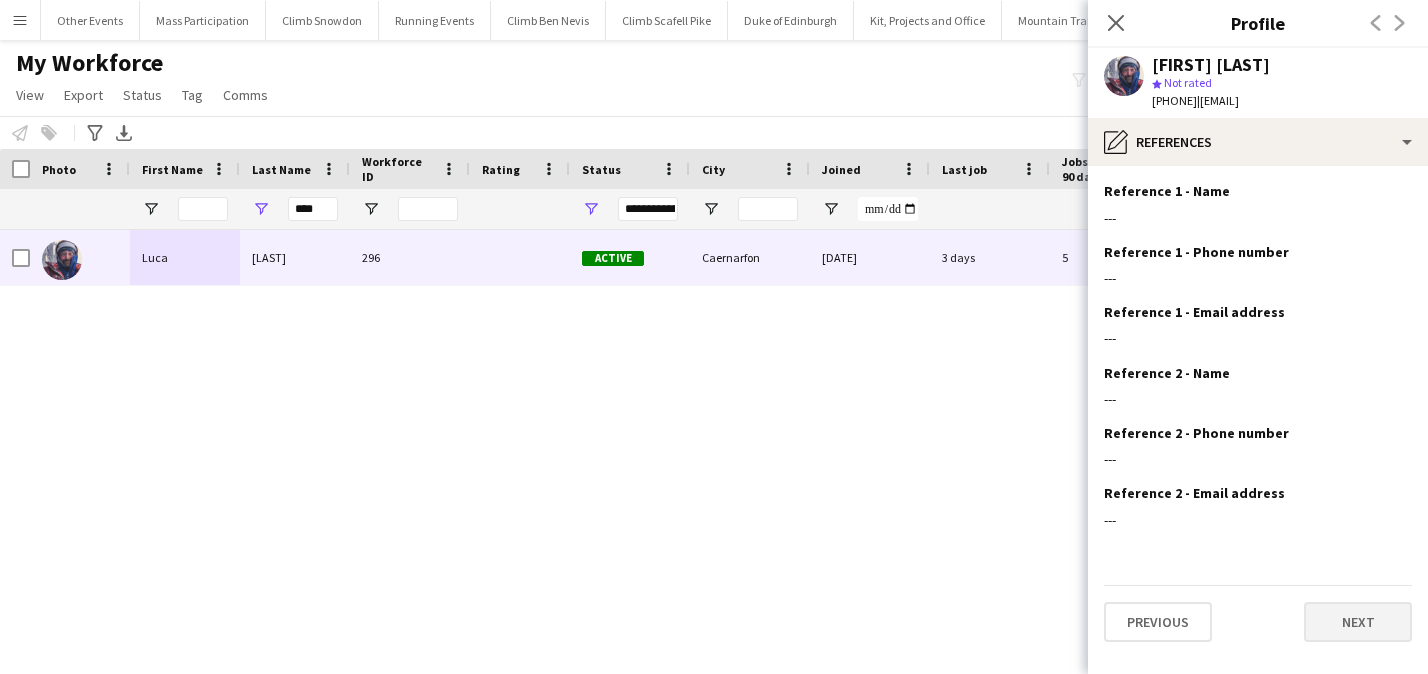 click on "Next" 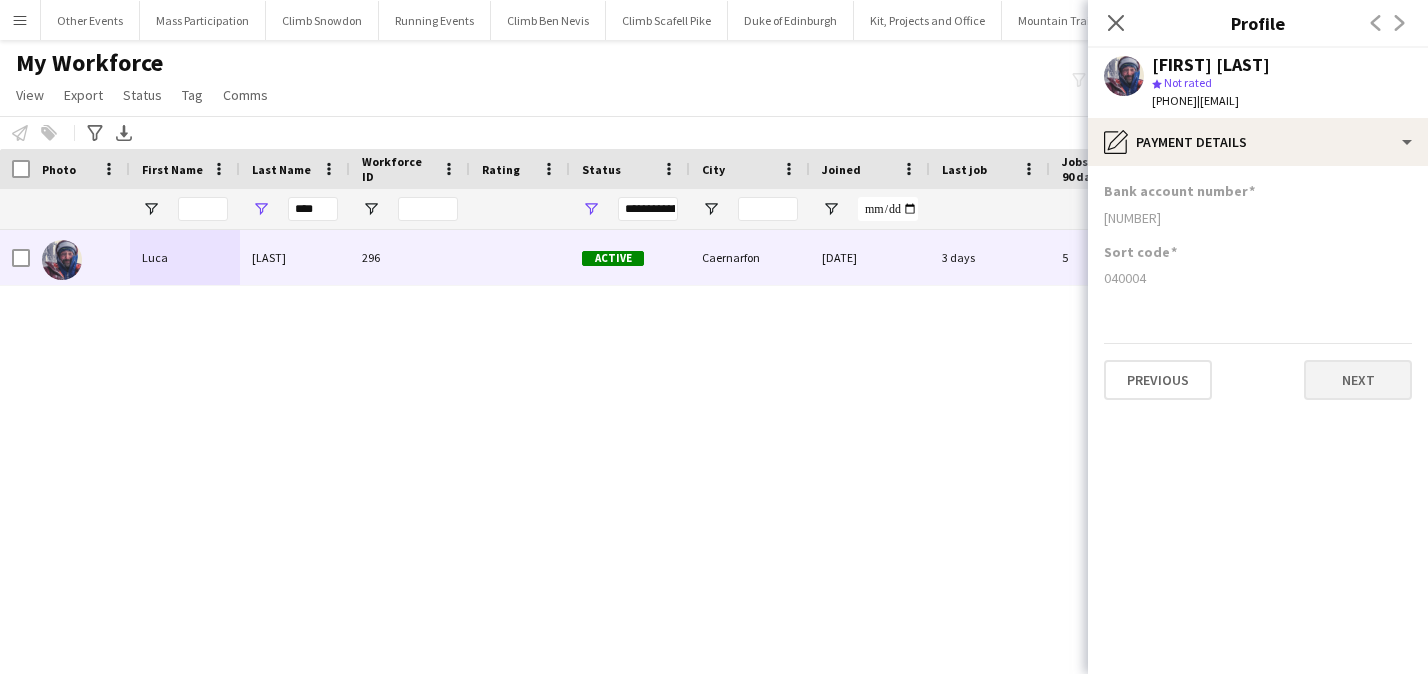 click on "Next" 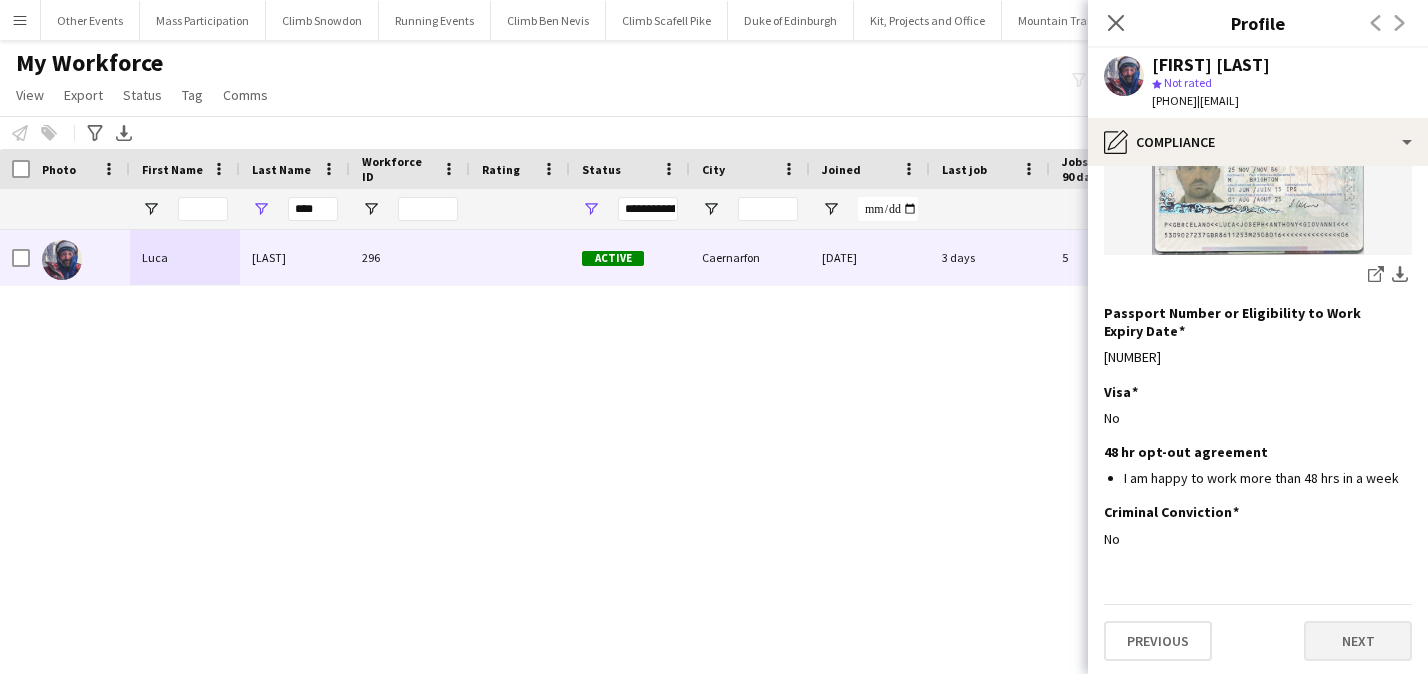 scroll, scrollTop: 366, scrollLeft: 0, axis: vertical 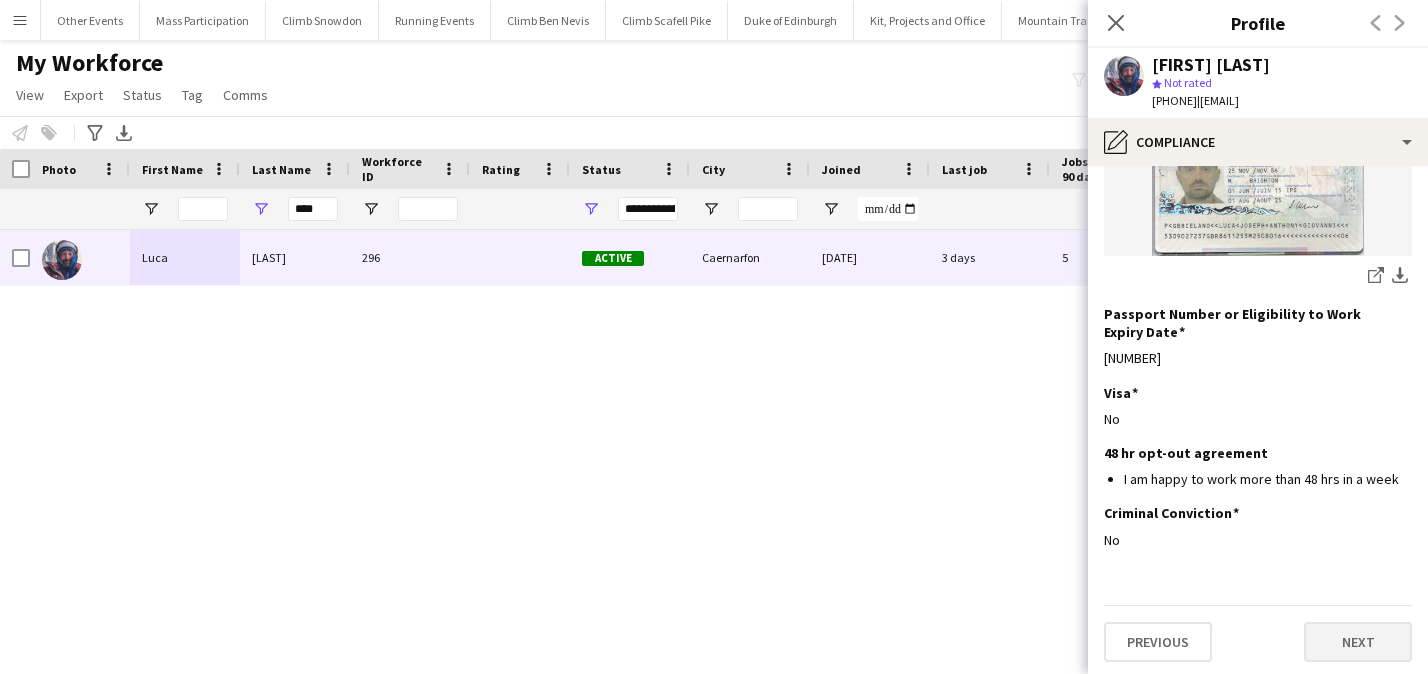 click on "Next" 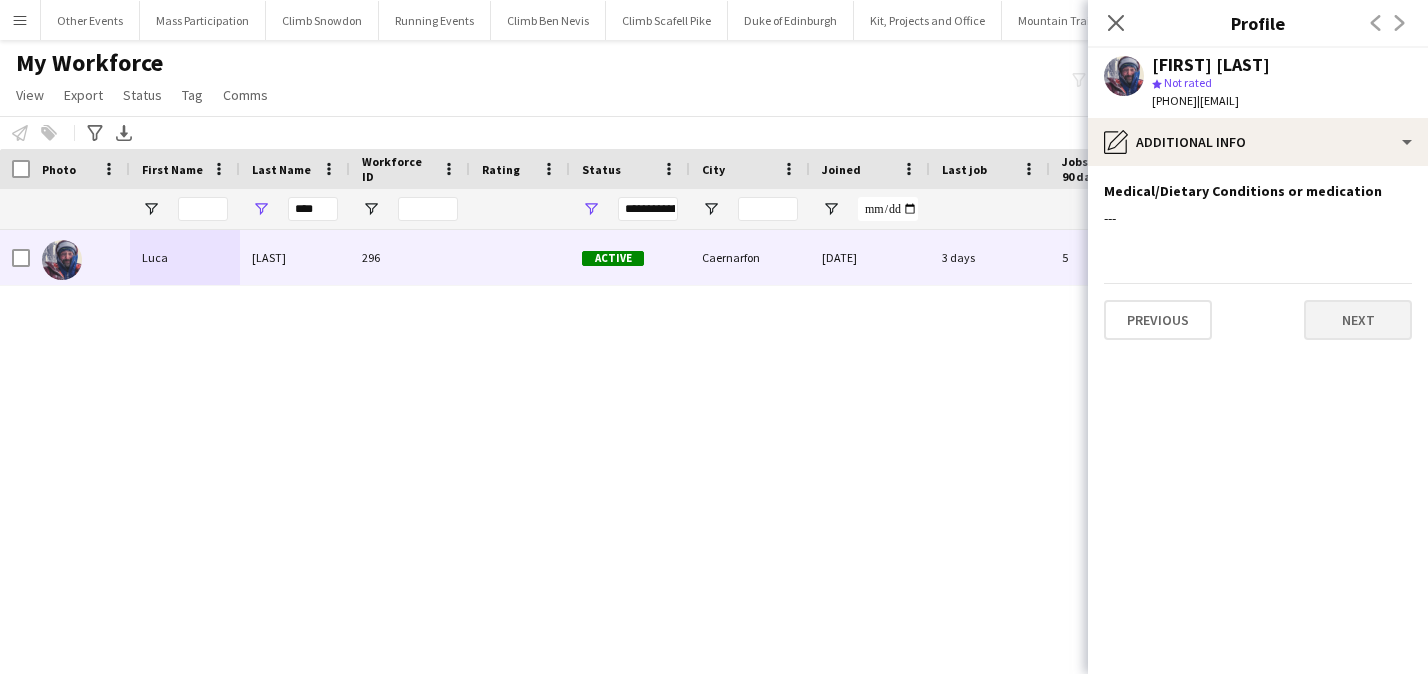 click on "Next" 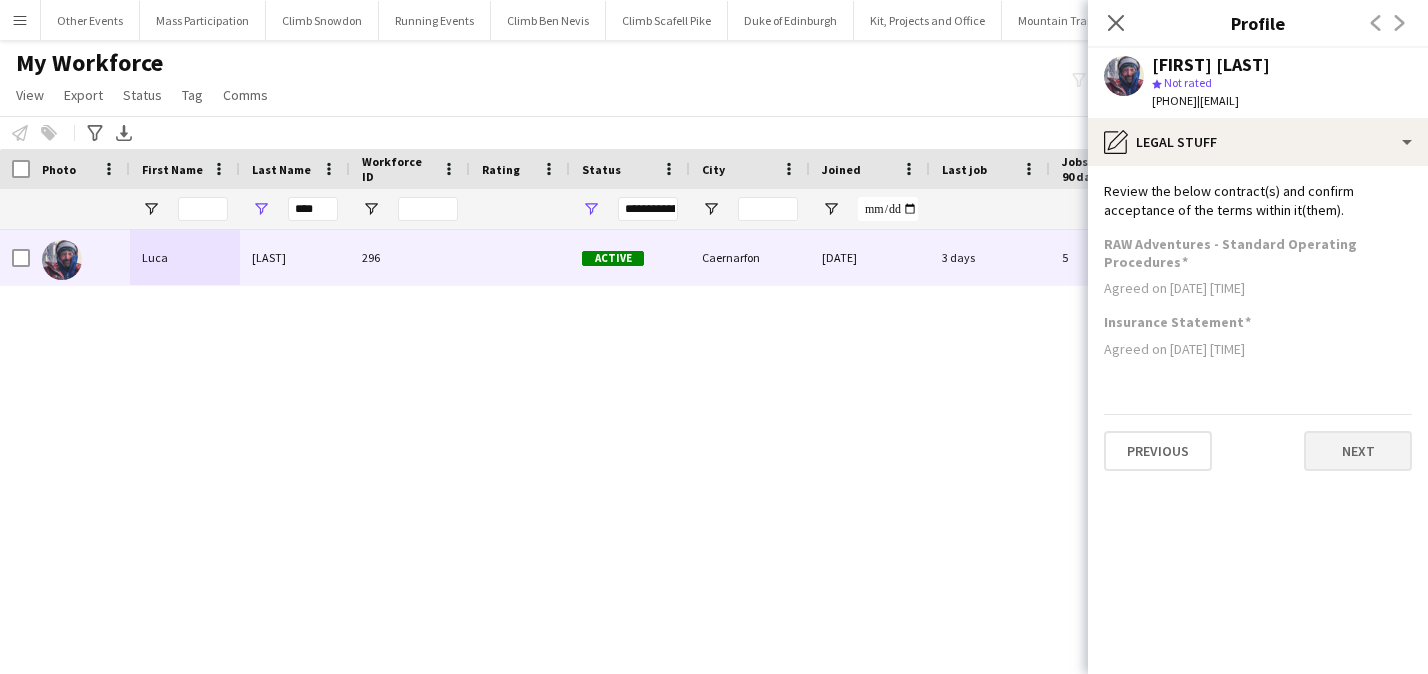 click on "Next" 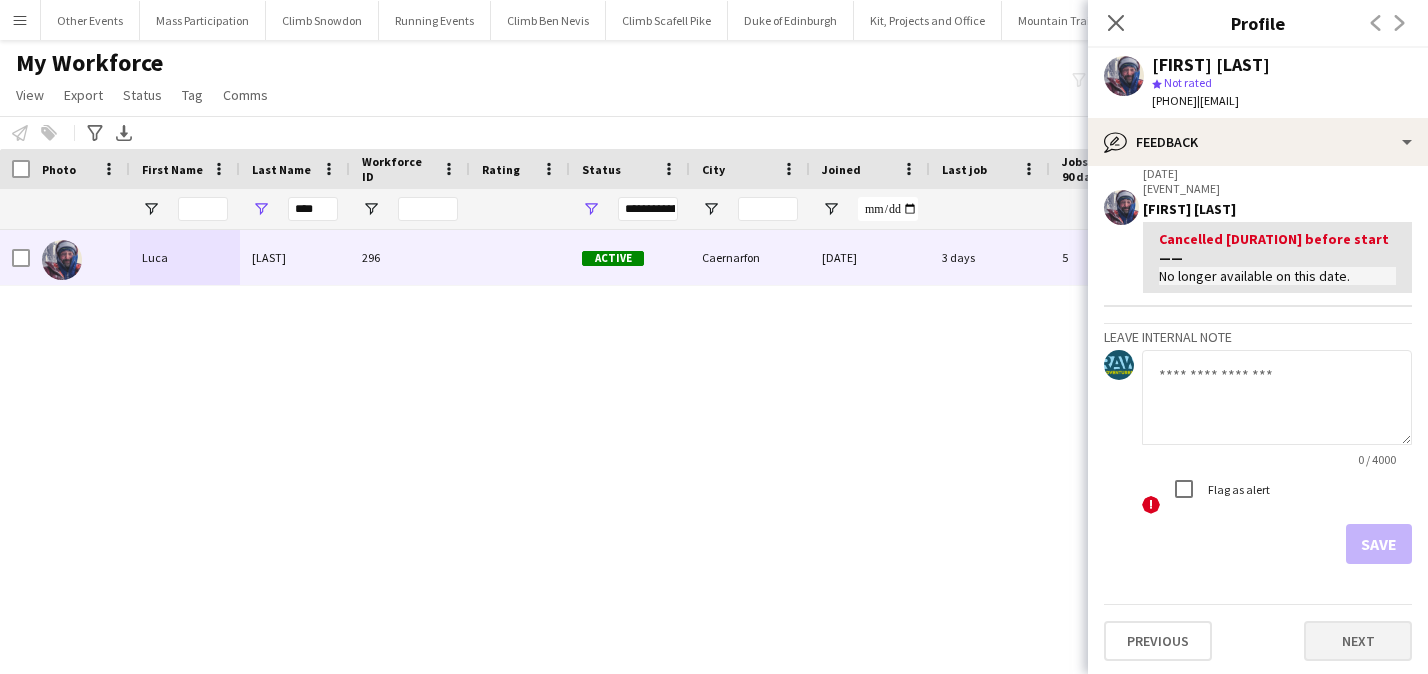scroll, scrollTop: 695, scrollLeft: 0, axis: vertical 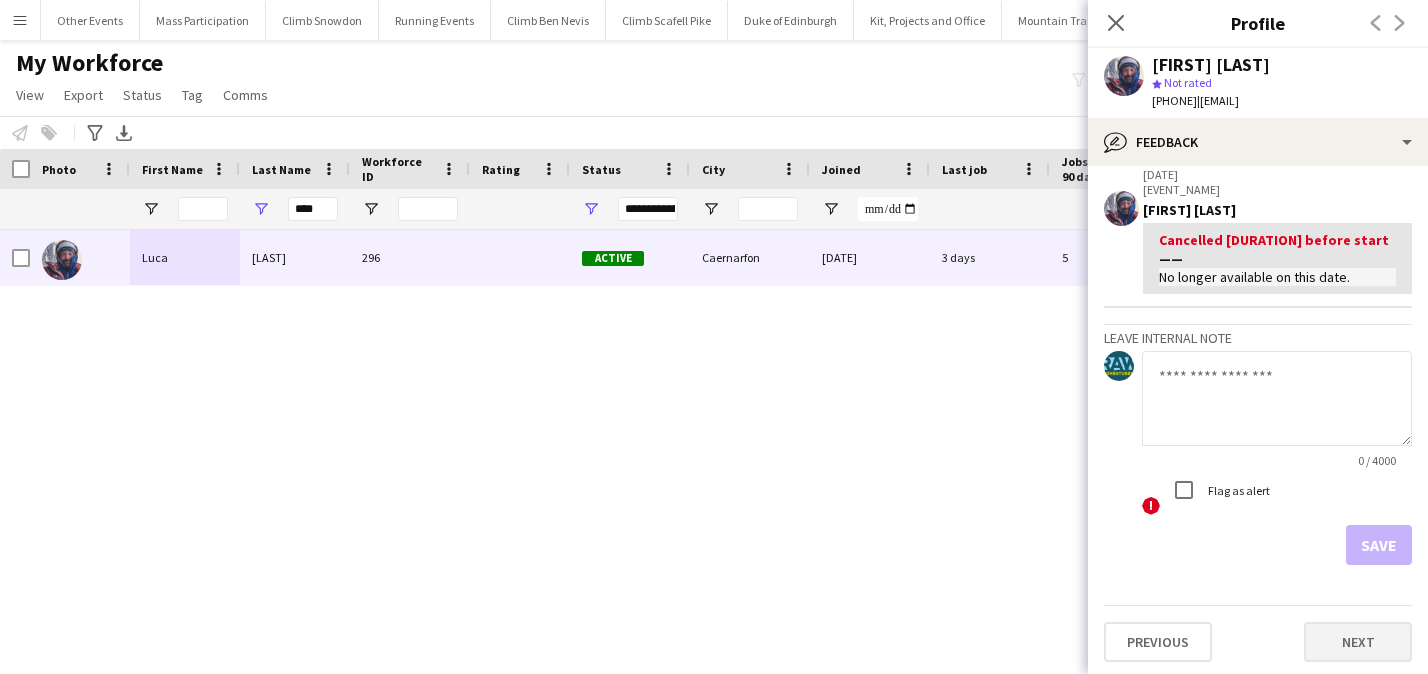 click on "Next" 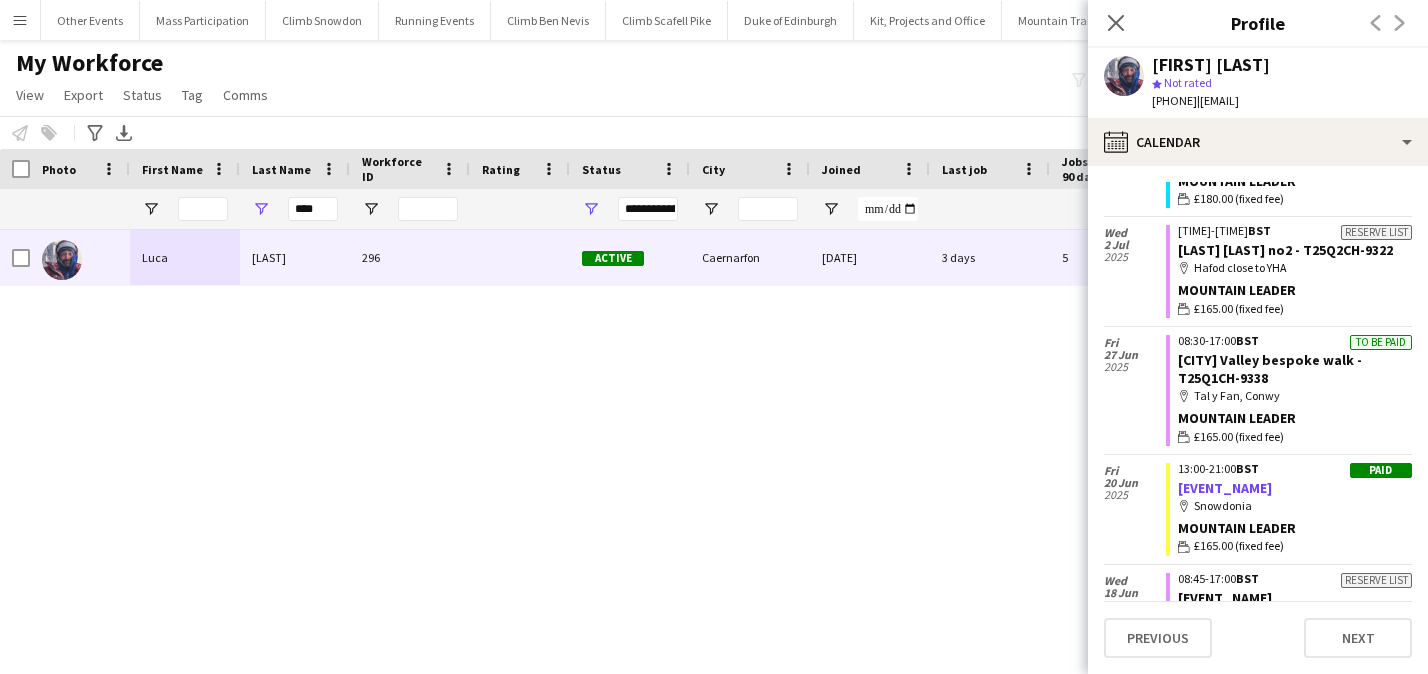 scroll, scrollTop: 367, scrollLeft: 0, axis: vertical 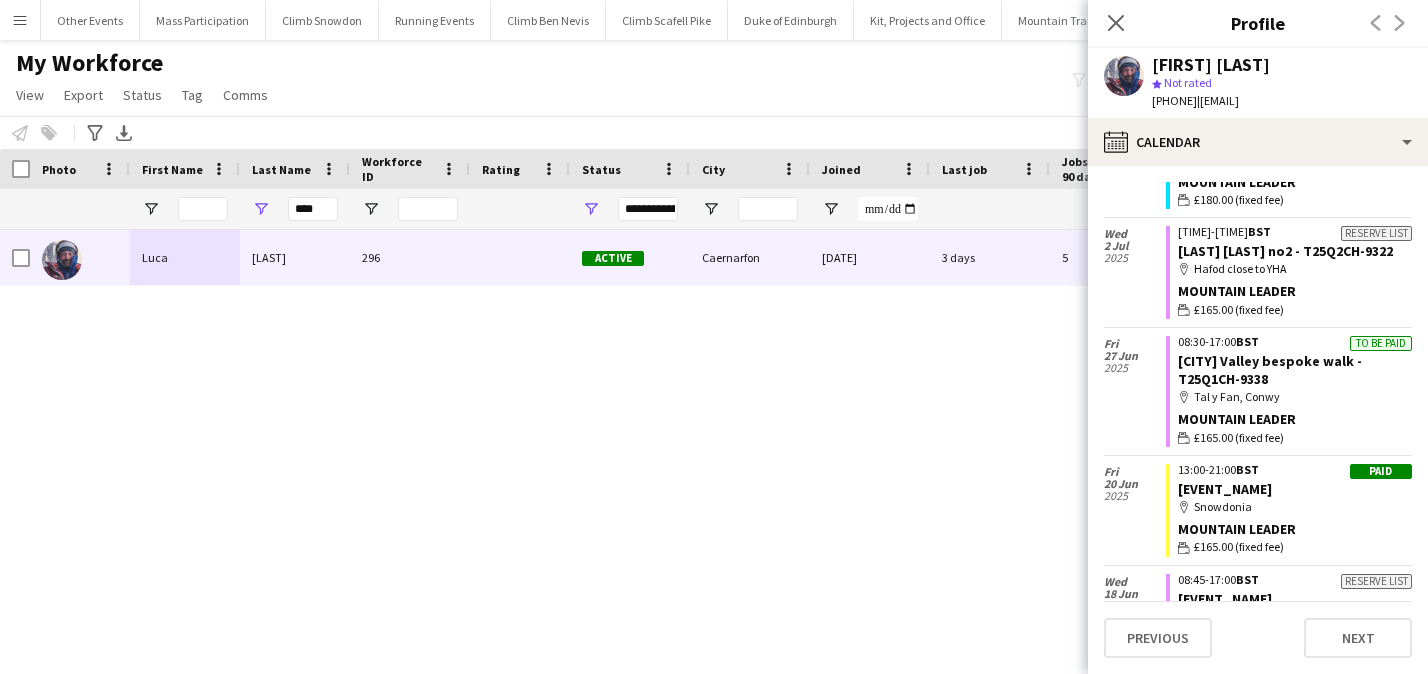 click on "To be paid" 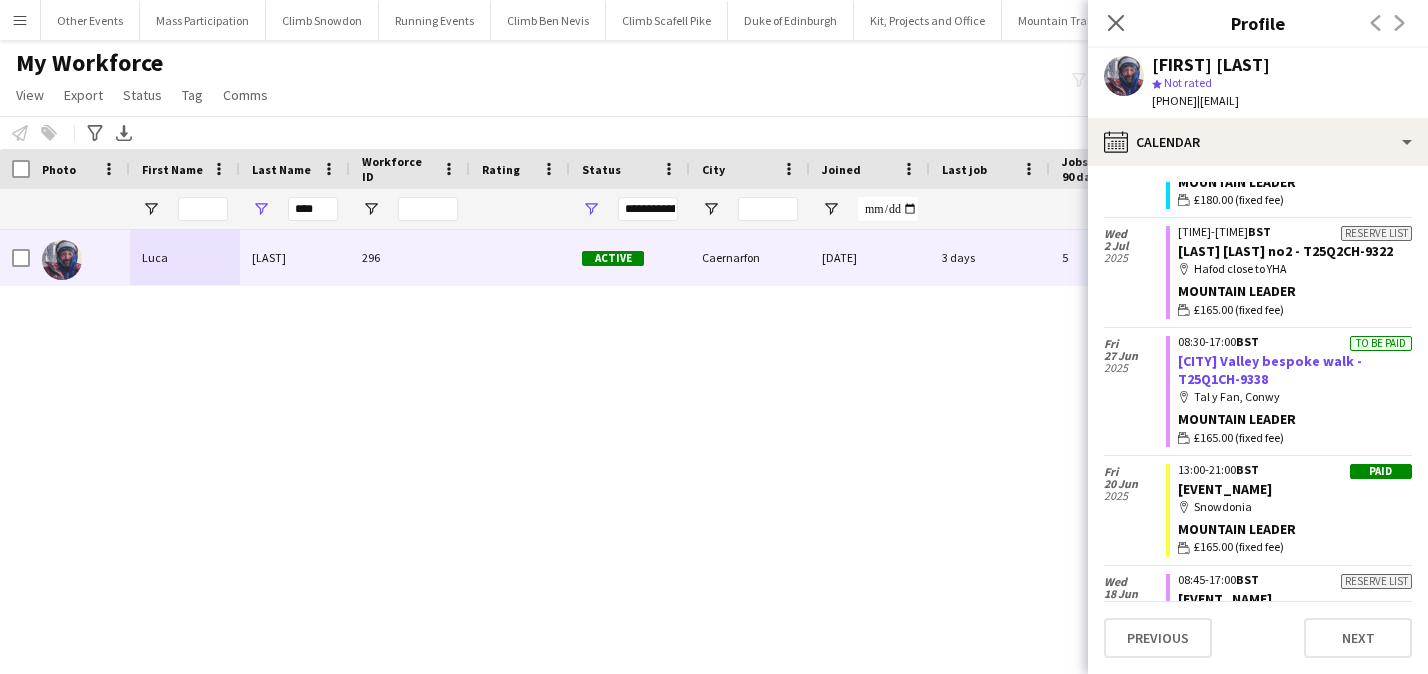 click on "[CITY] Valley bespoke walk - T25Q1CH-9338" 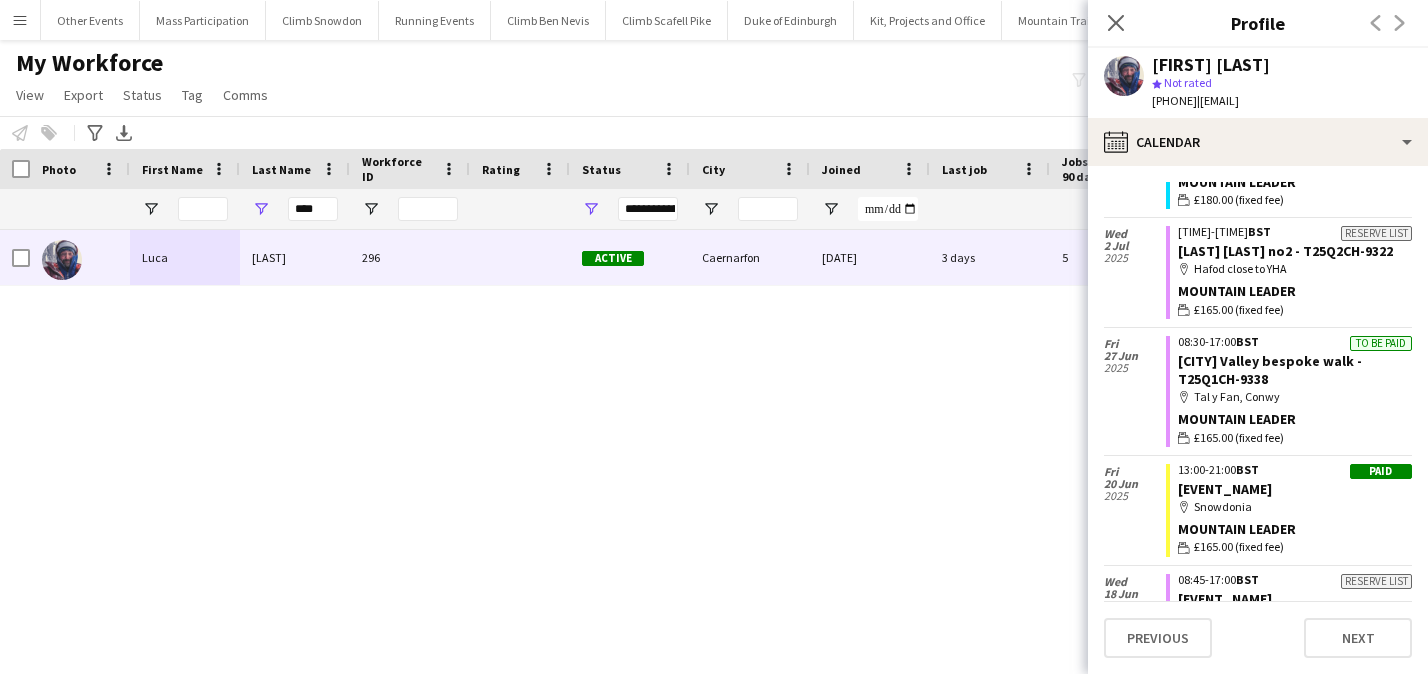 click on "Menu" at bounding box center [20, 20] 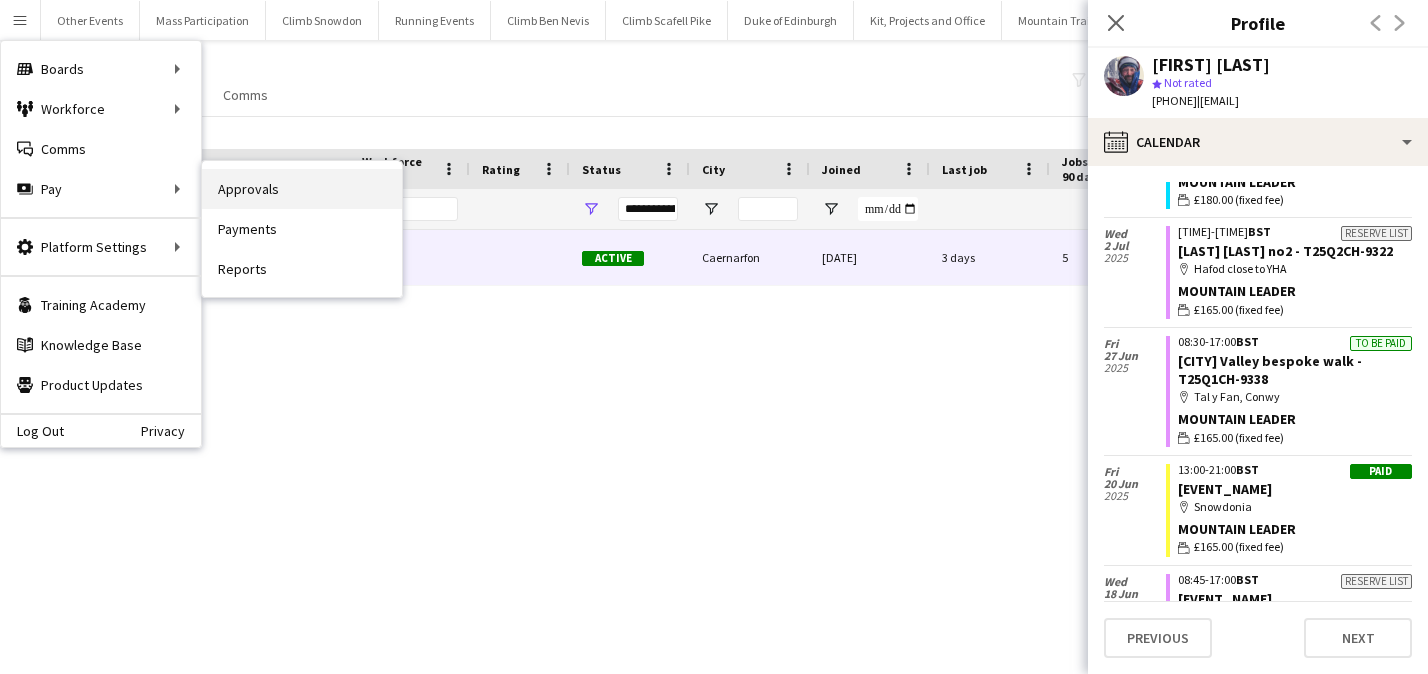 click on "Approvals" at bounding box center (302, 189) 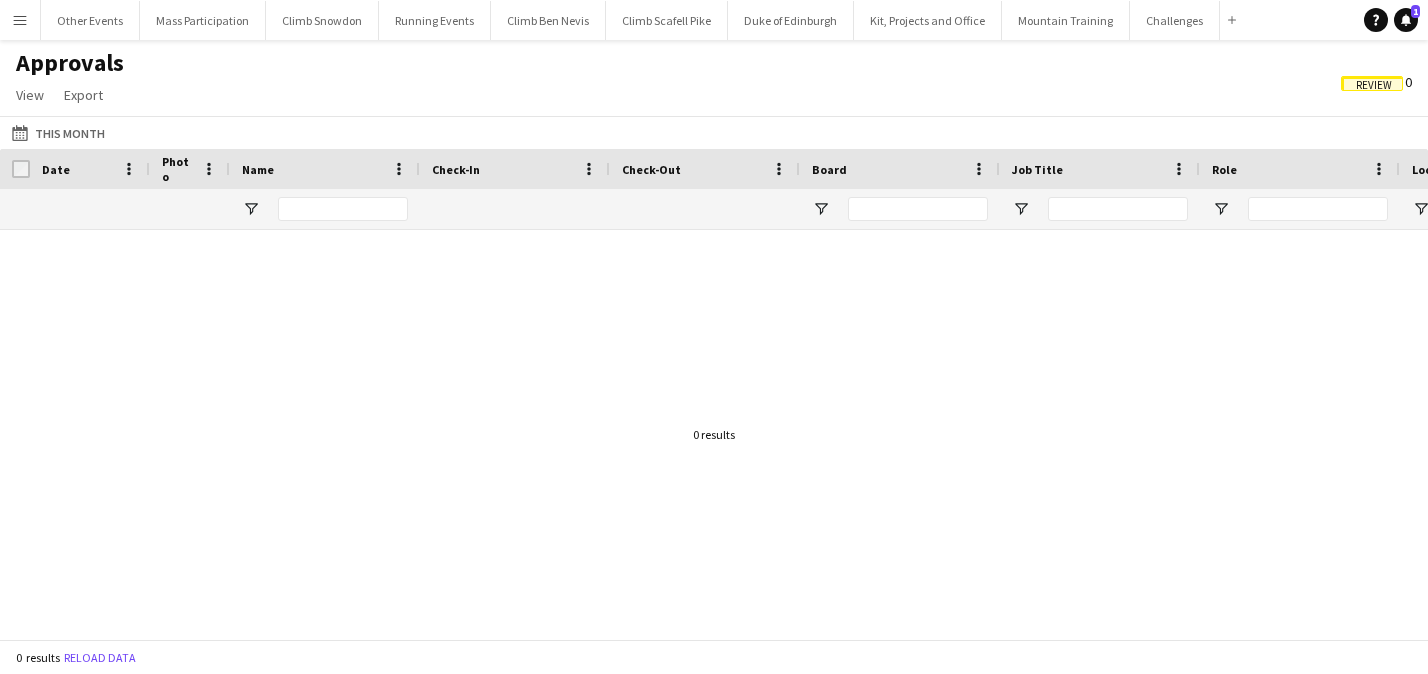 click on "[MONTH] [YEAR]" 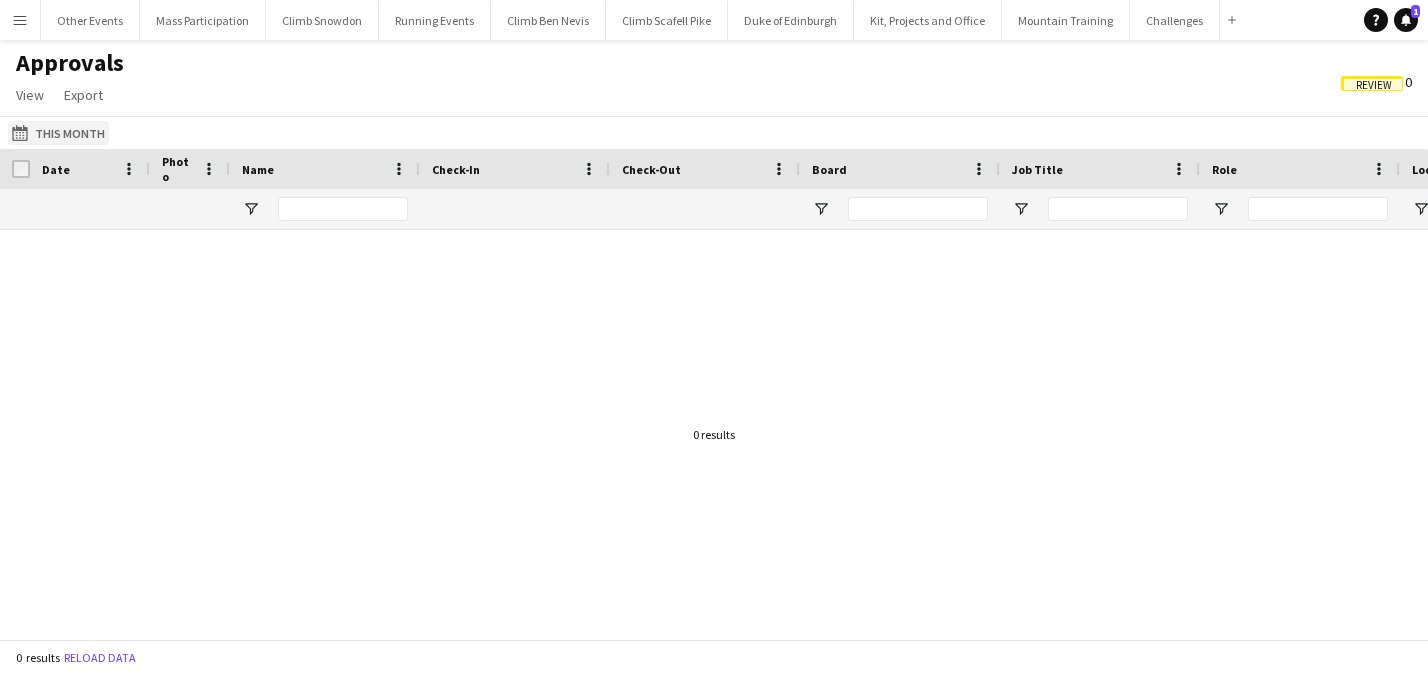 click on "This Month
This Month" 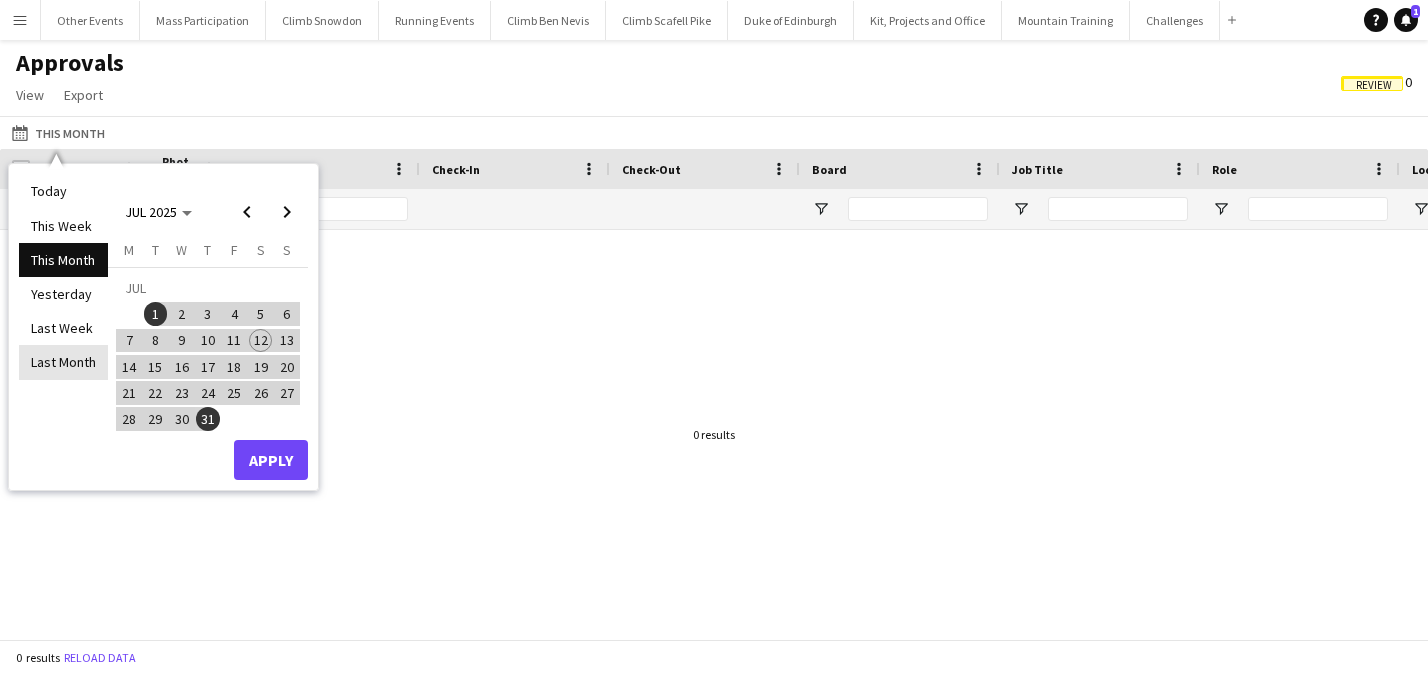 click on "Last Month" at bounding box center (63, 362) 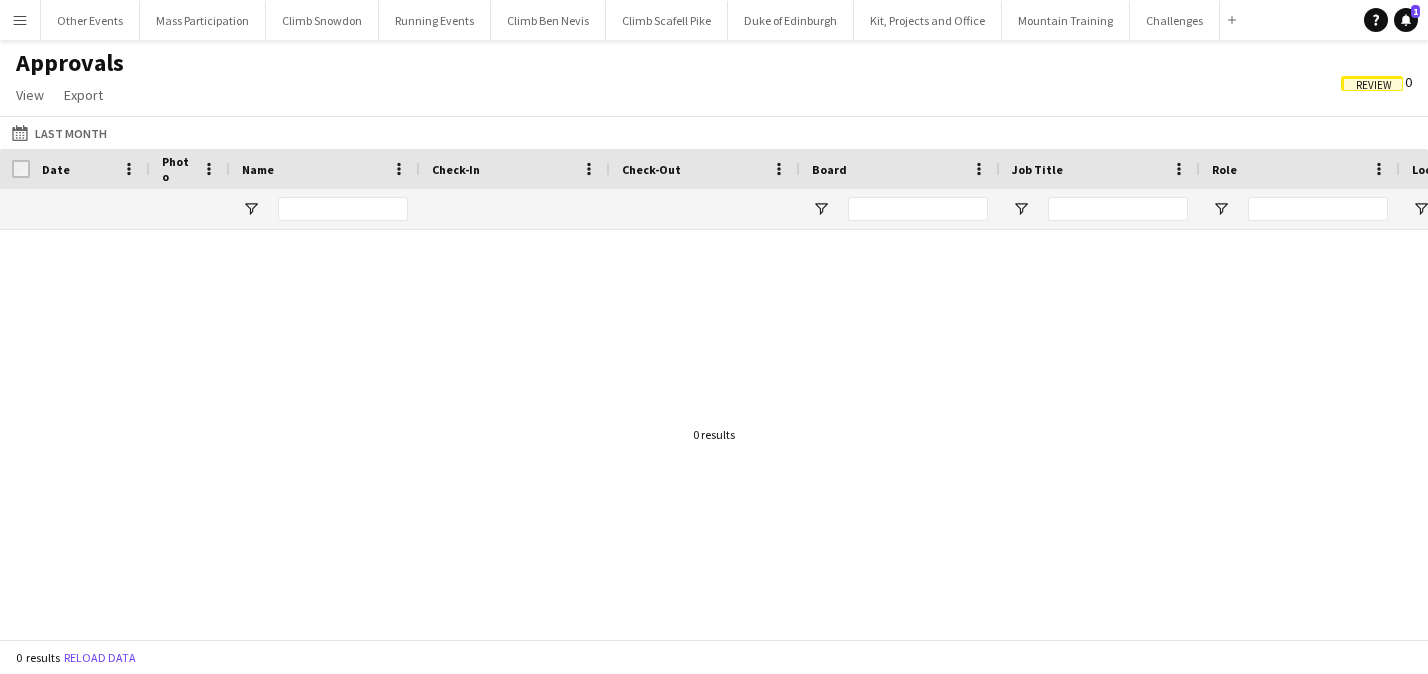 click on "Menu" at bounding box center [20, 20] 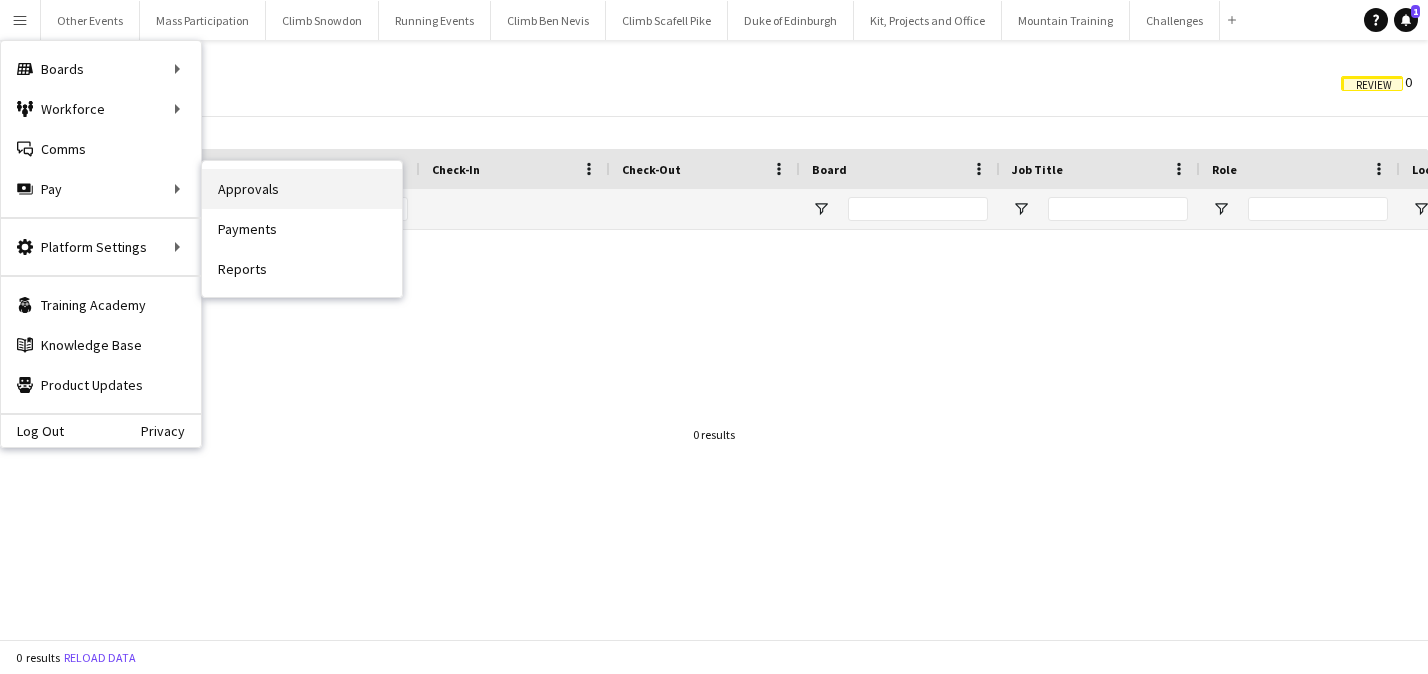 click on "Approvals" at bounding box center [302, 189] 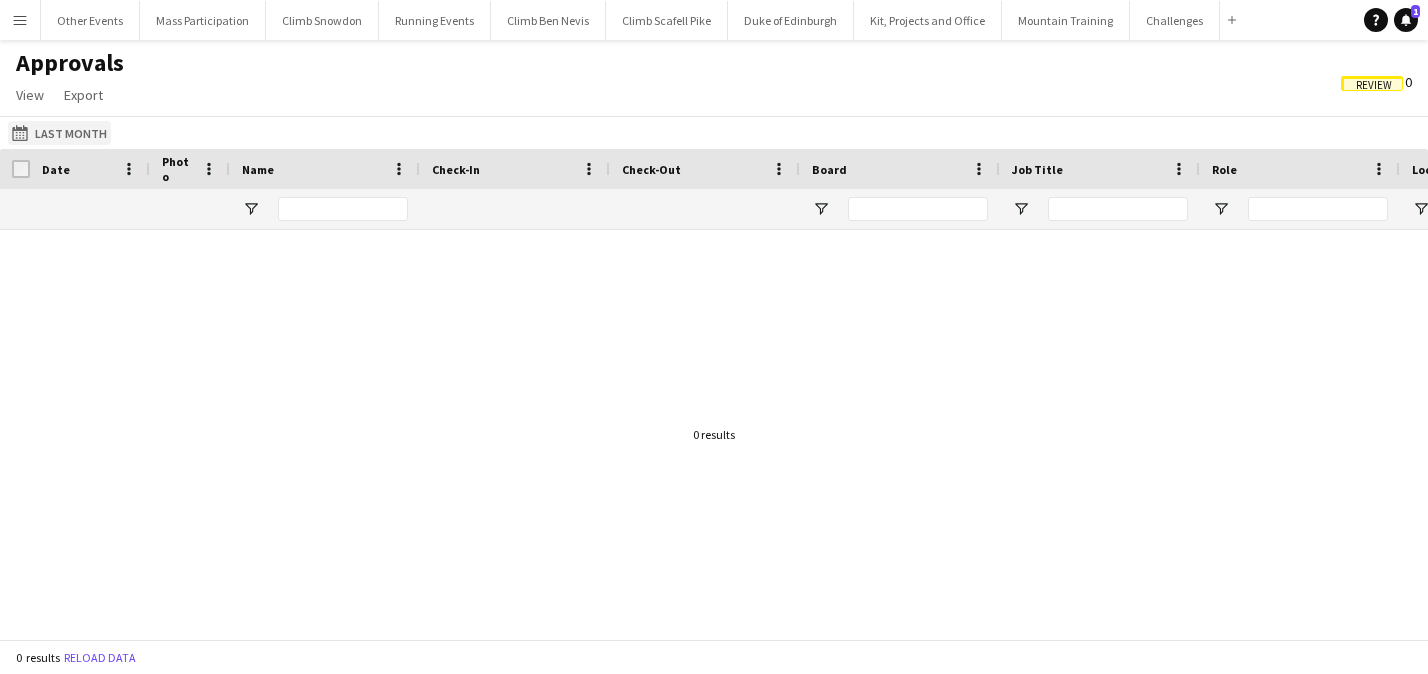 click on "This Month
Last Month" 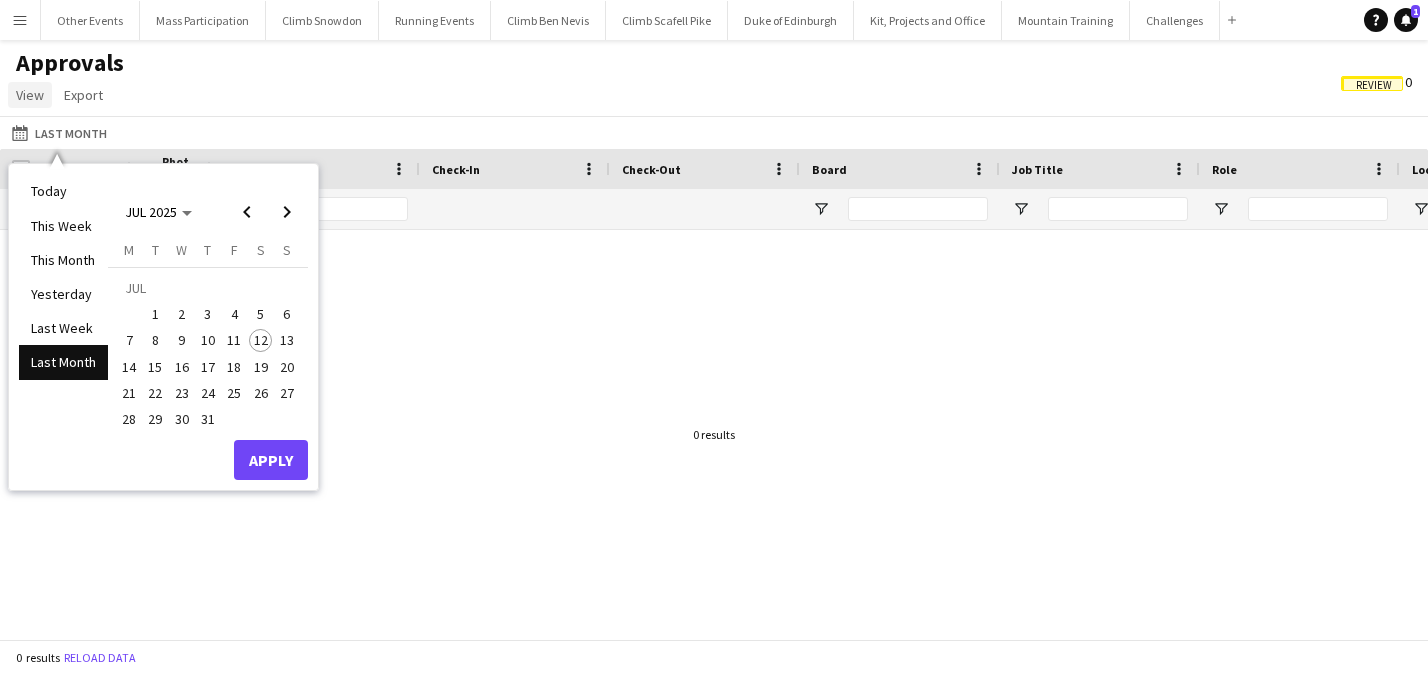 click on "View" 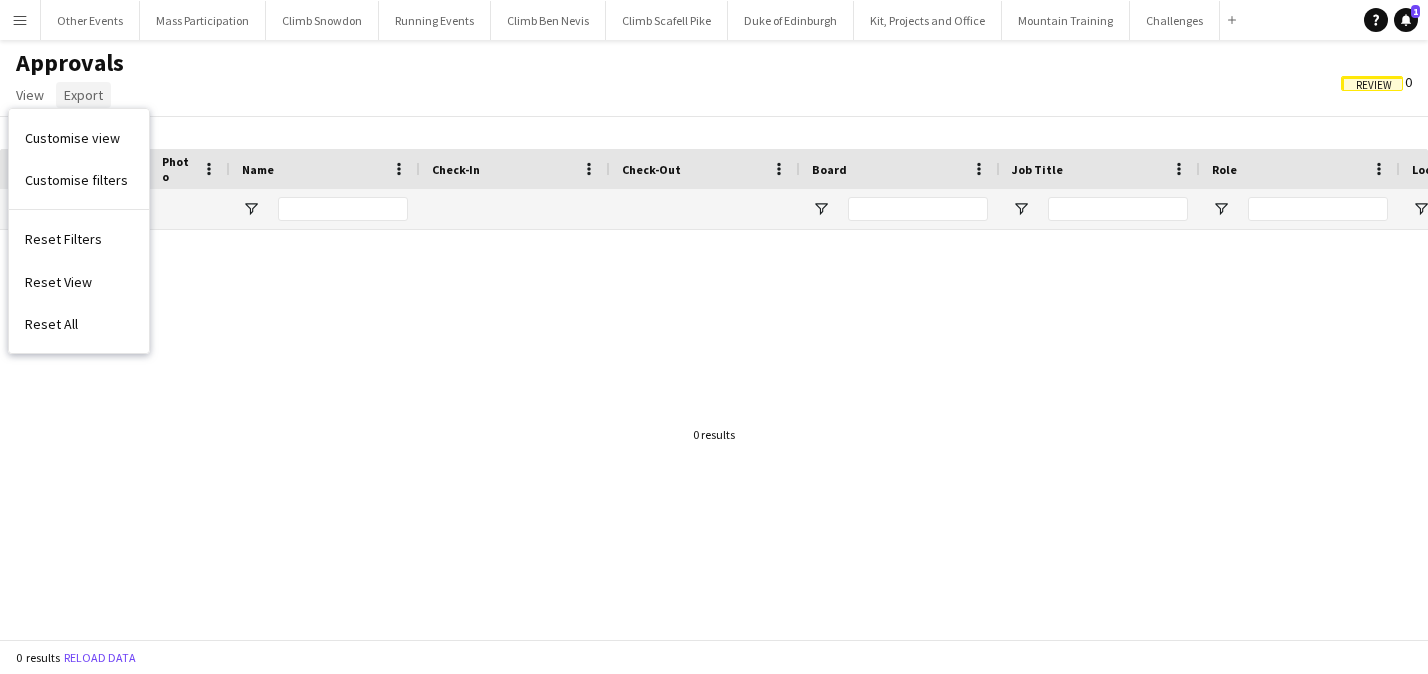 click on "Export" 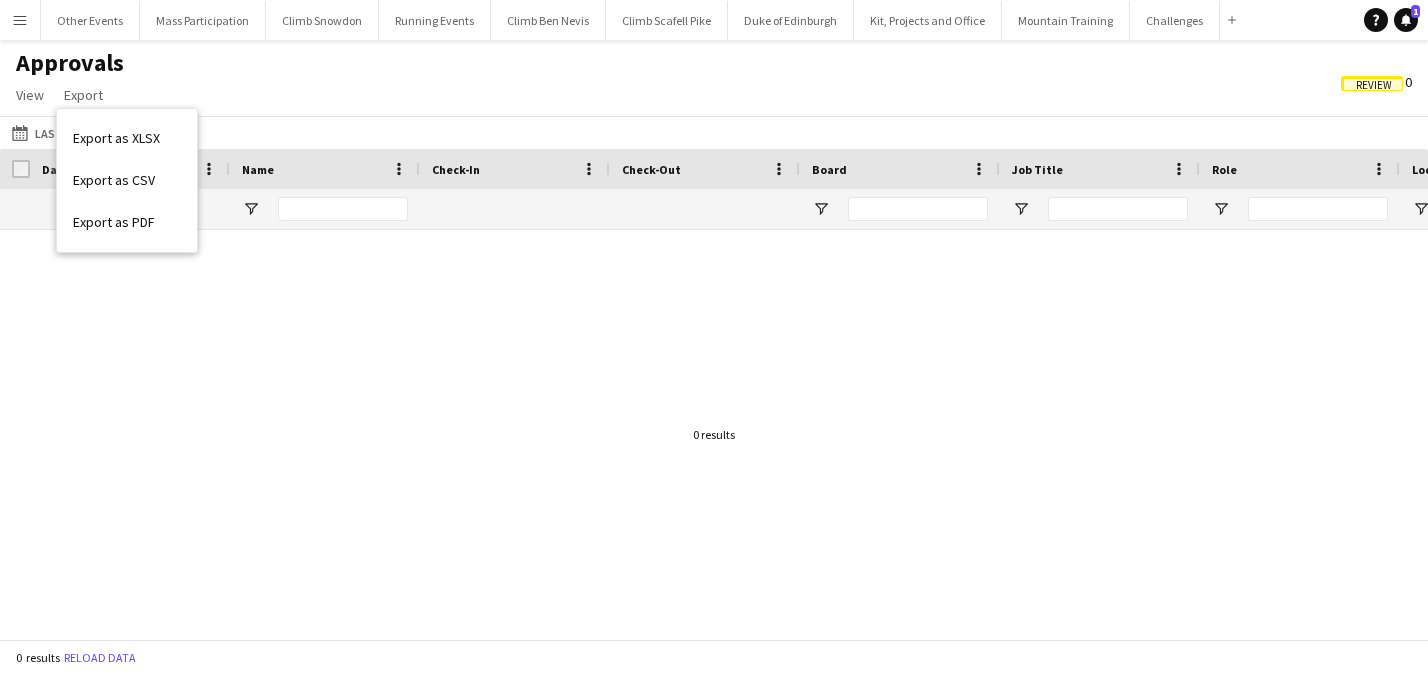 click on "Approvals   View  Customise view Customise filters Reset Filters Reset View Reset All  Export  Export as XLSX Export as CSV Export as PDF  Review   0" 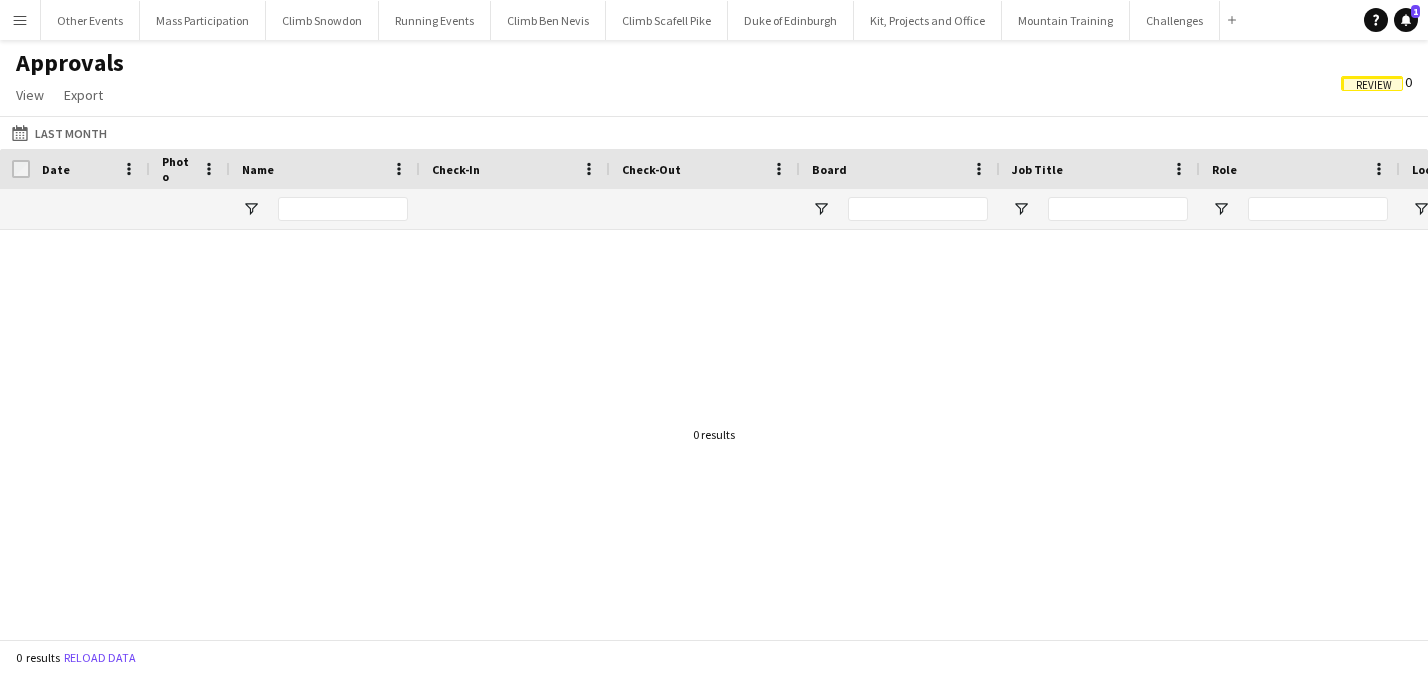 scroll, scrollTop: 0, scrollLeft: 345, axis: horizontal 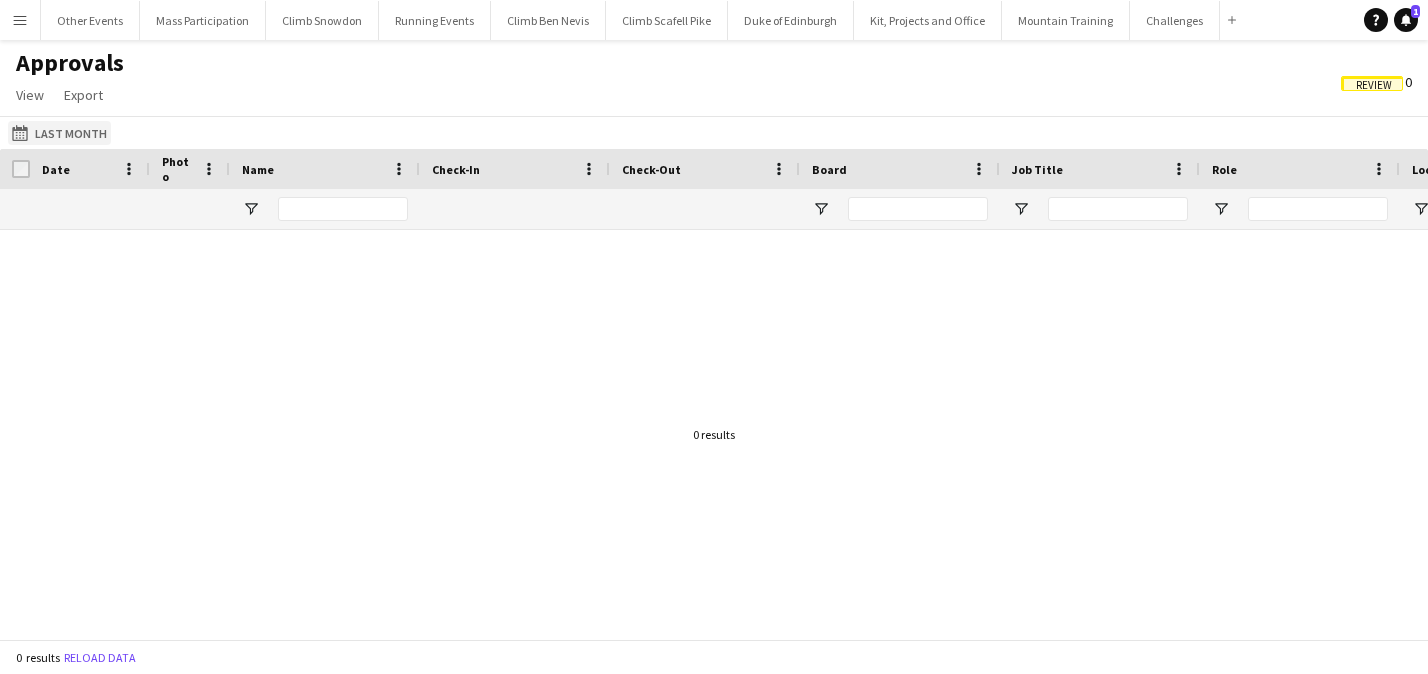 click on "This Month
Last Month" 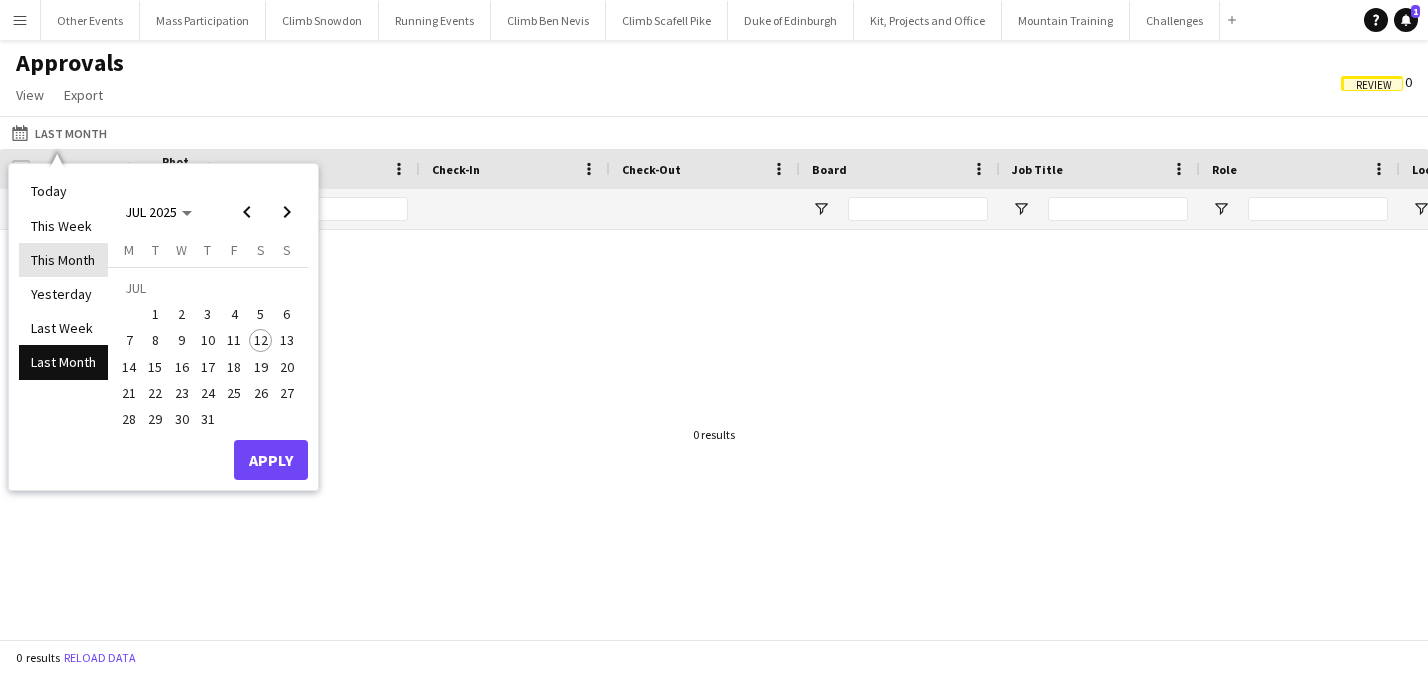 click on "This Month" at bounding box center [63, 260] 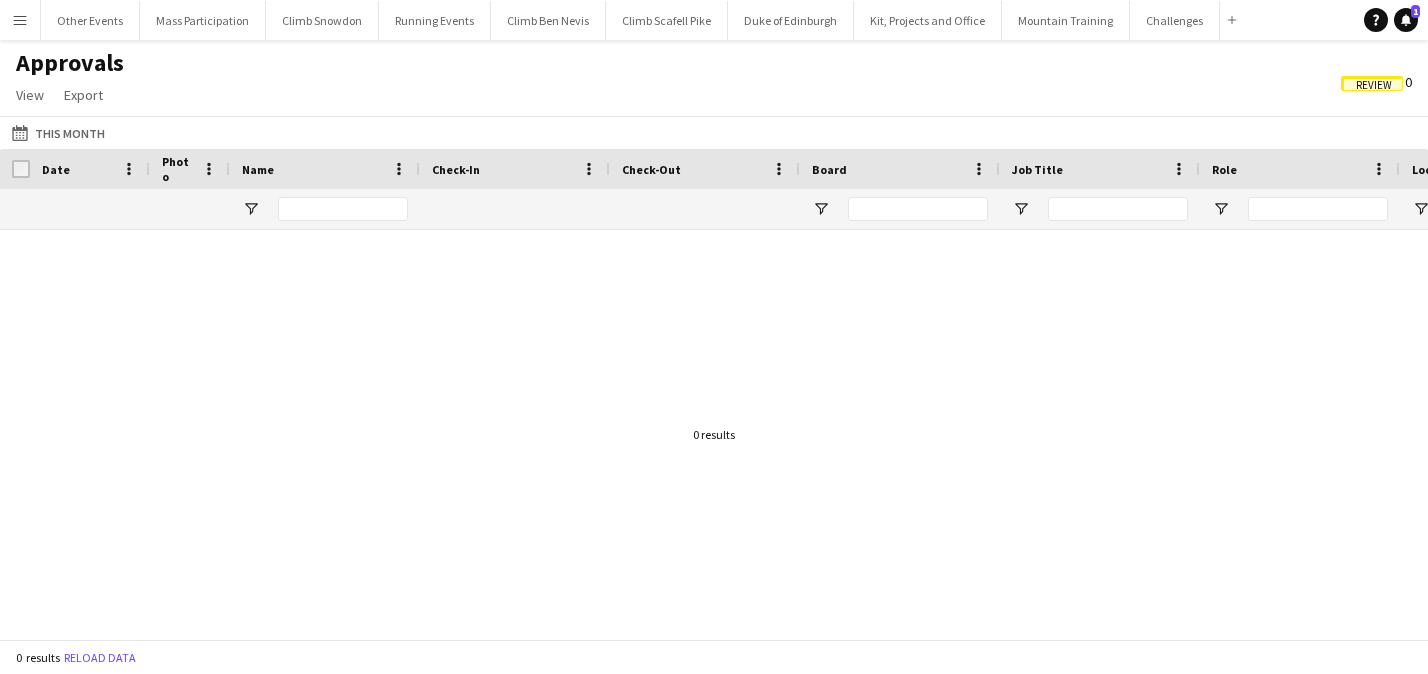 click on "Menu" at bounding box center [20, 20] 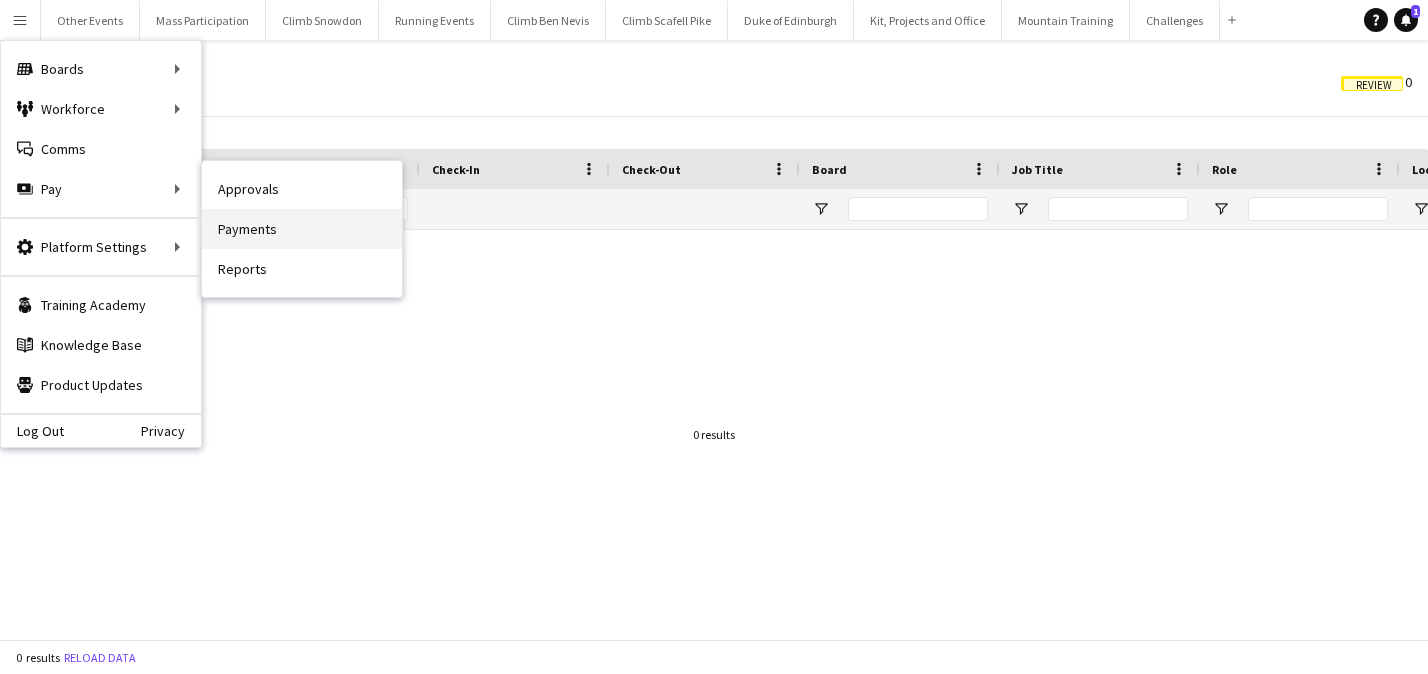 click on "Payments" at bounding box center [302, 229] 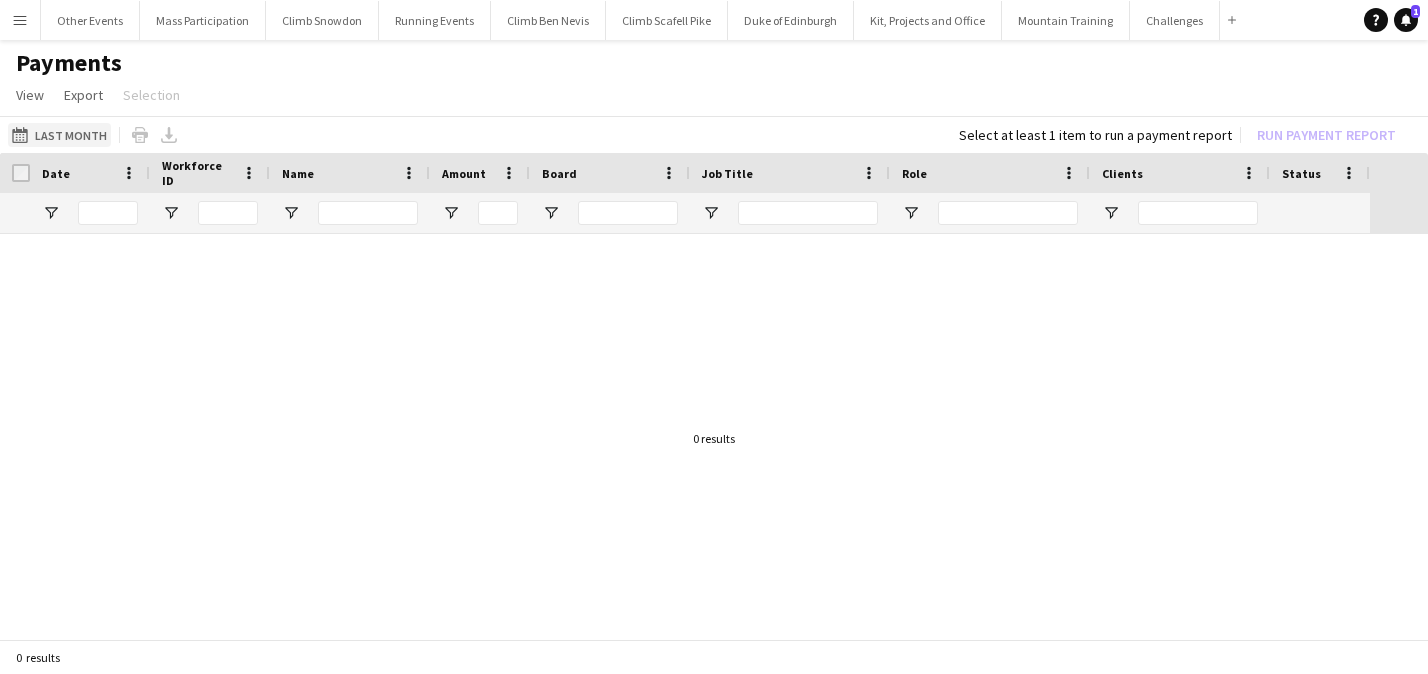 click on "Last Month
Last Month" 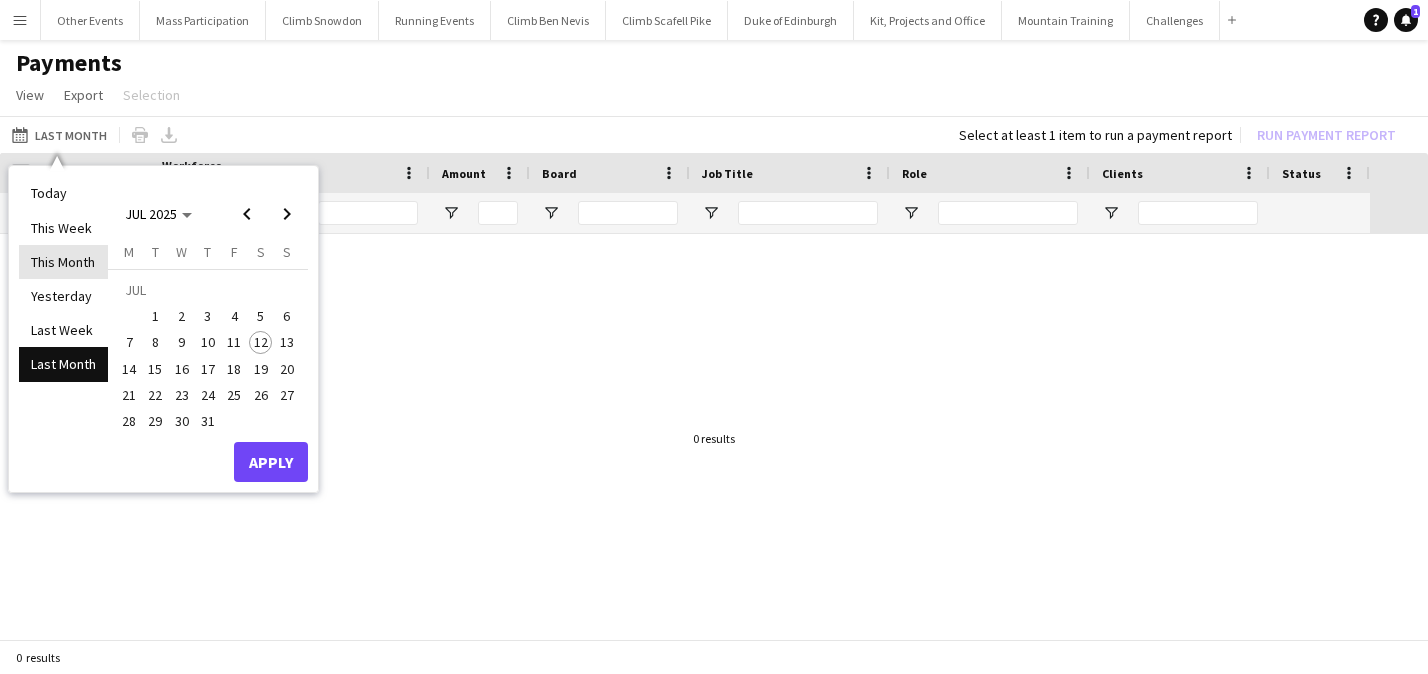 click on "This Month" at bounding box center [63, 262] 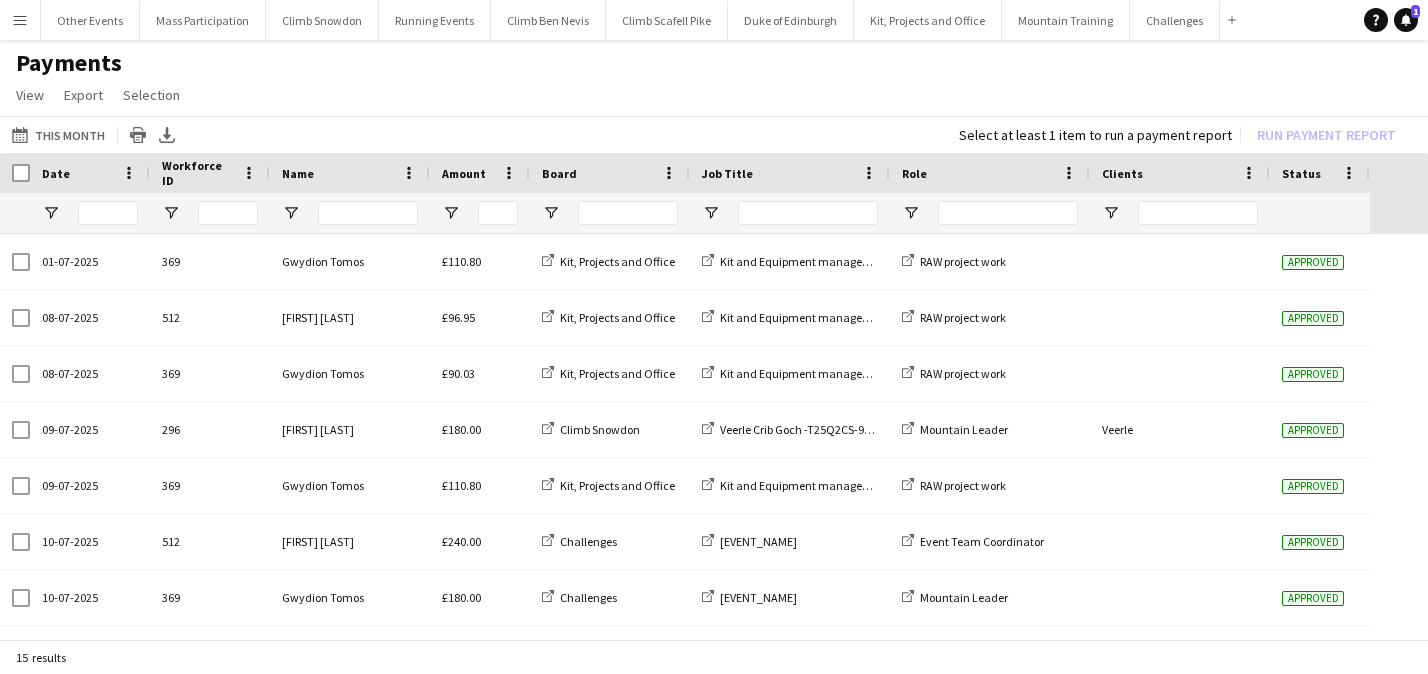 click on "Menu" at bounding box center (20, 20) 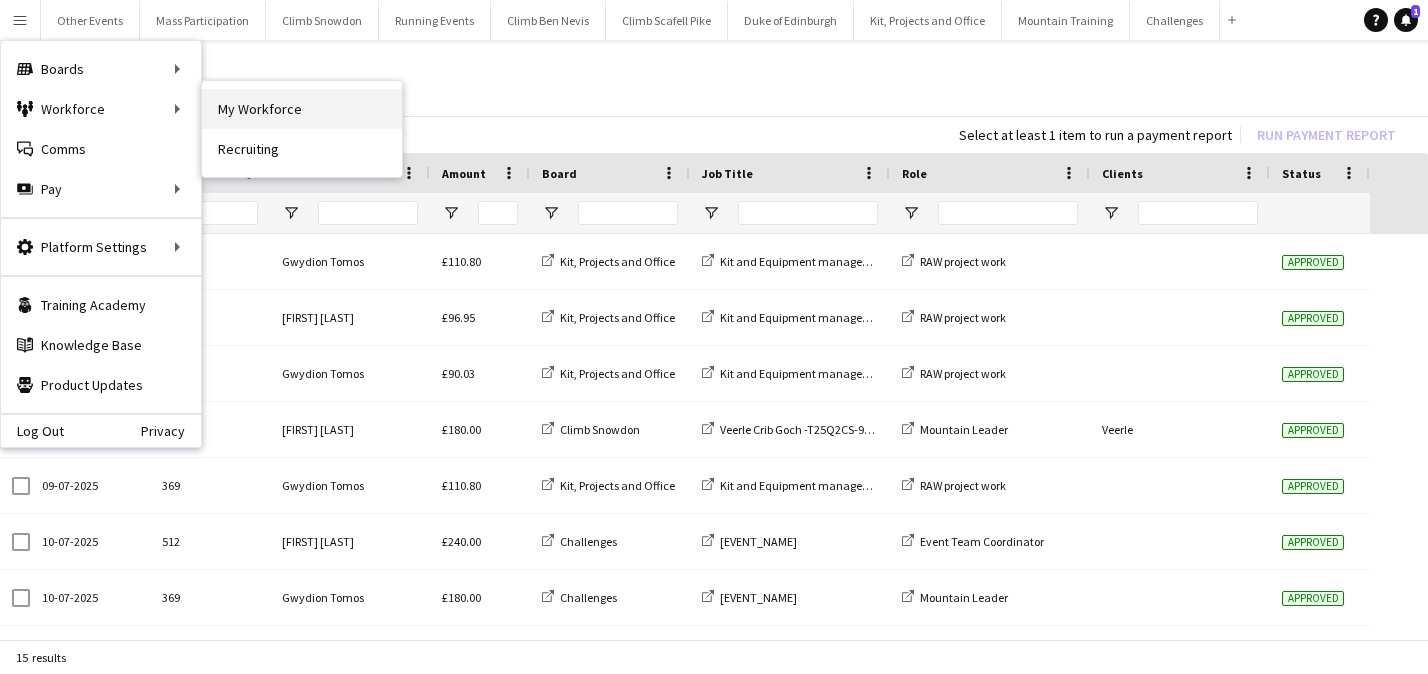 click on "My Workforce" at bounding box center [302, 109] 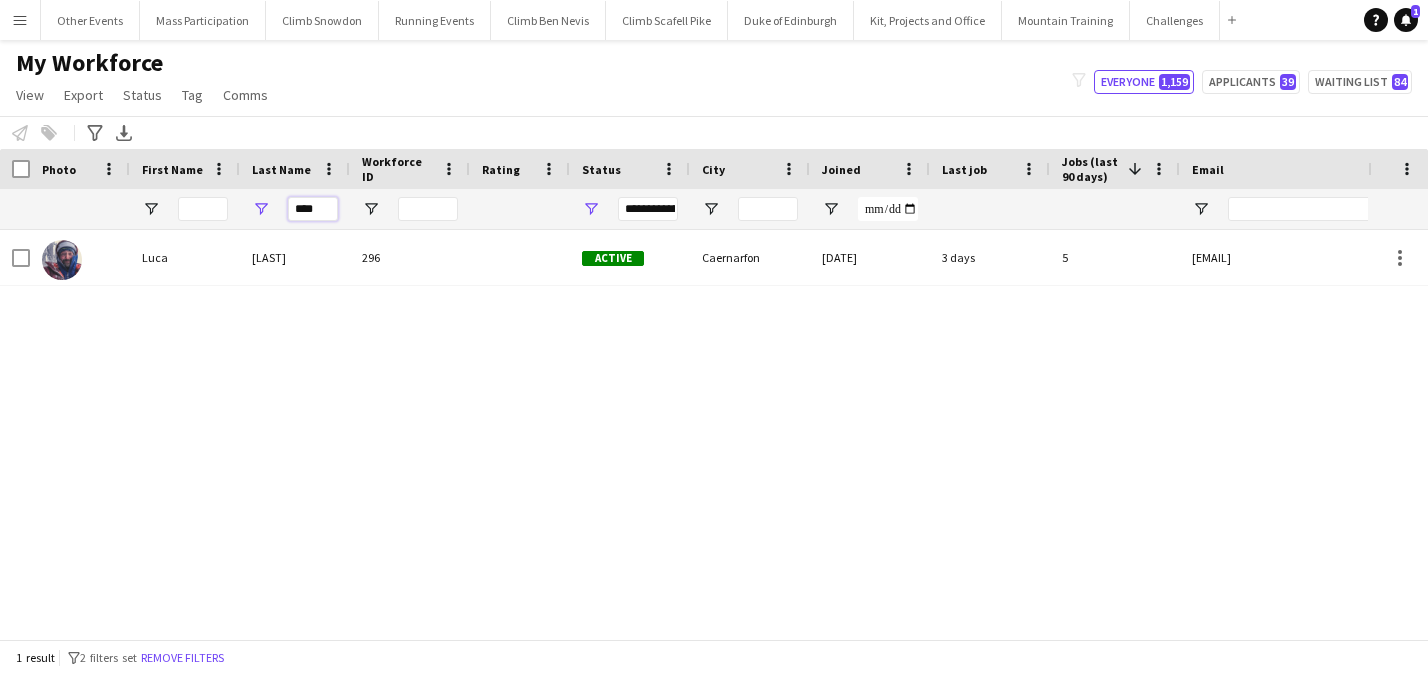 click on "****" at bounding box center [313, 209] 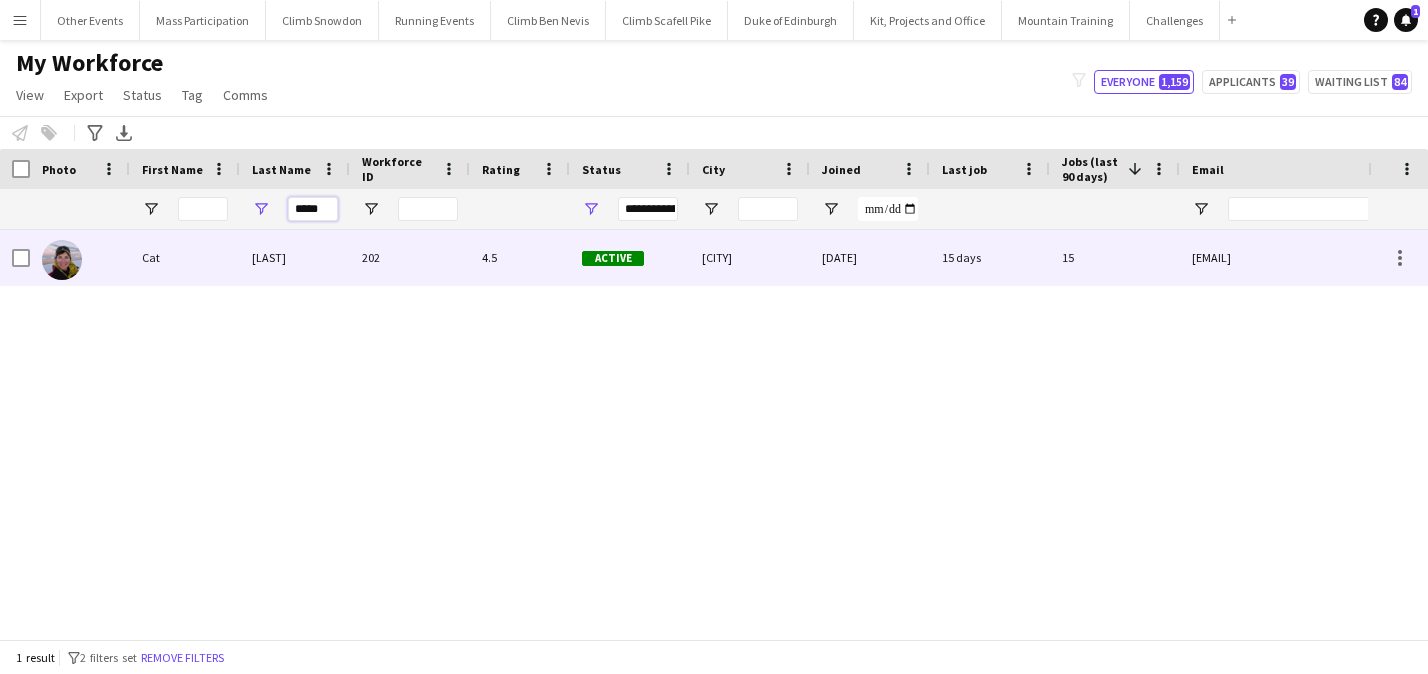type on "*****" 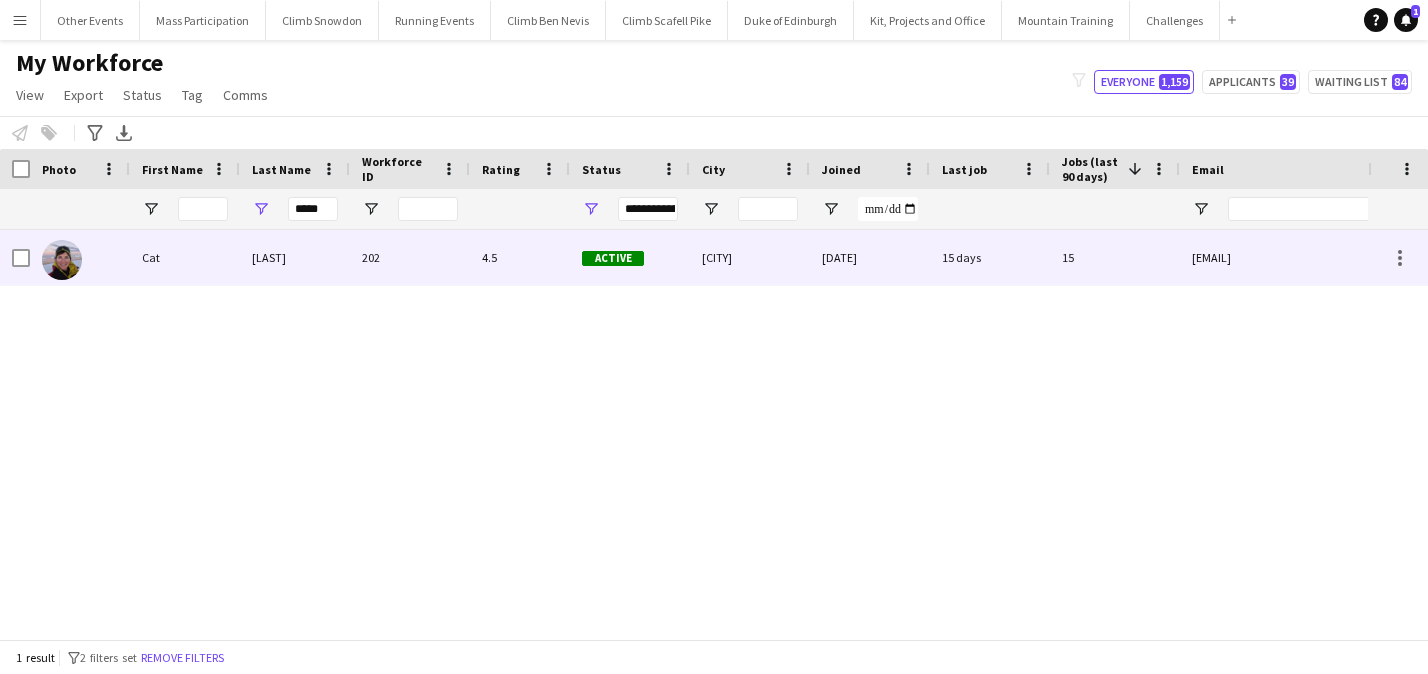 click on "Cat" at bounding box center (185, 257) 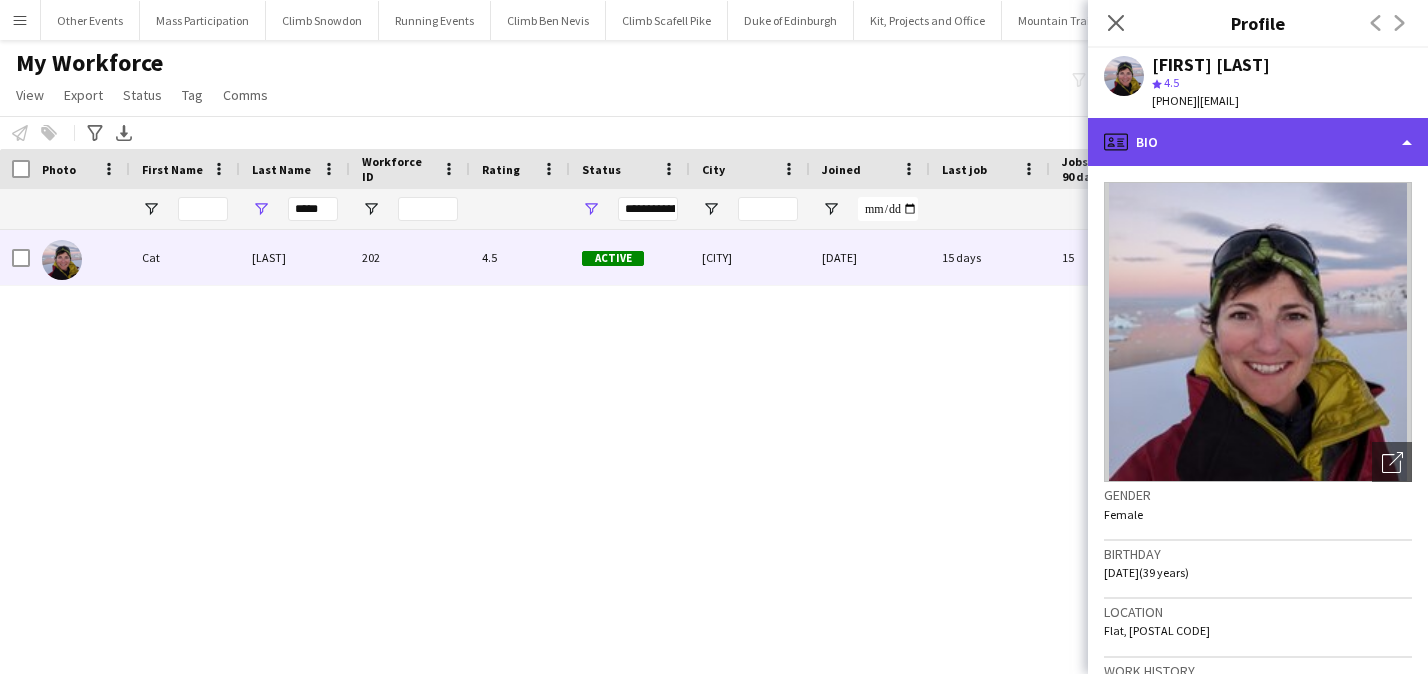 click on "profile
Bio" 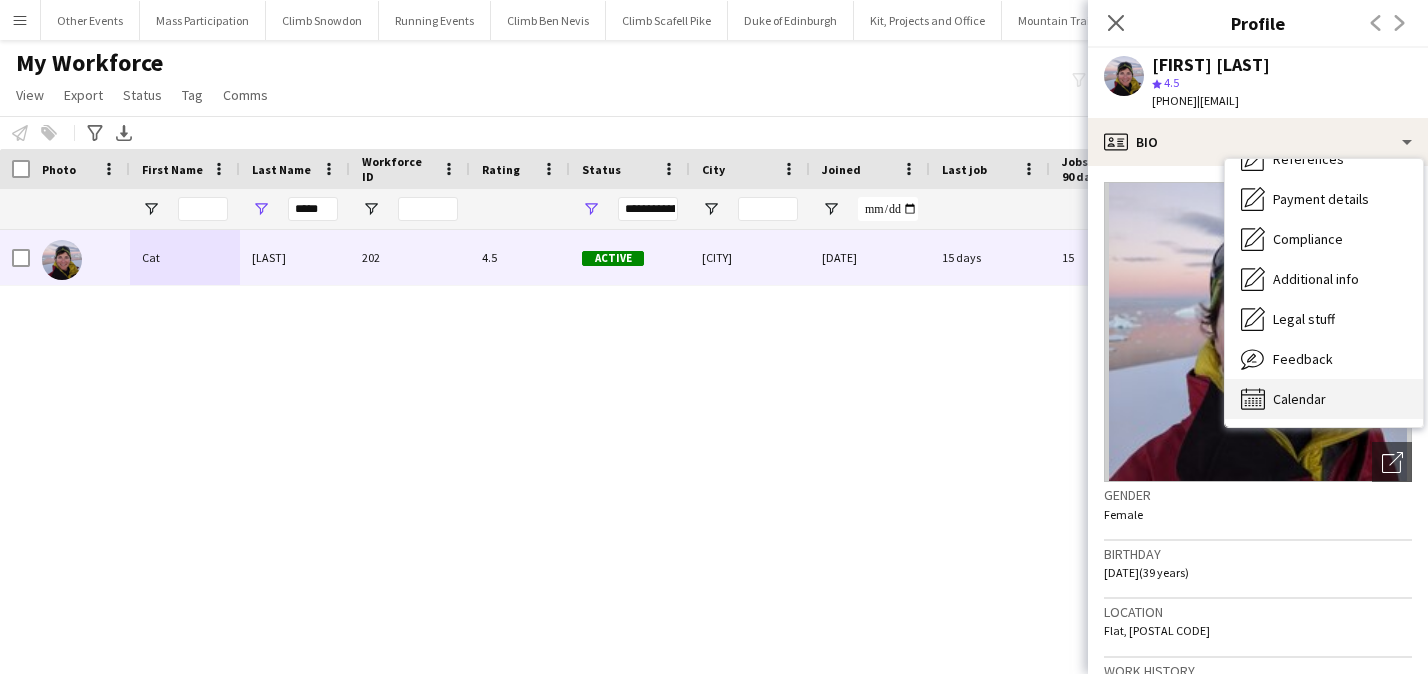 click on "Calendar
Calendar" at bounding box center (1324, 399) 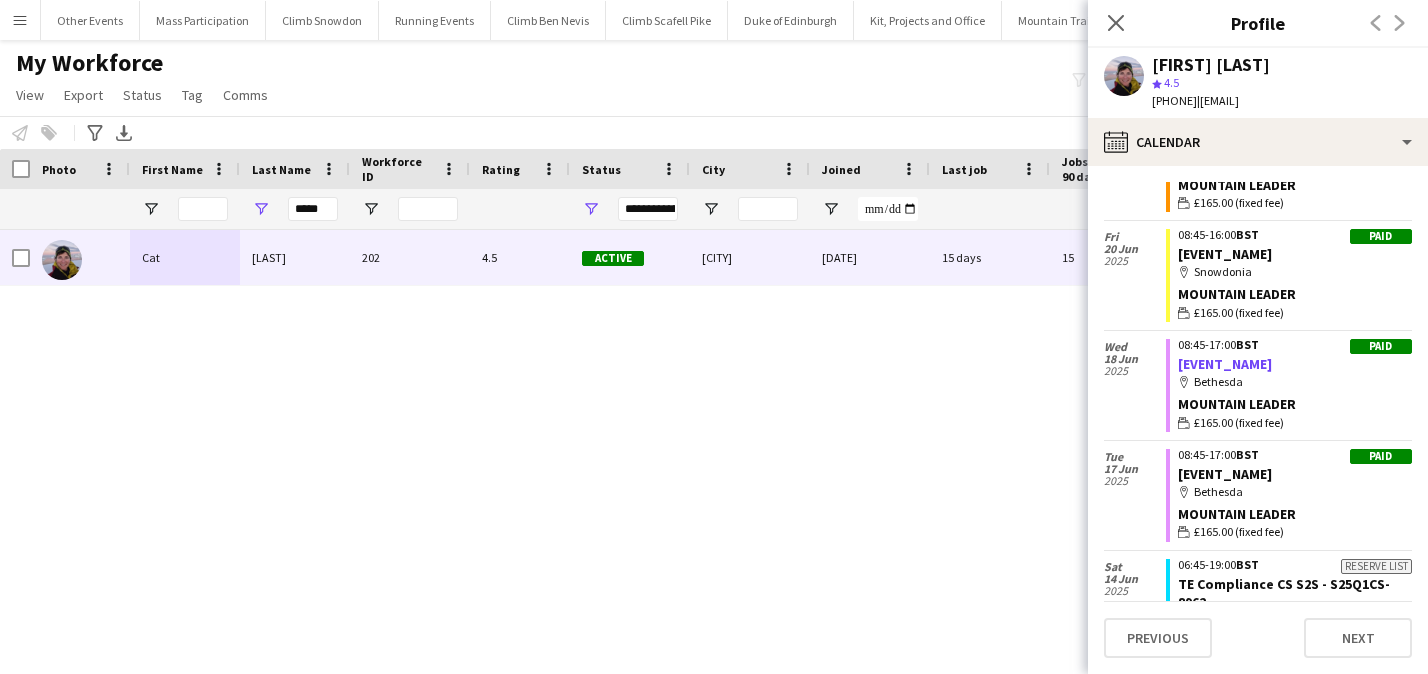 click on "[EVENT_NAME]" 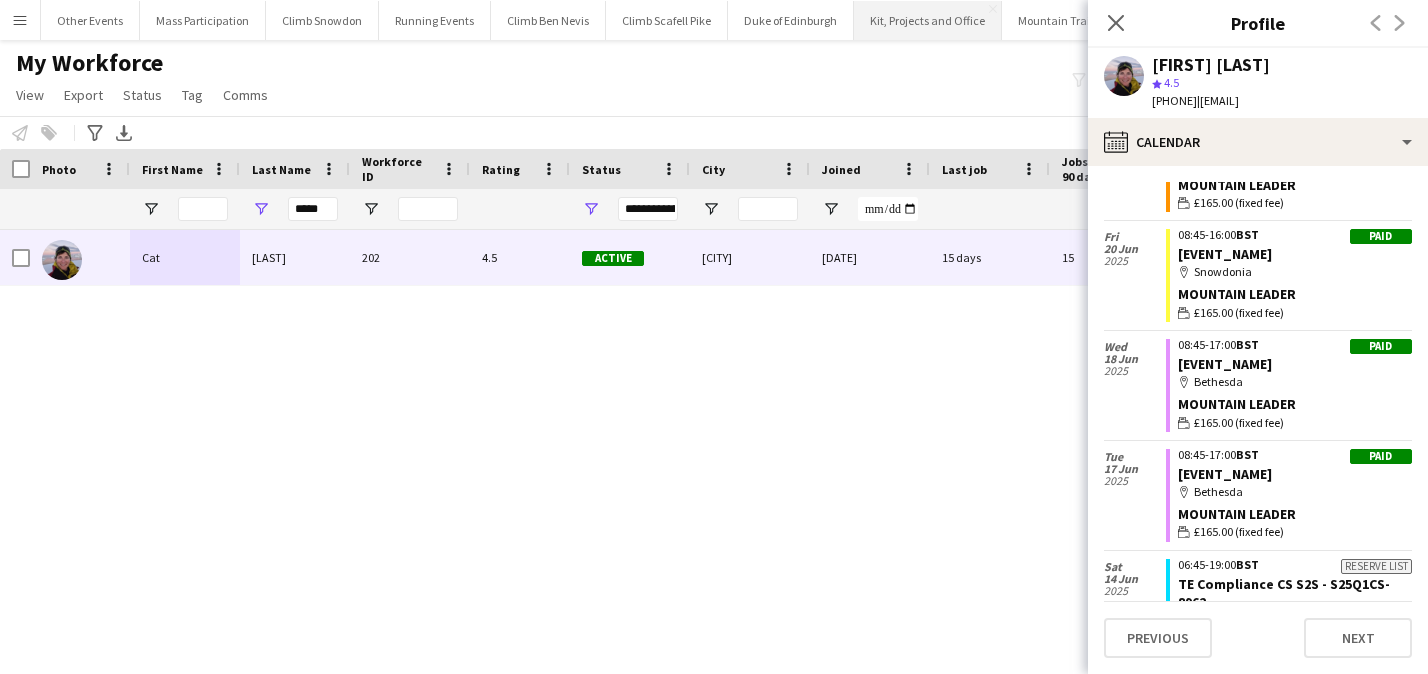 scroll, scrollTop: 0, scrollLeft: 0, axis: both 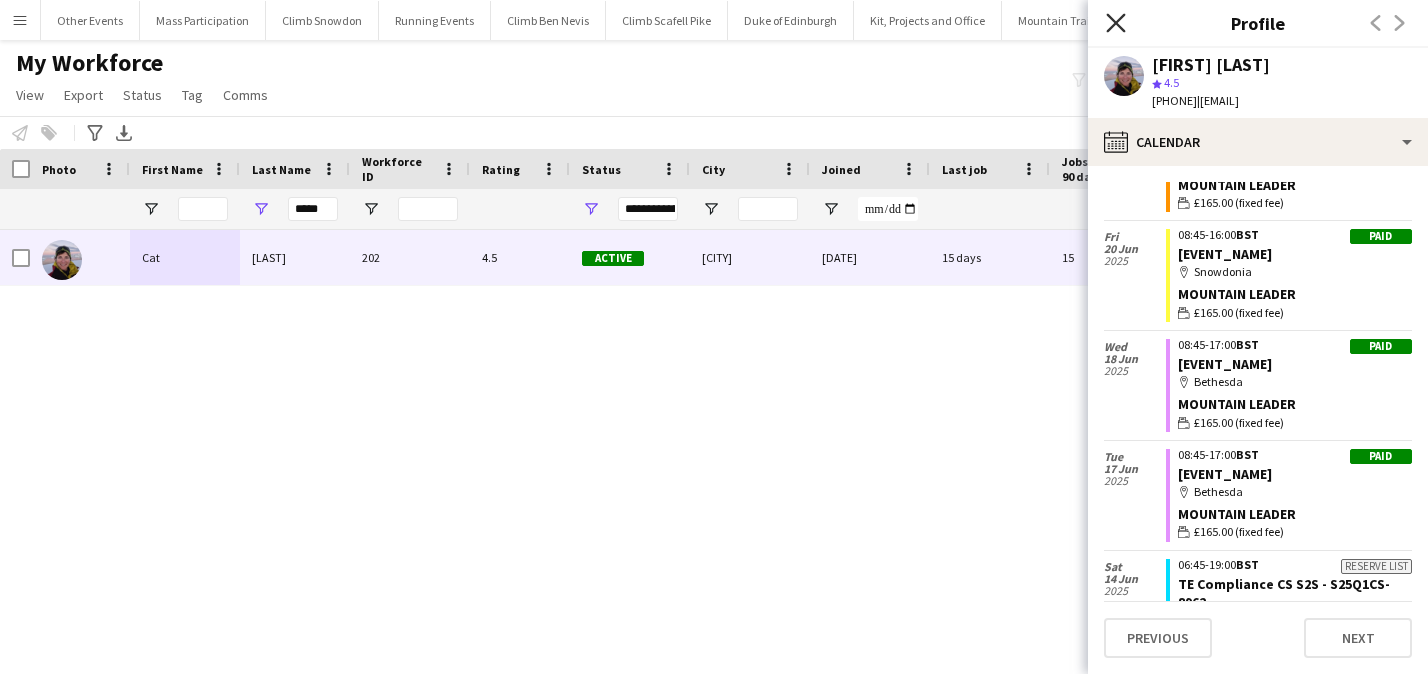 click on "Close pop-in" 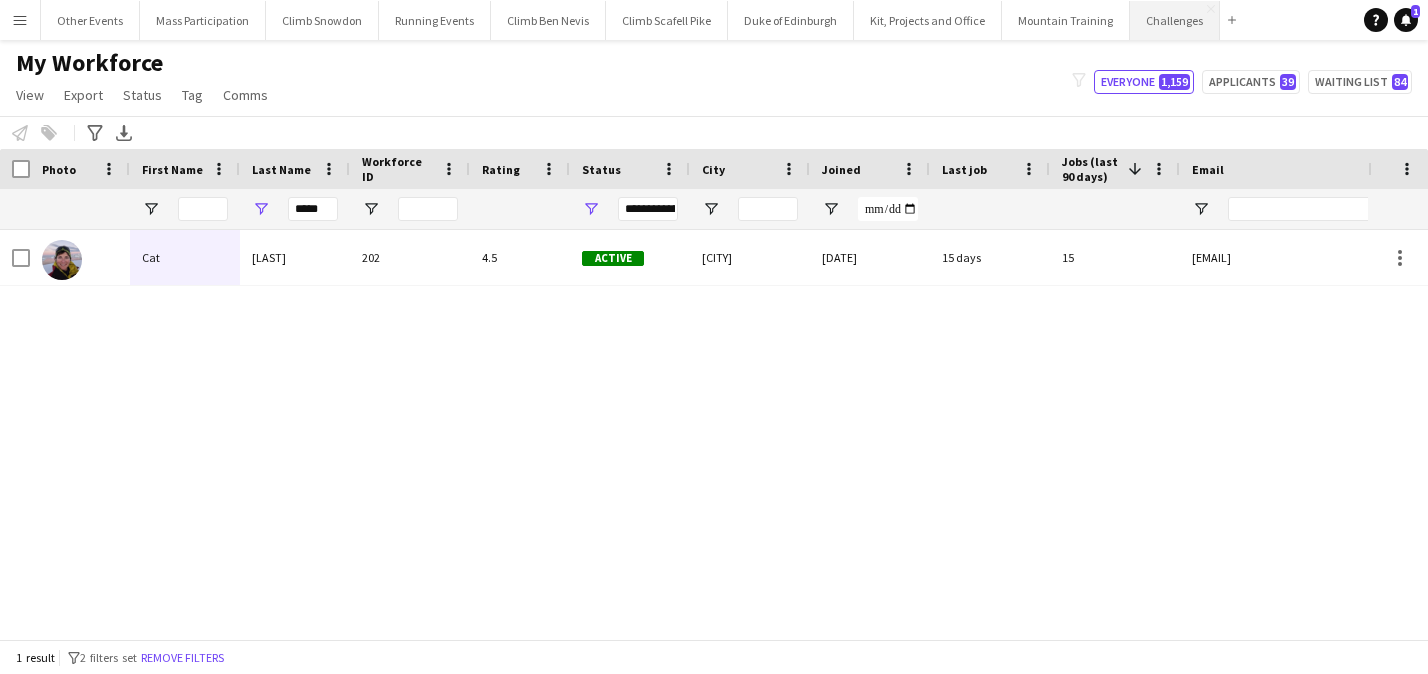 click on "Challenges
Close" at bounding box center (1175, 20) 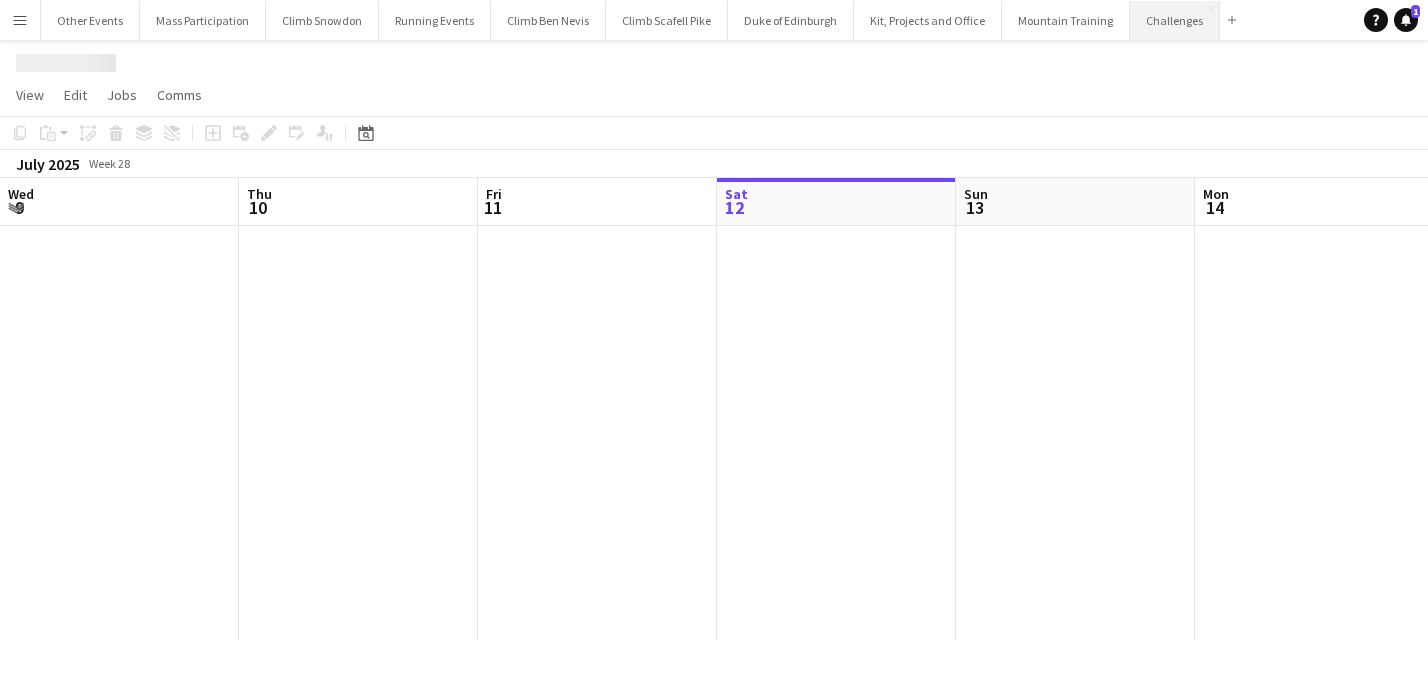 scroll, scrollTop: 0, scrollLeft: 478, axis: horizontal 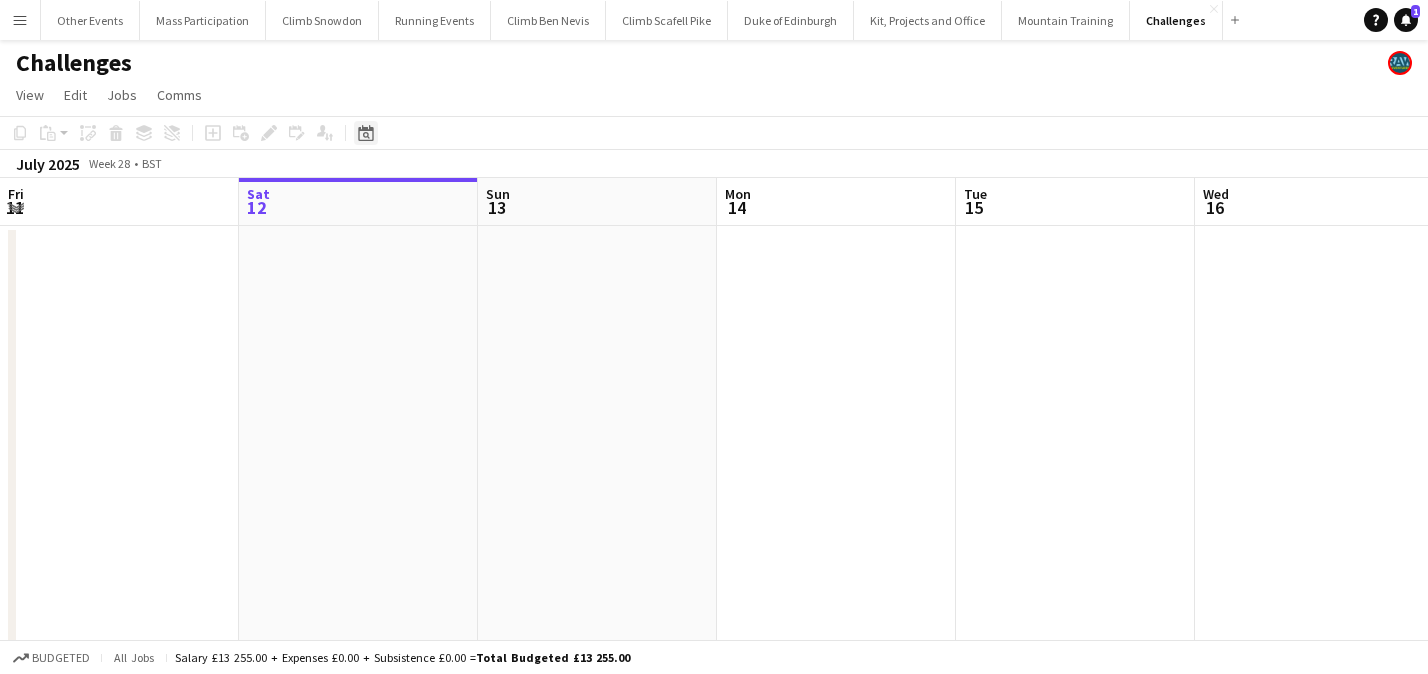 click 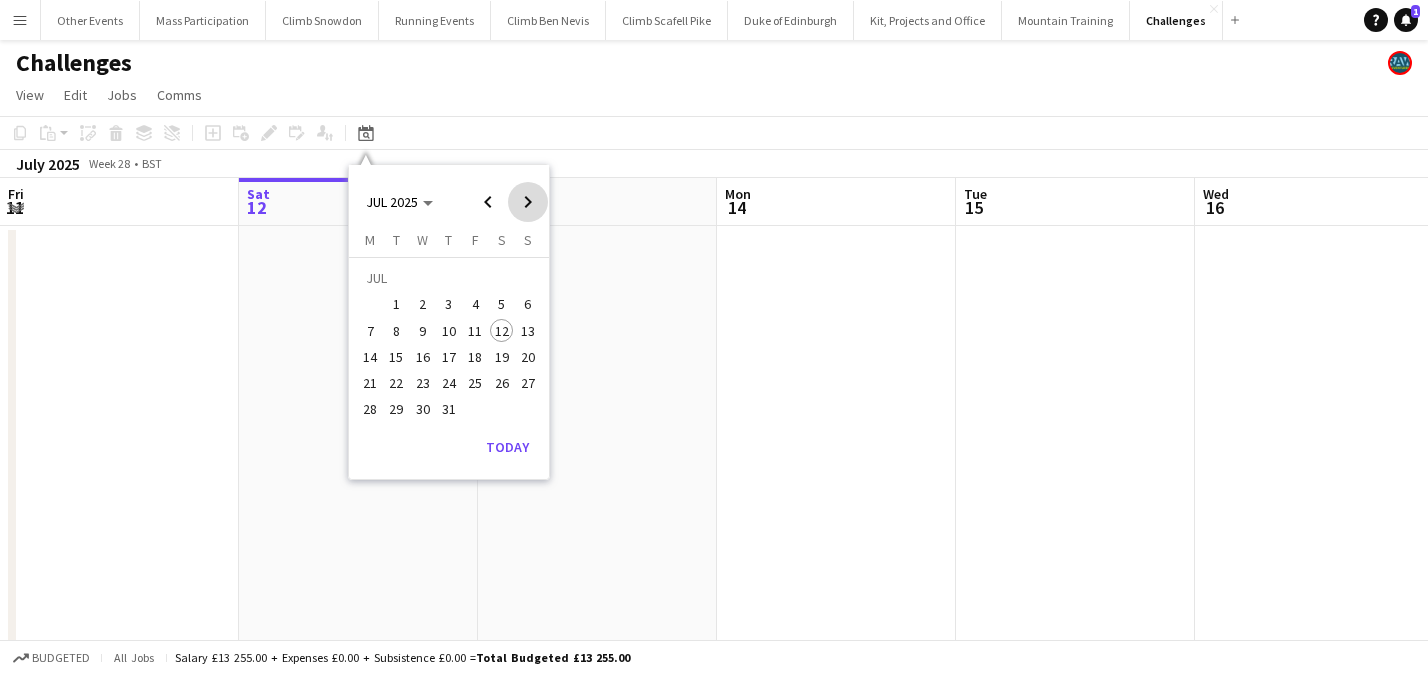 click at bounding box center (528, 202) 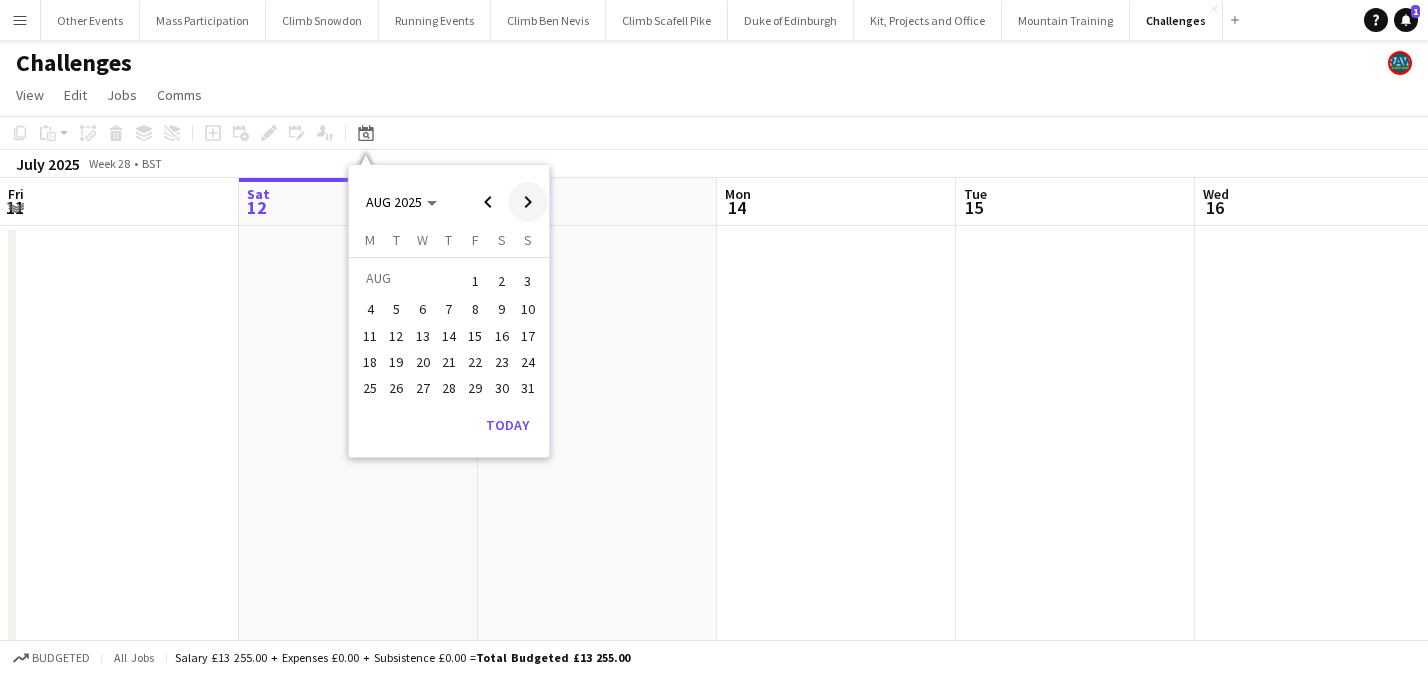click at bounding box center [528, 202] 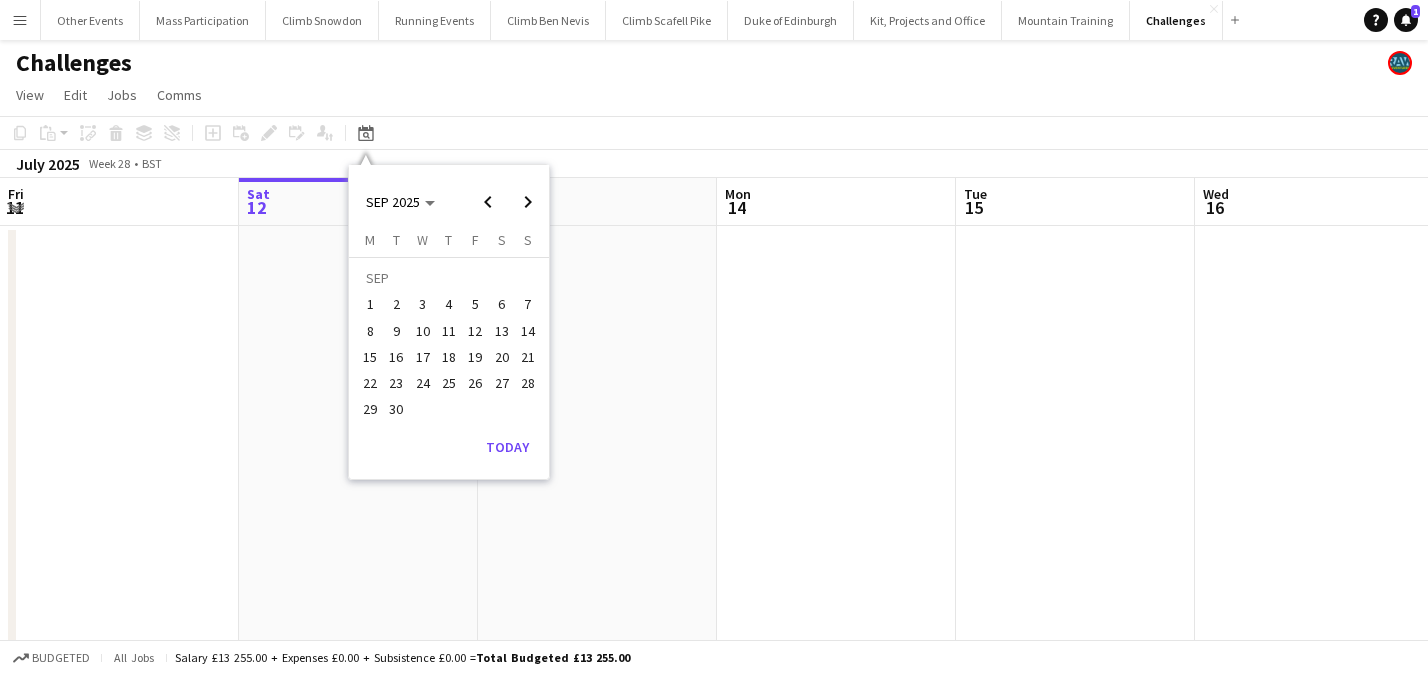 click on "27" at bounding box center (502, 383) 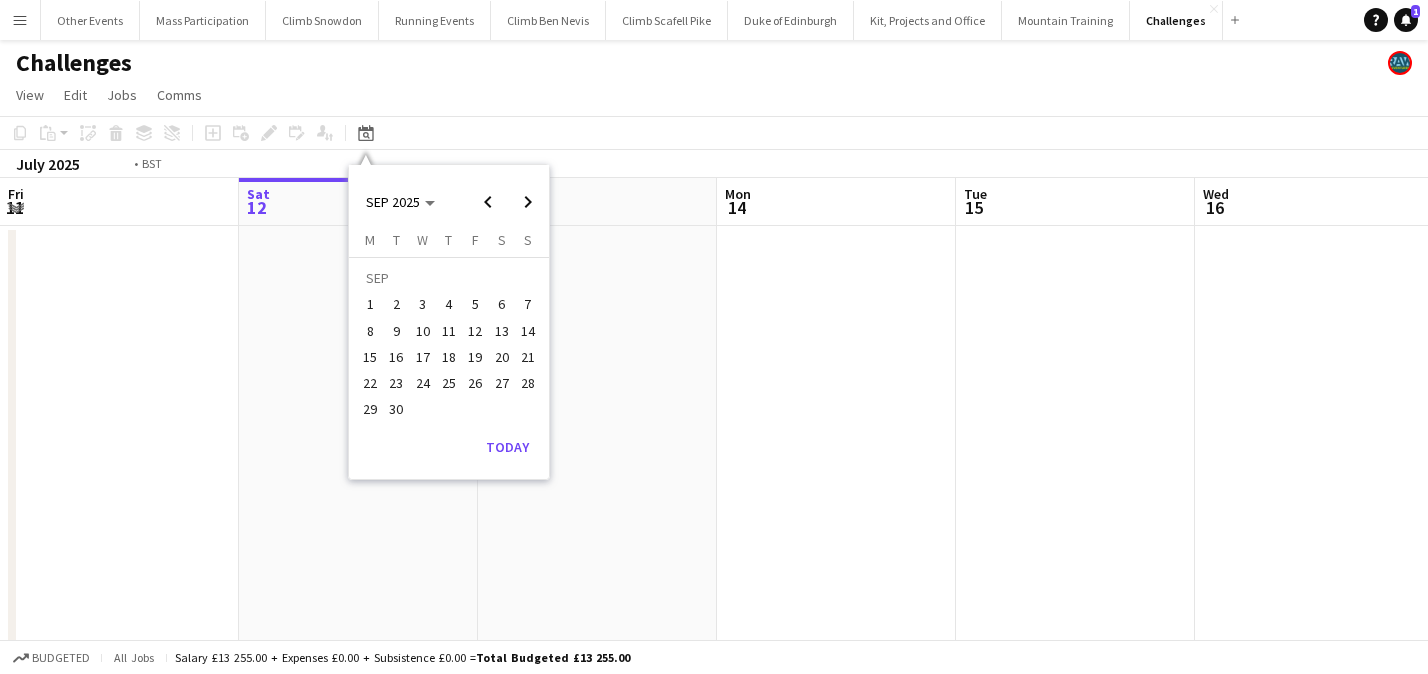 scroll, scrollTop: 0, scrollLeft: 687, axis: horizontal 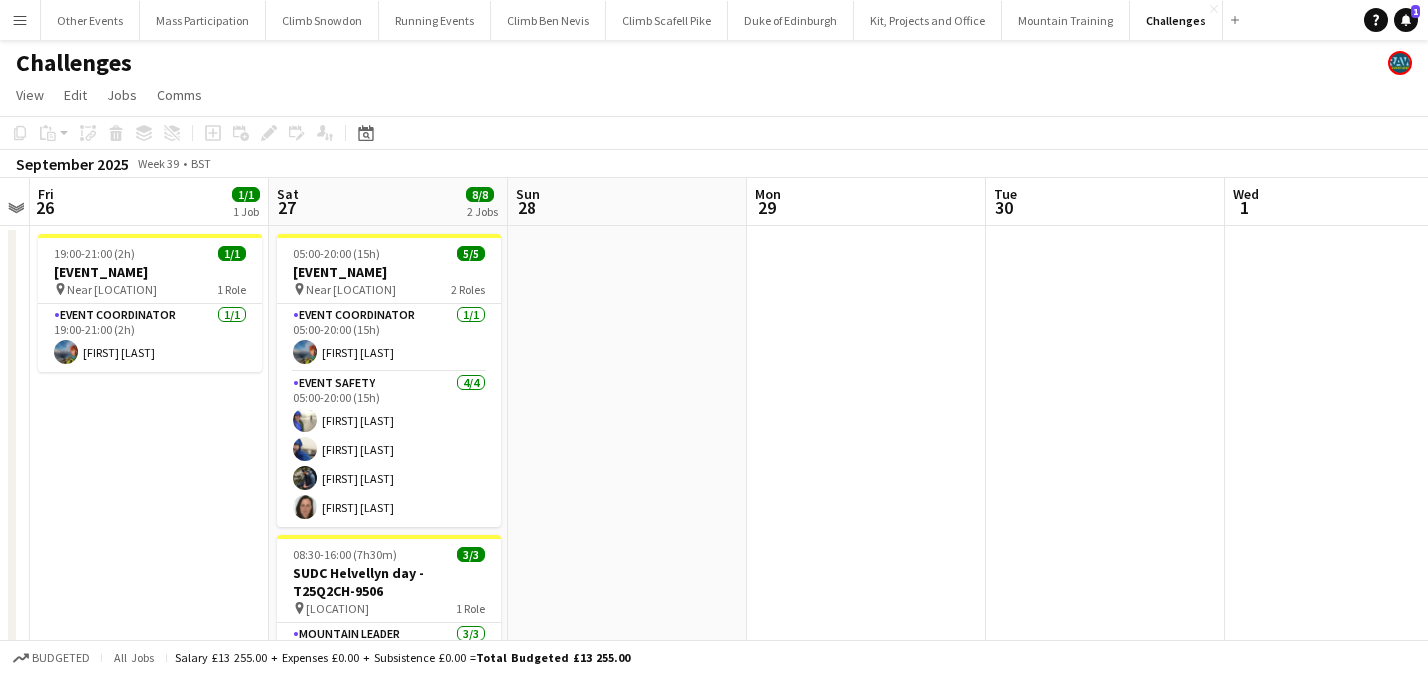 click on "Menu" at bounding box center [20, 20] 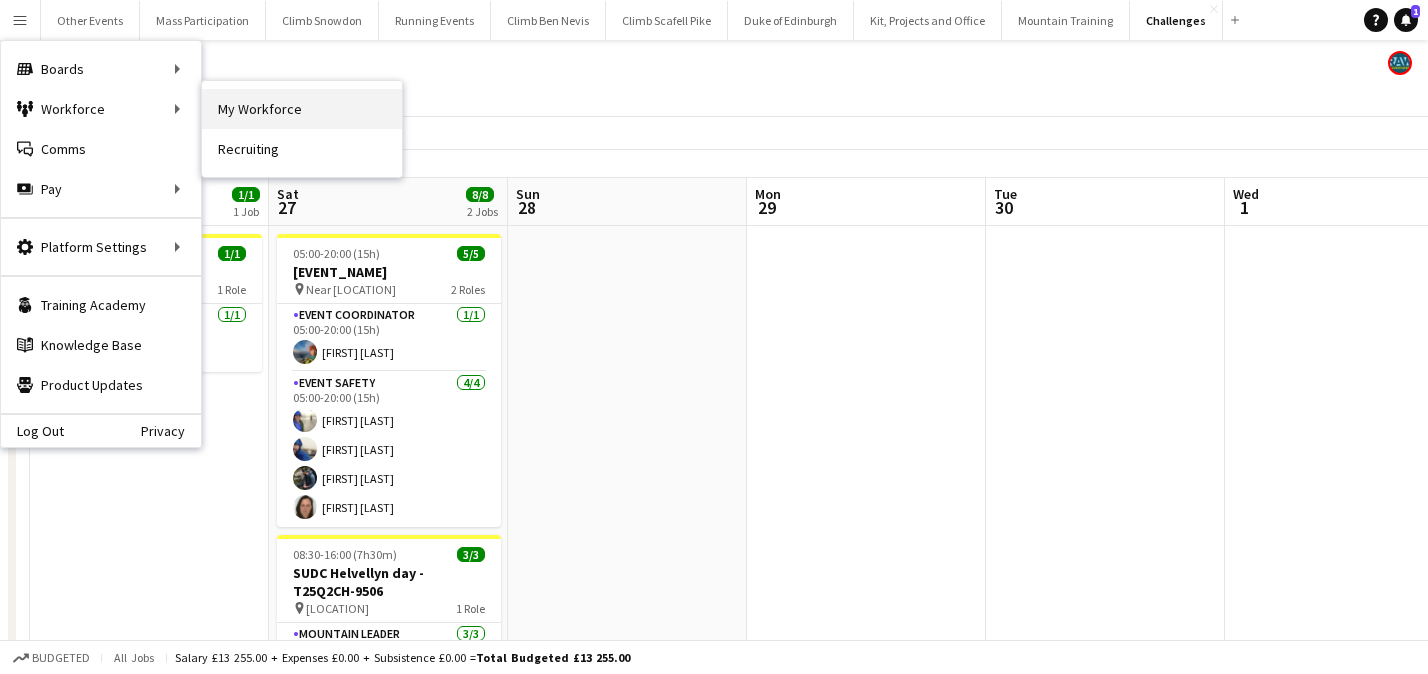 click on "My Workforce" at bounding box center [302, 109] 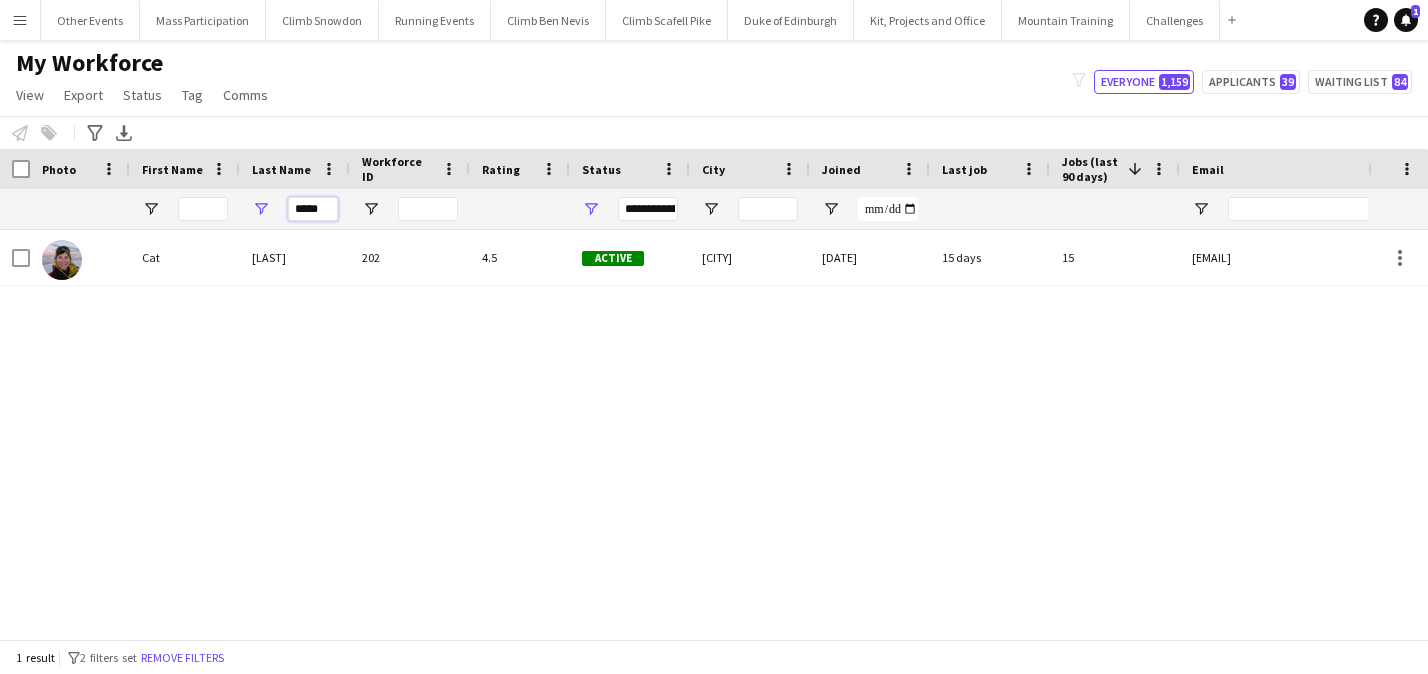 click on "*****" at bounding box center [313, 209] 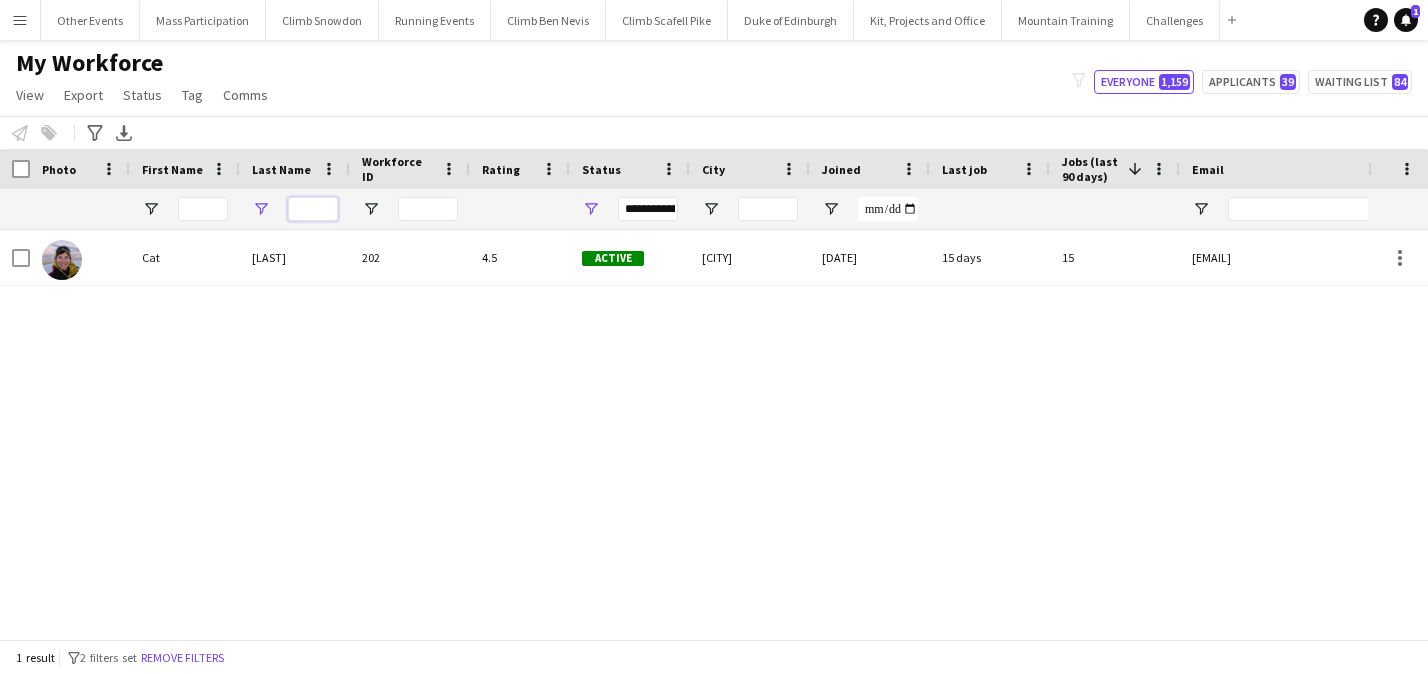 type 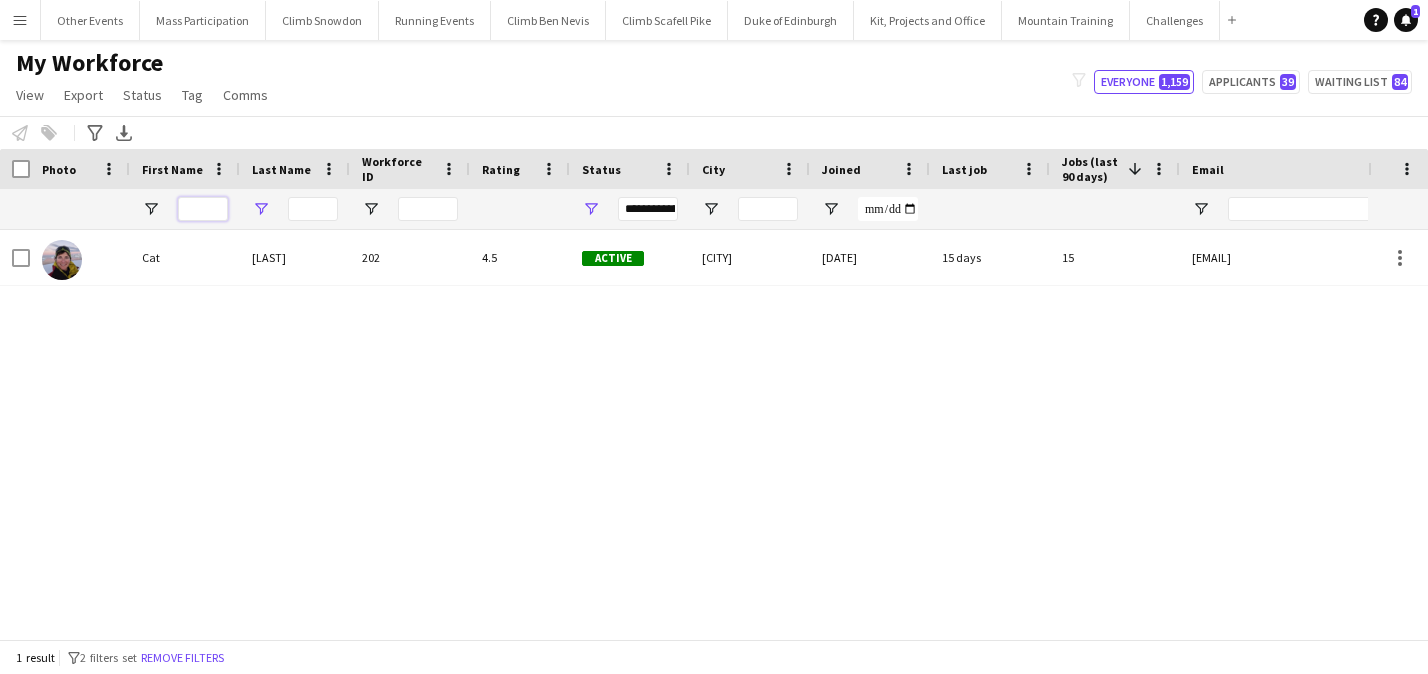 click at bounding box center (203, 209) 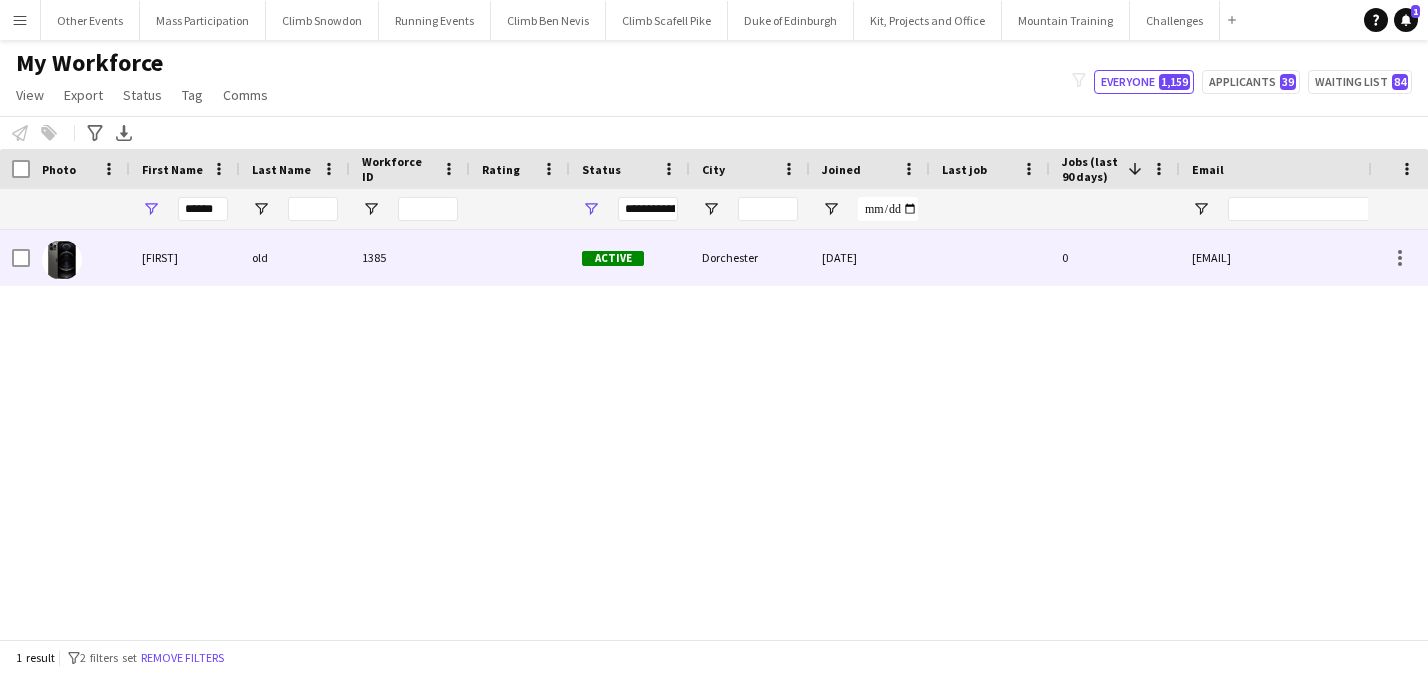 click on "[FIRST]" at bounding box center (185, 257) 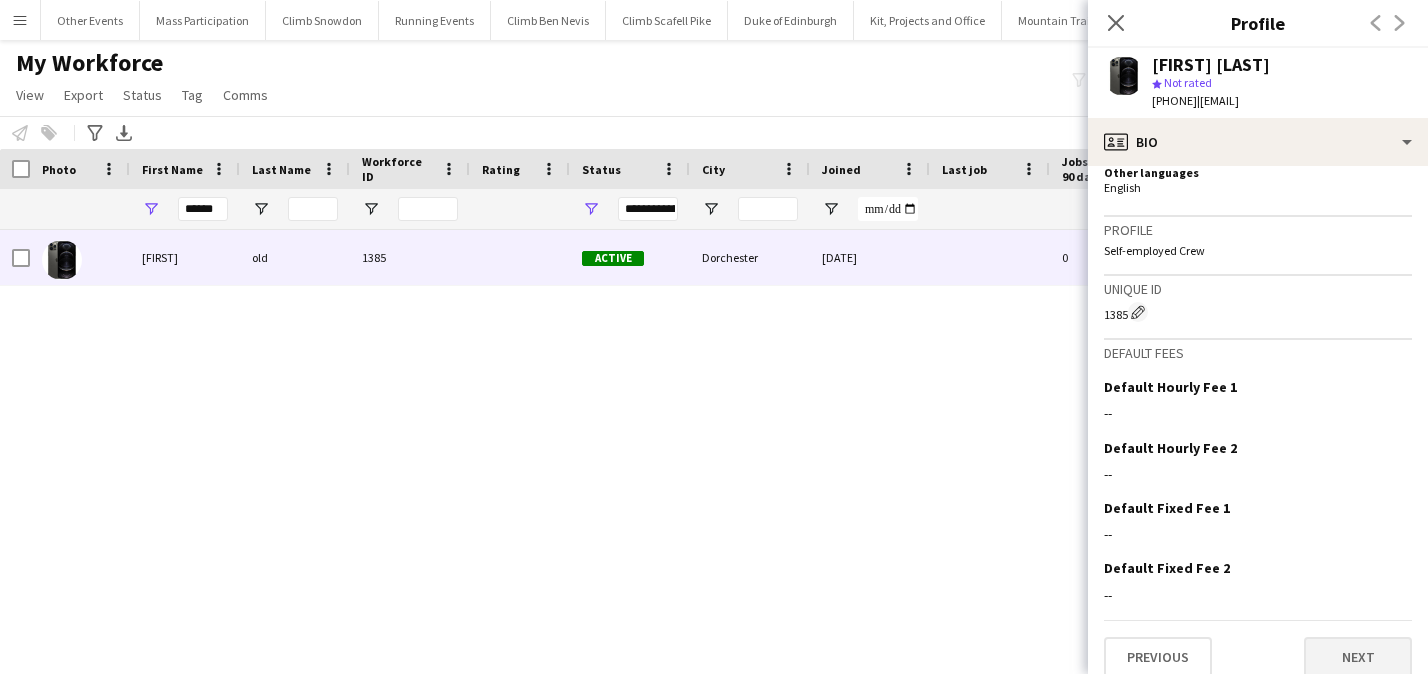 scroll, scrollTop: 1004, scrollLeft: 0, axis: vertical 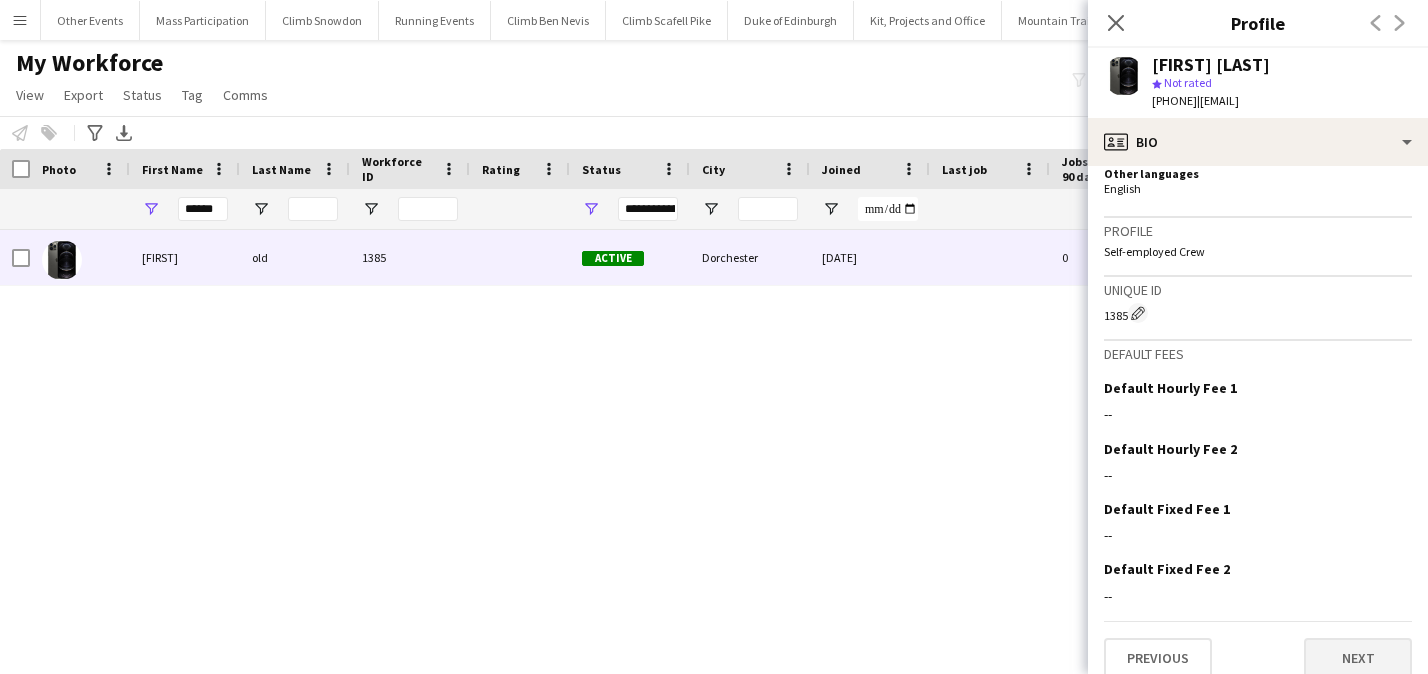 click on "Next" 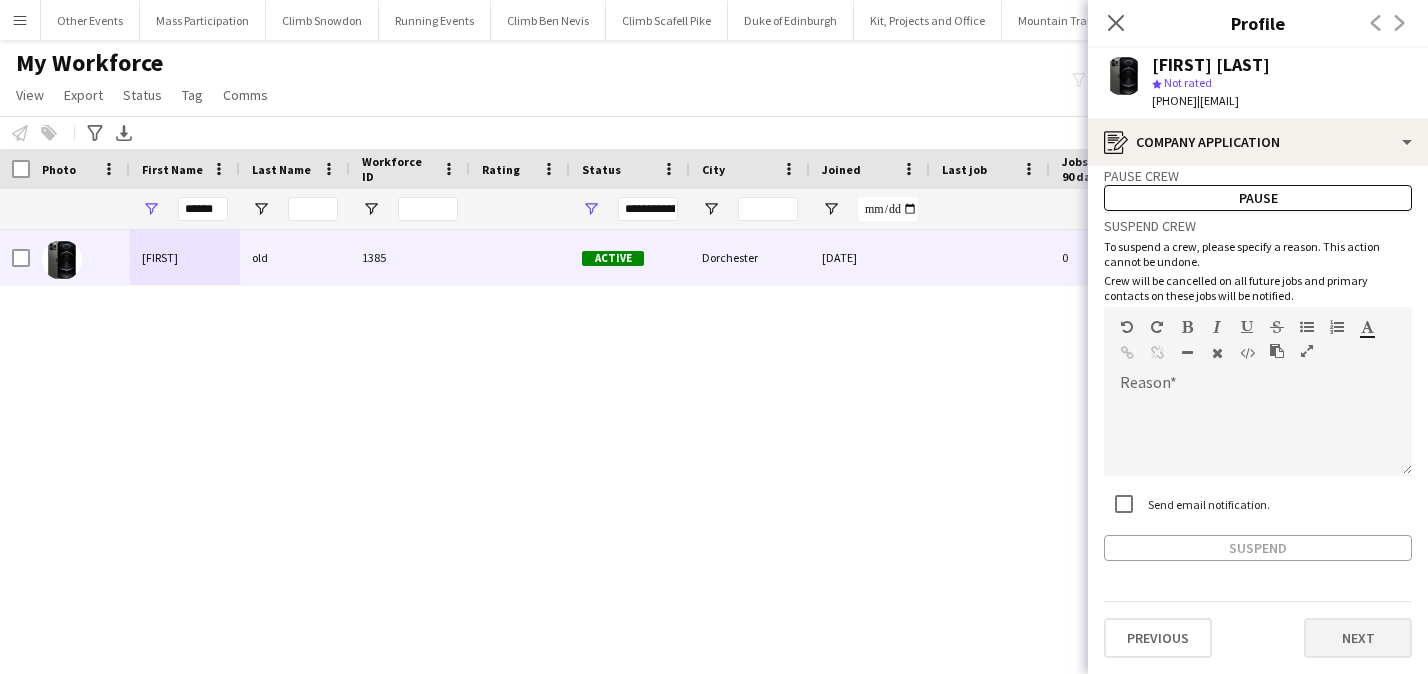 scroll, scrollTop: 43, scrollLeft: 0, axis: vertical 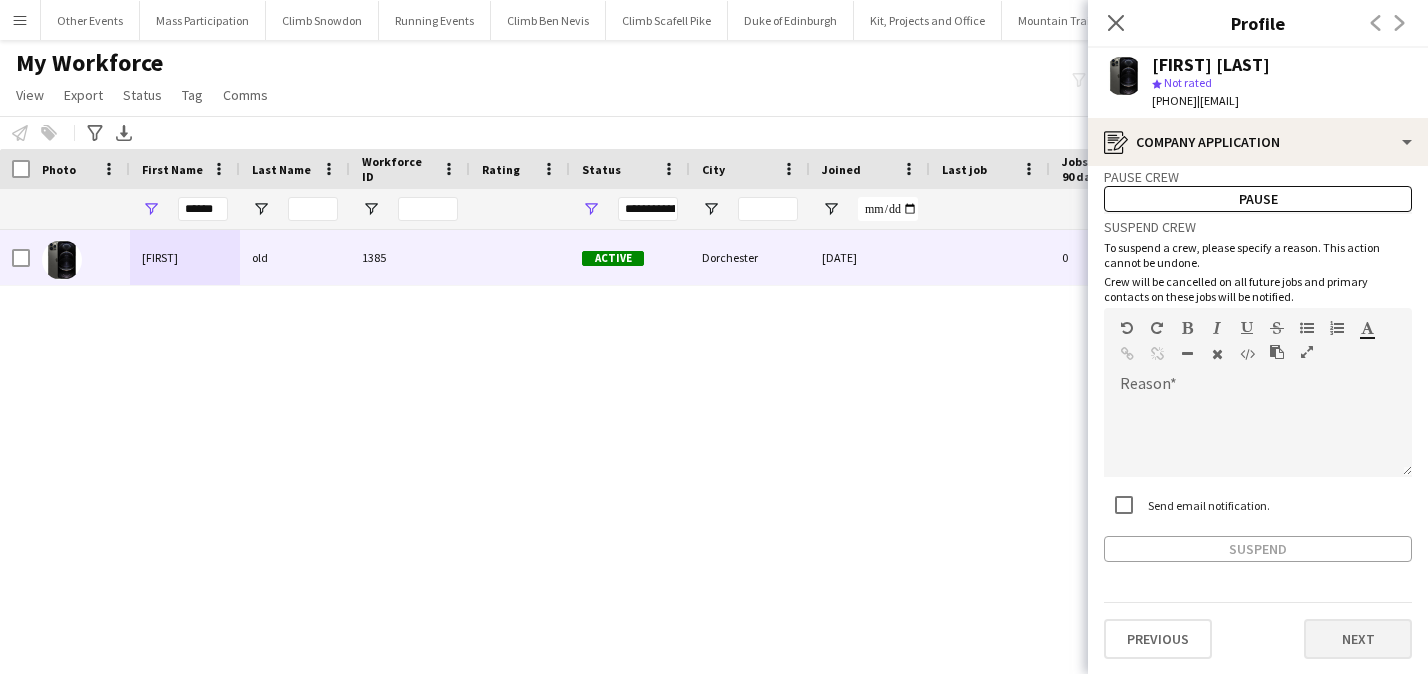 click on "Next" 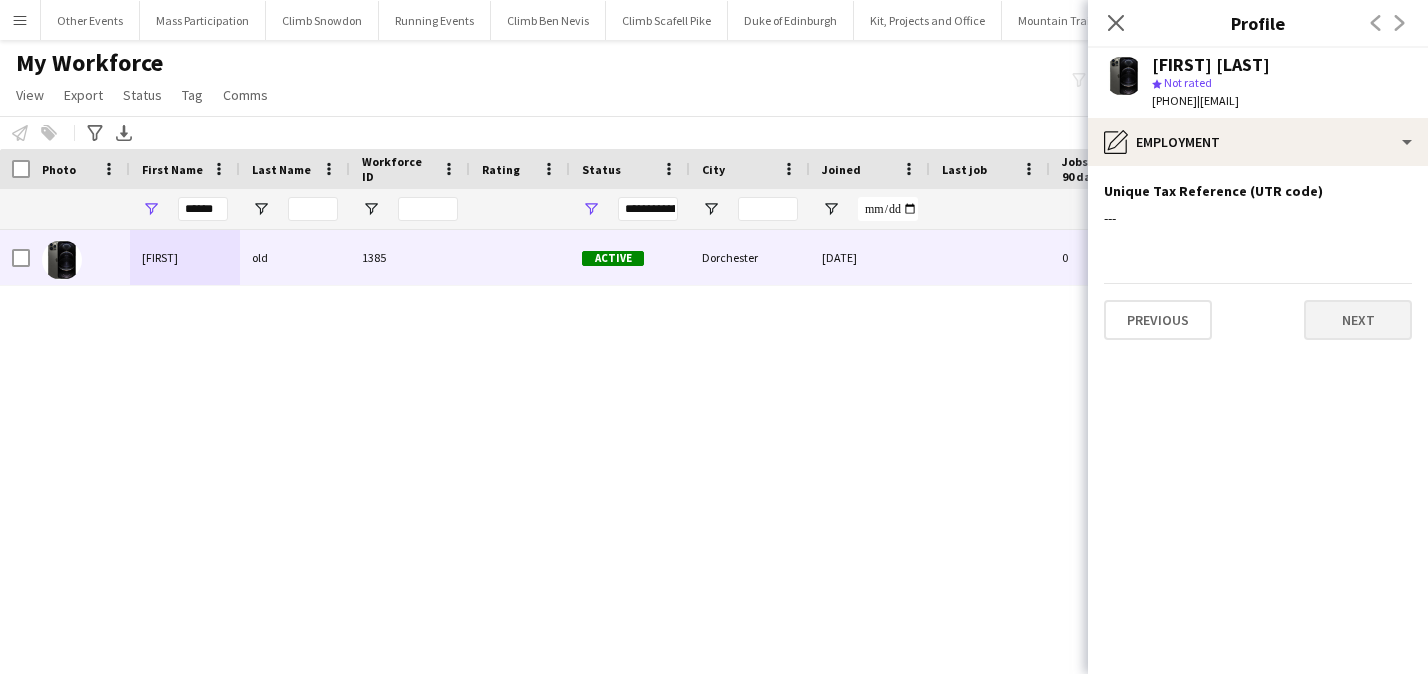 click on "Next" 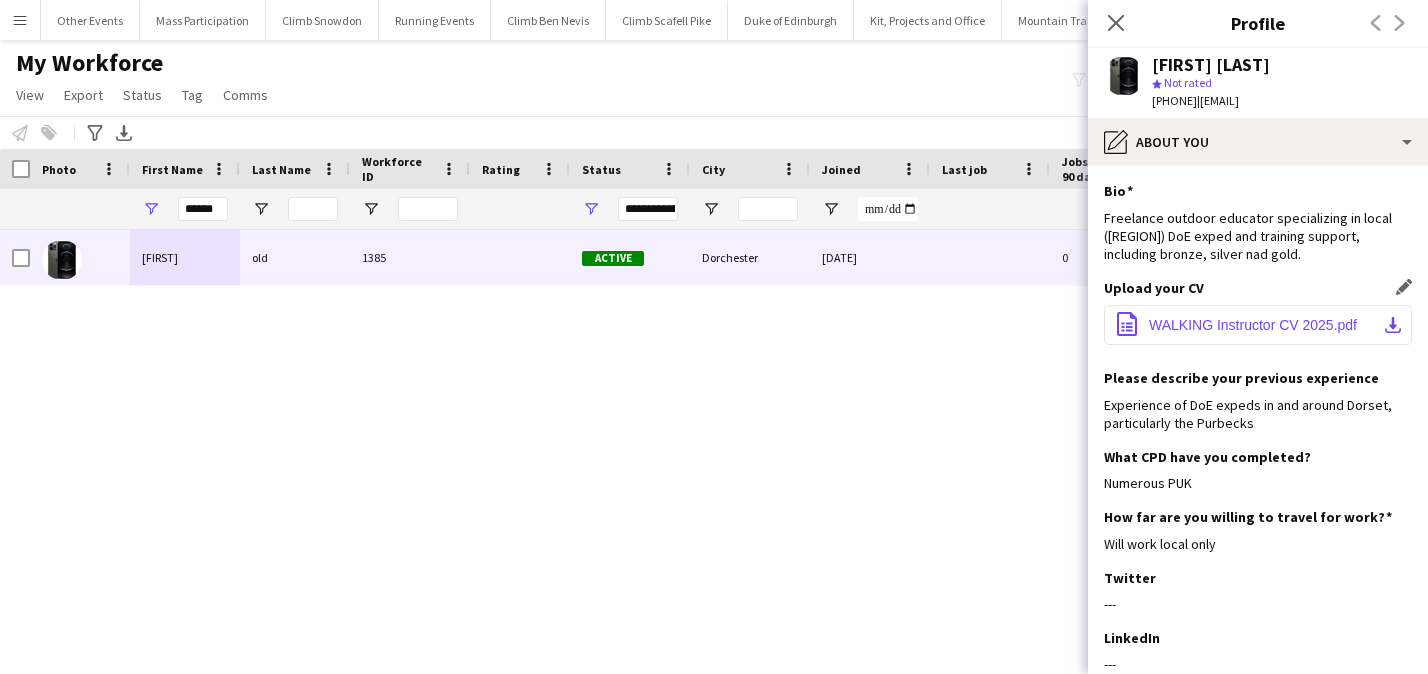click on "WALKING Instructor CV 2025.pdf" 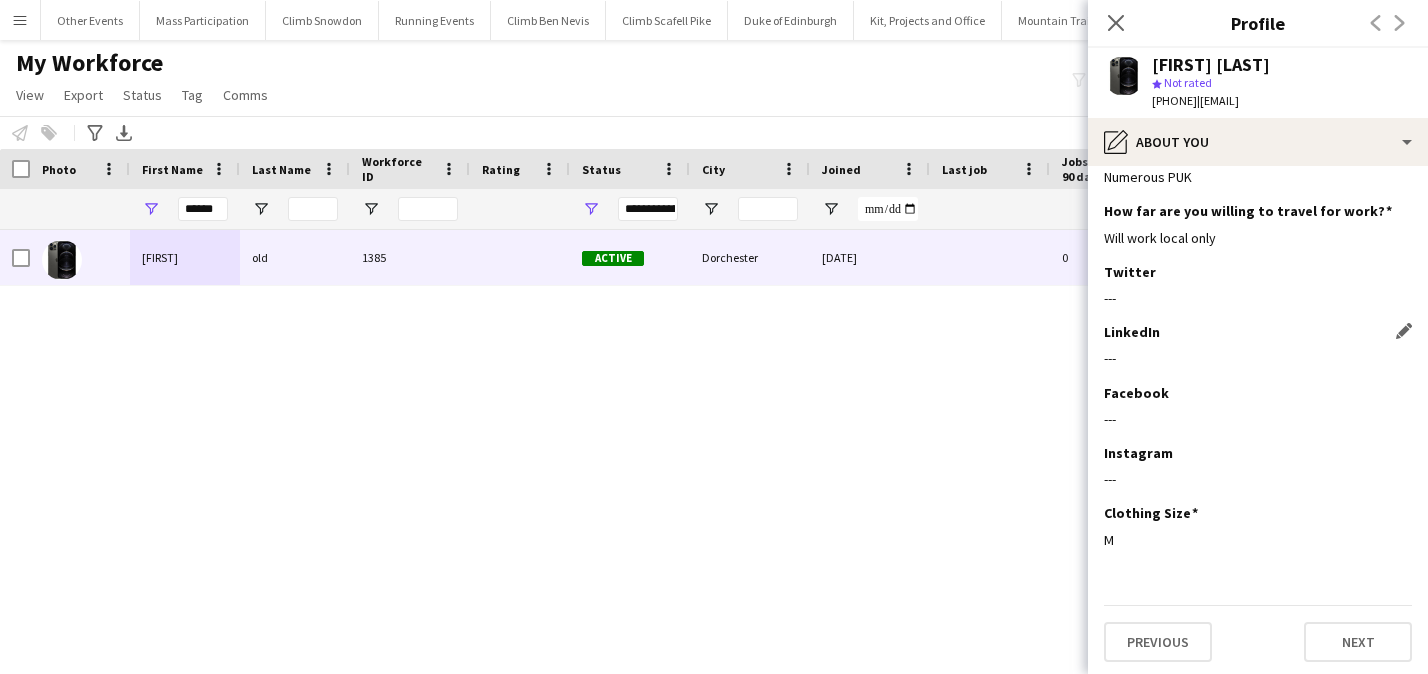 scroll, scrollTop: 305, scrollLeft: 0, axis: vertical 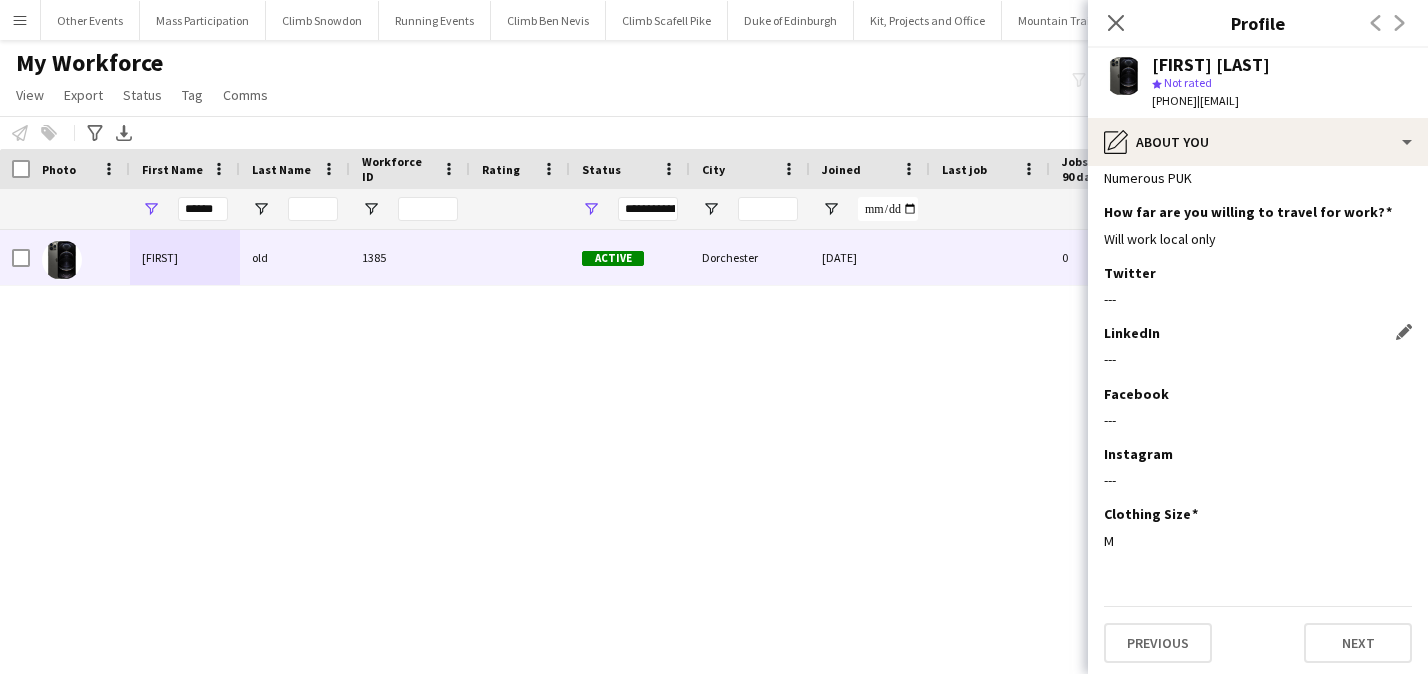 click on "Next" 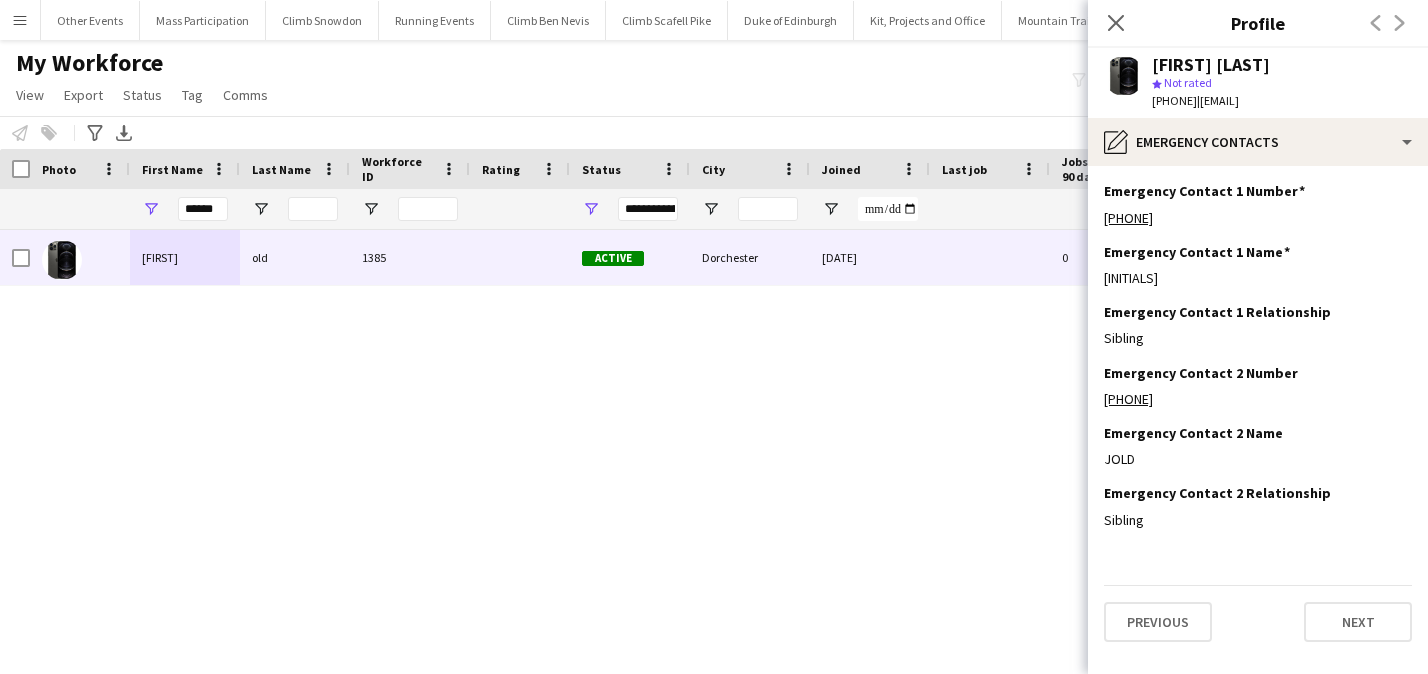 scroll, scrollTop: 0, scrollLeft: 0, axis: both 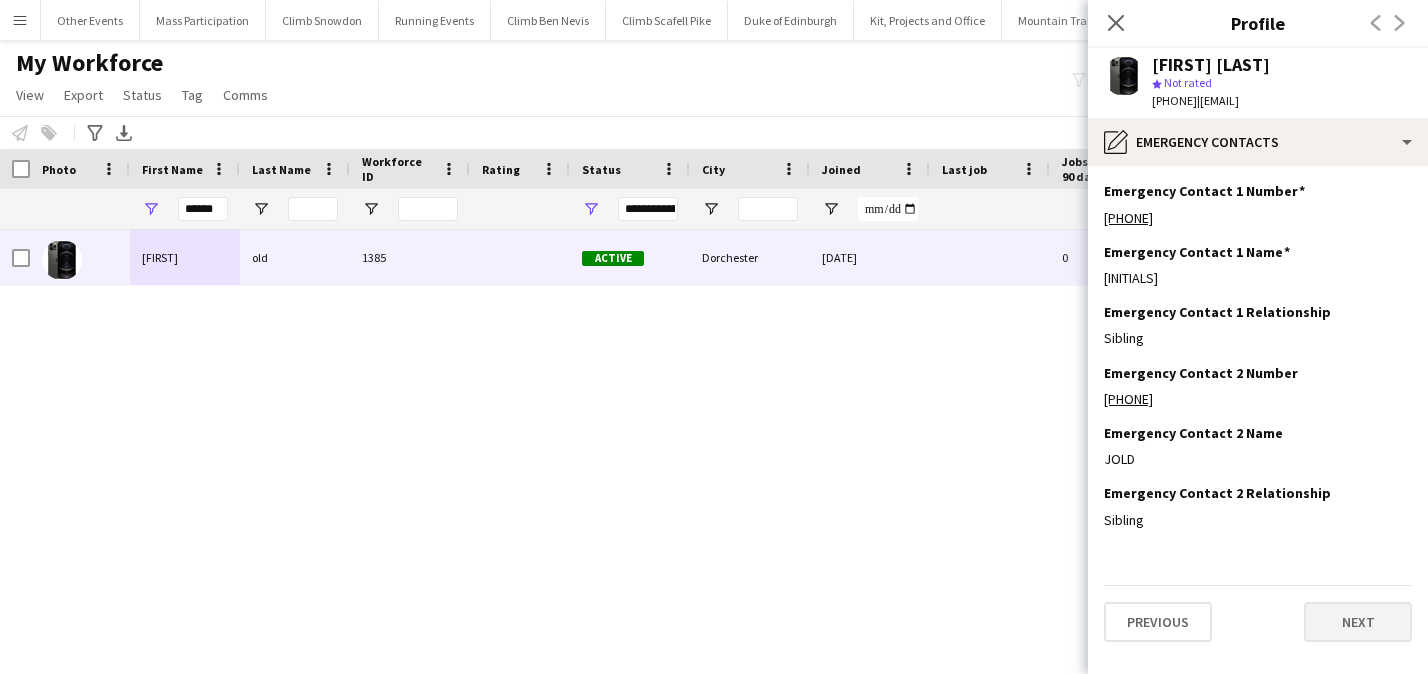 click on "Next" 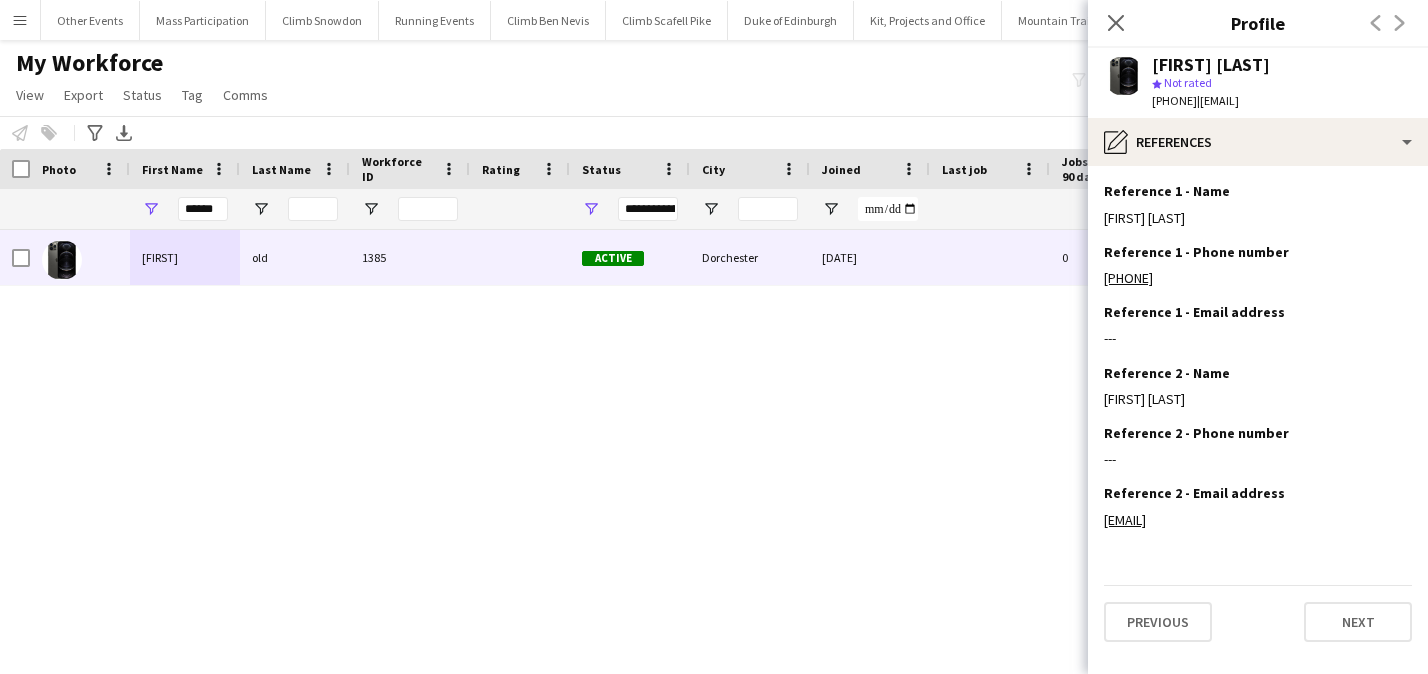 click on "[FIRST] [LAST] [DATE] [EMAIL]" at bounding box center (684, 434) 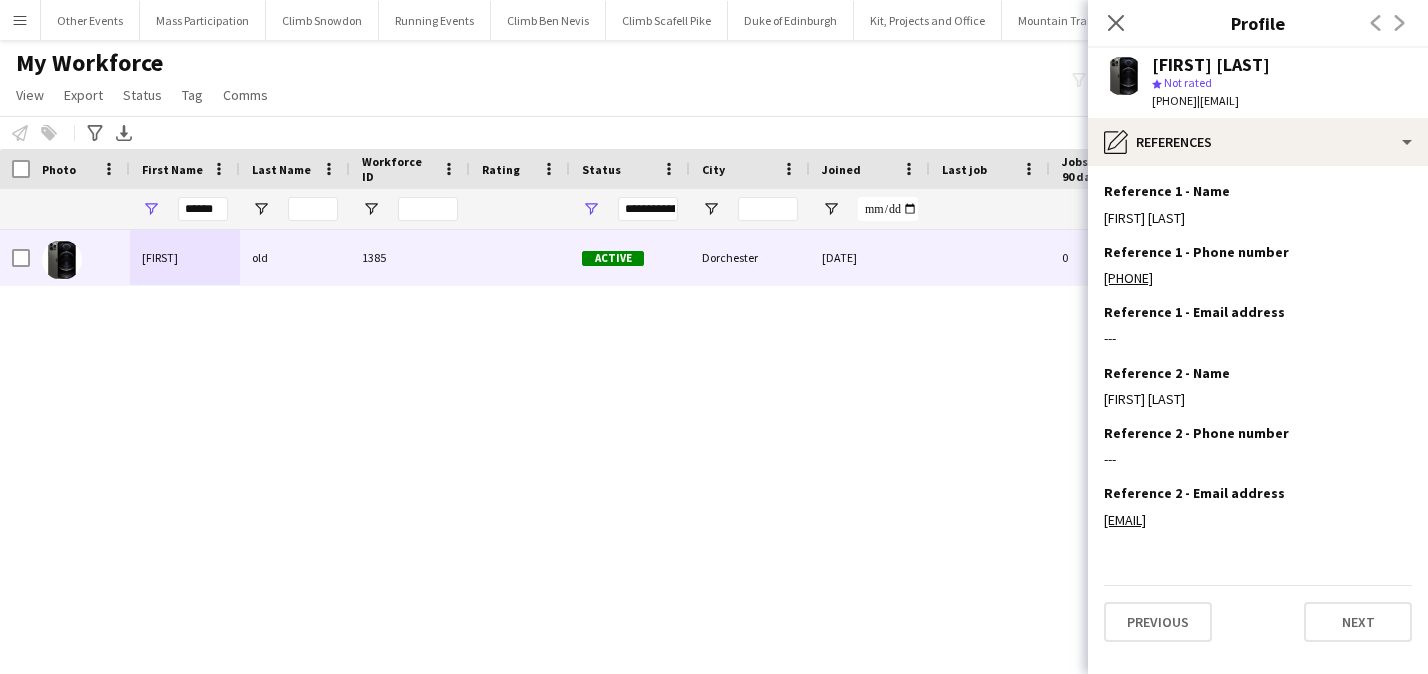 click on "******" at bounding box center [203, 209] 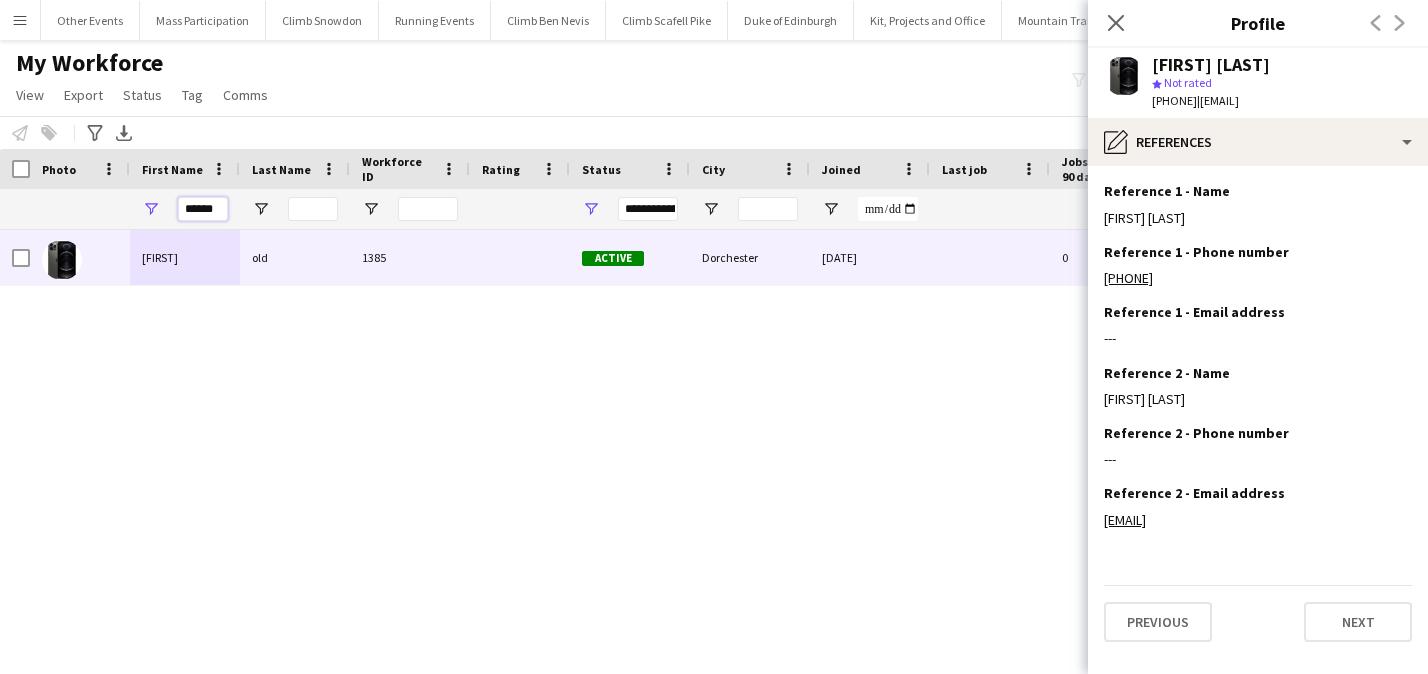 click on "******" at bounding box center [203, 209] 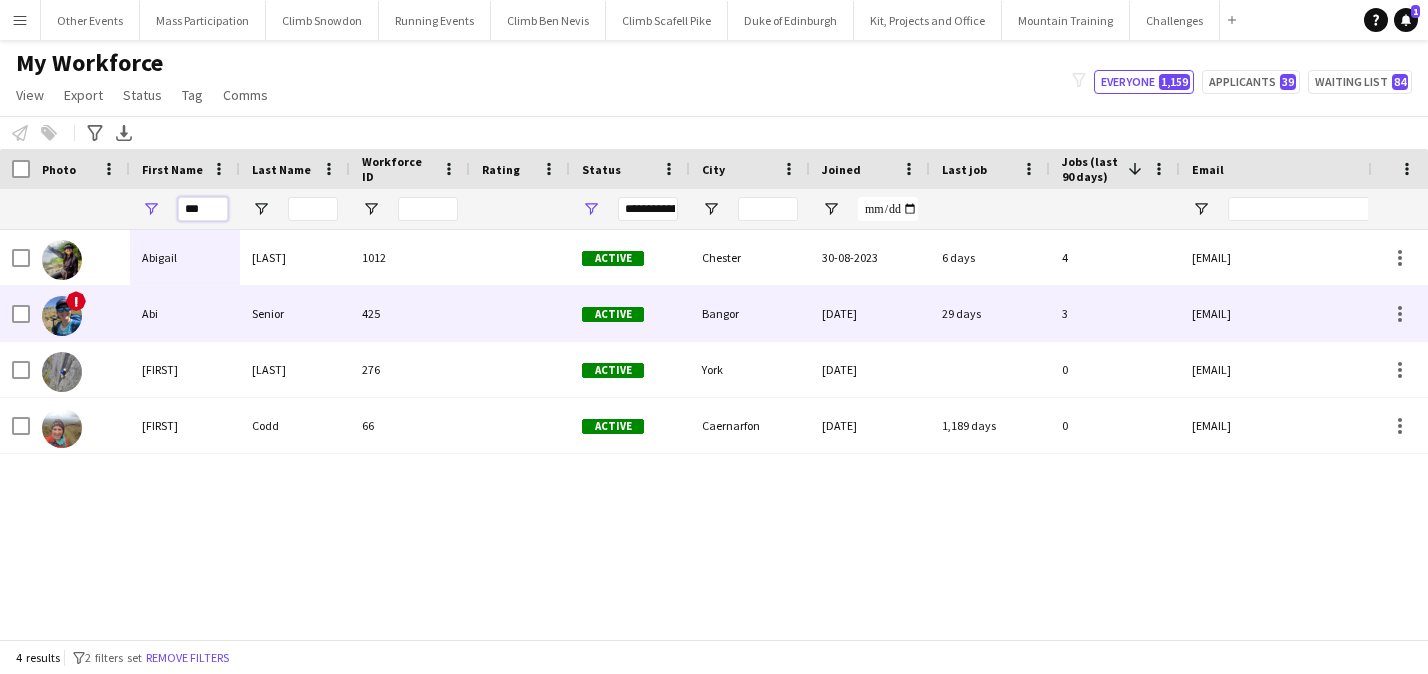 type on "***" 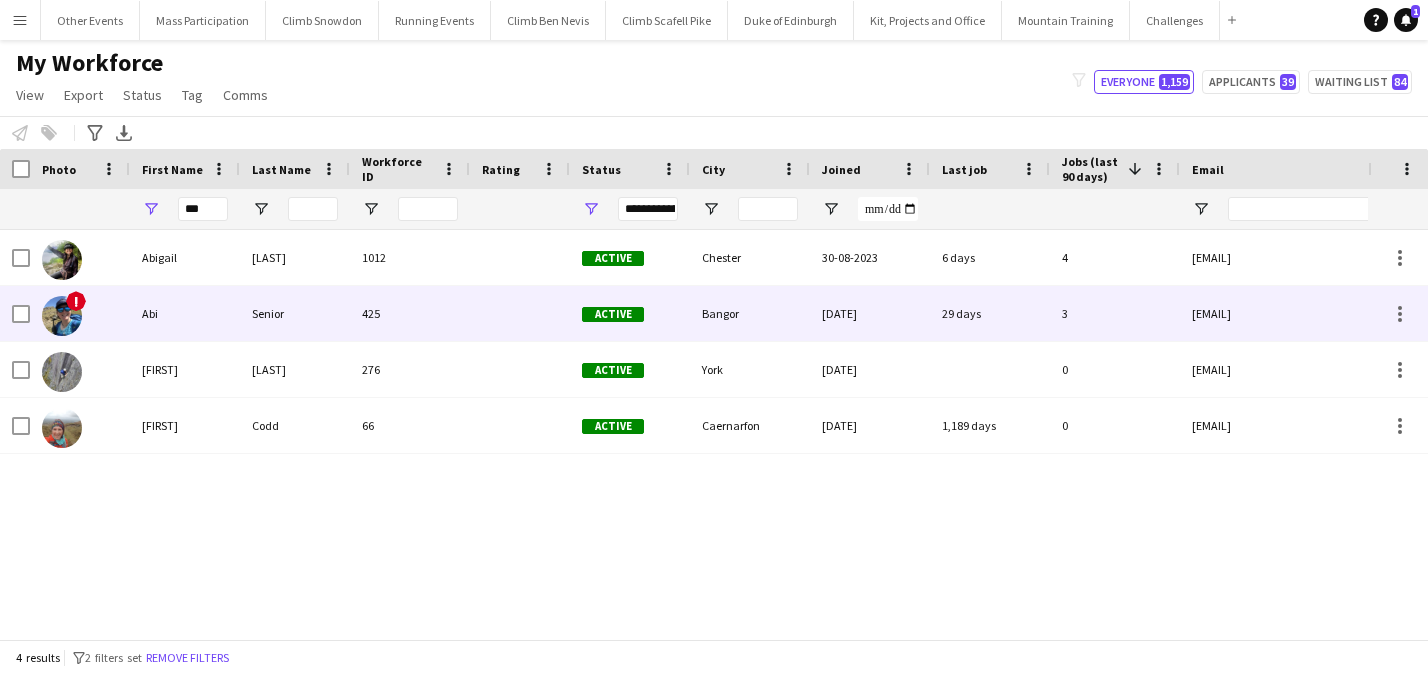 click on "Abi" at bounding box center (185, 313) 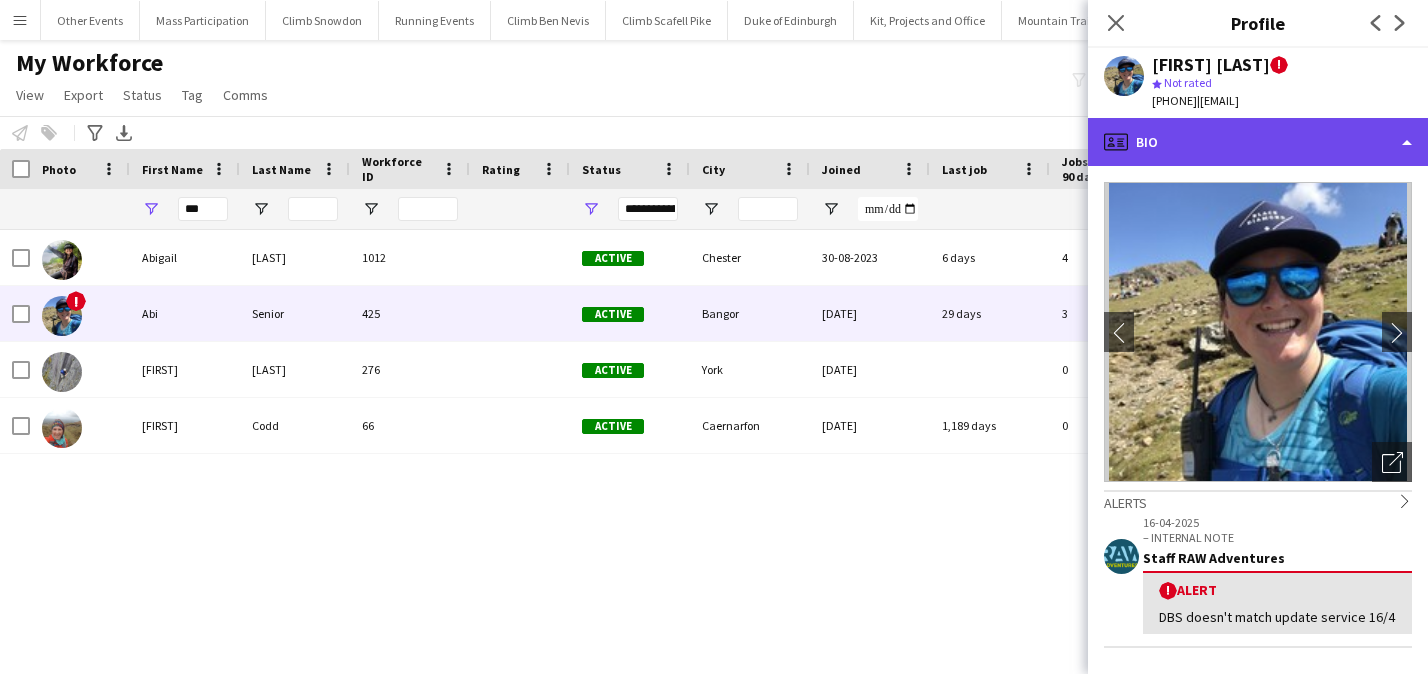 click on "profile
Bio" 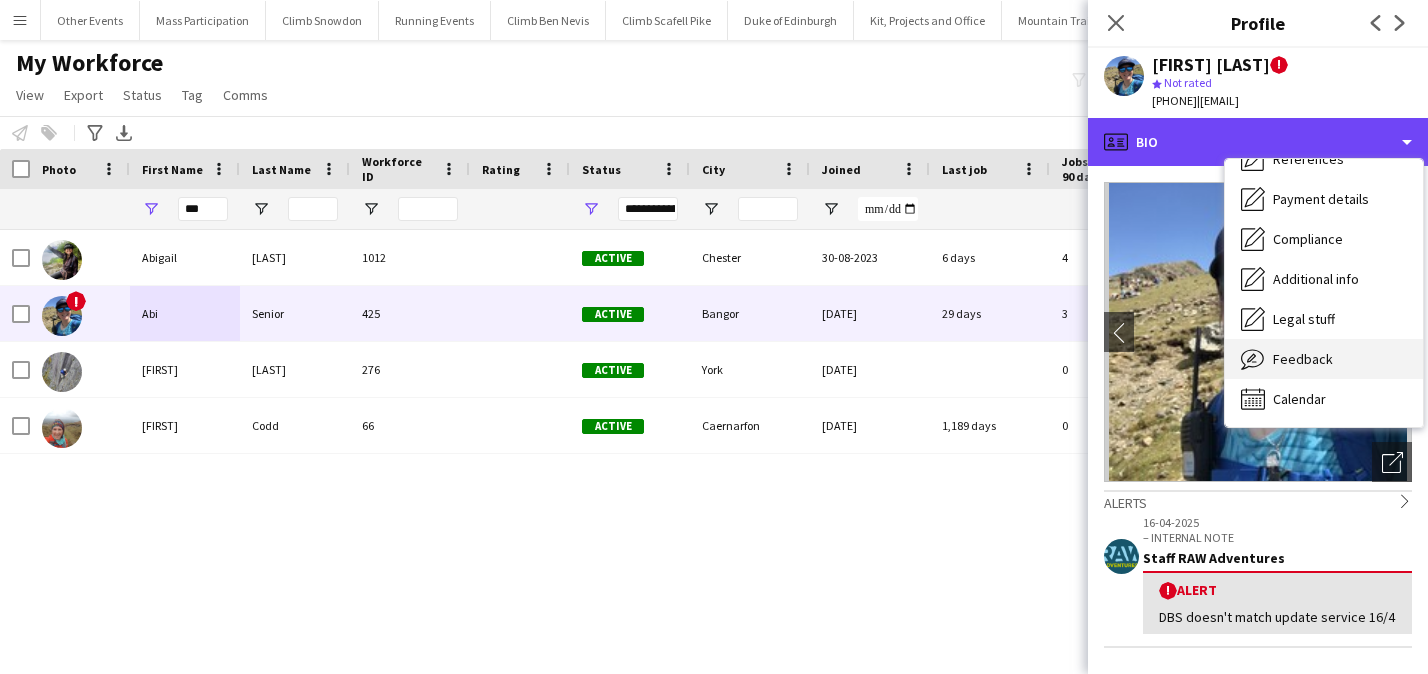 scroll, scrollTop: 228, scrollLeft: 0, axis: vertical 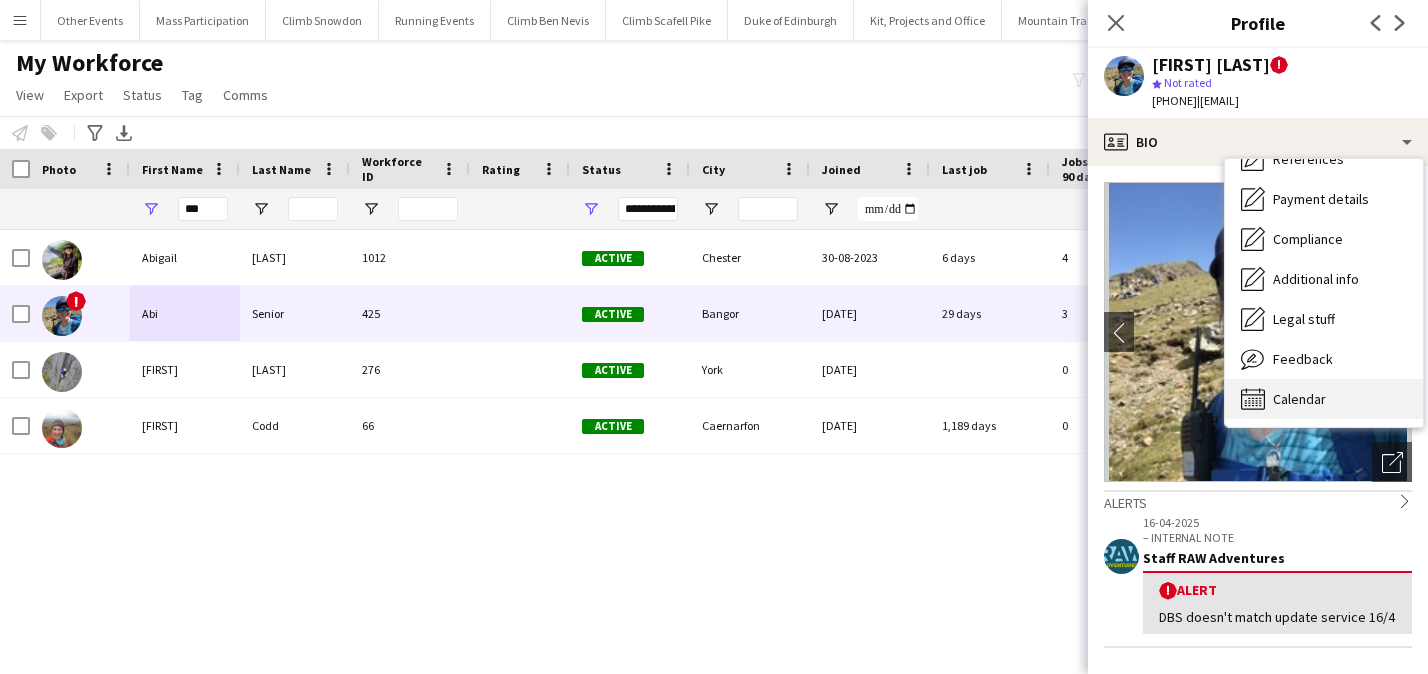 click on "Calendar" at bounding box center (1299, 399) 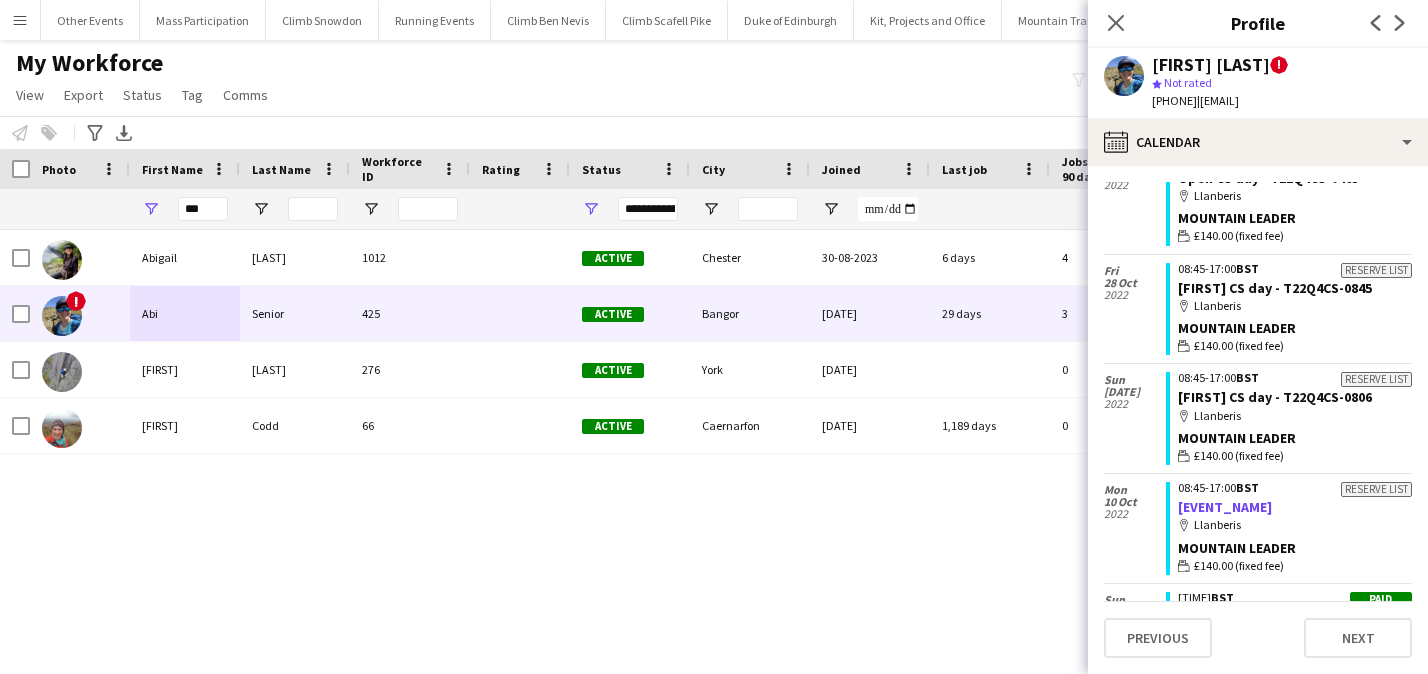 scroll, scrollTop: 4491, scrollLeft: 0, axis: vertical 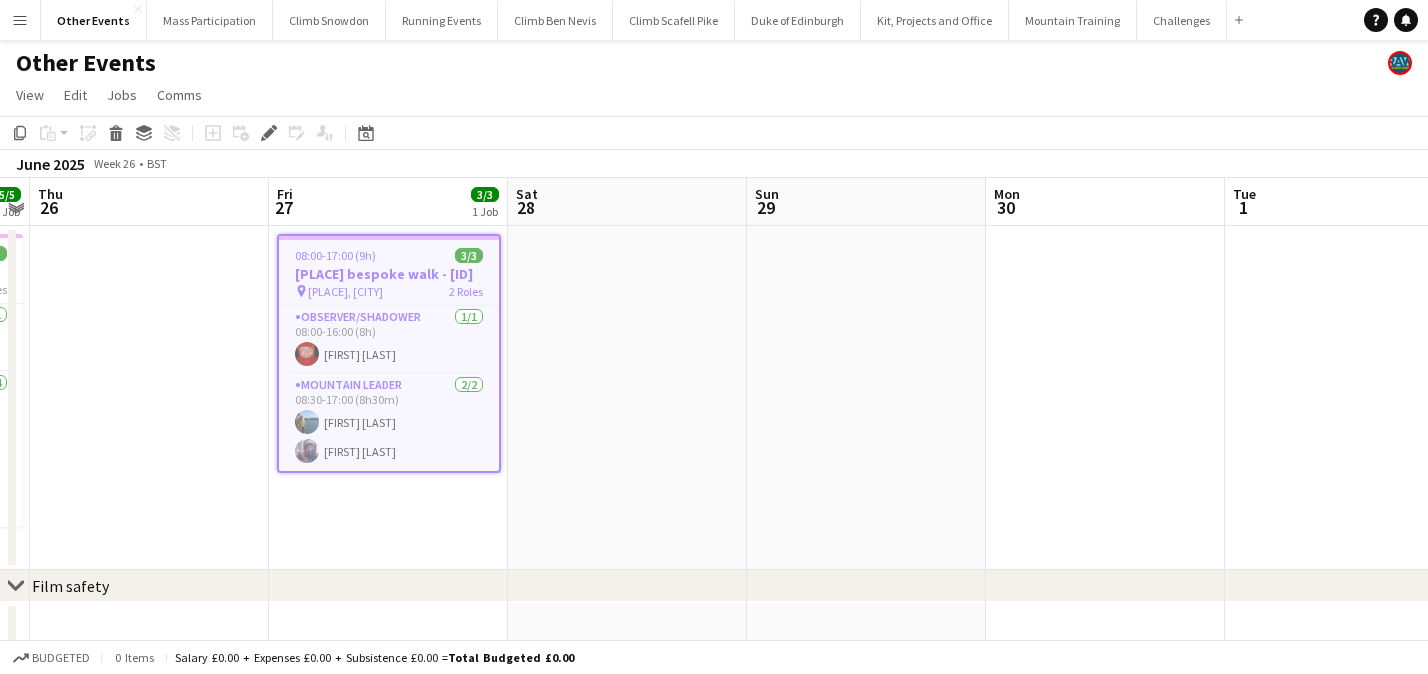 click on "Menu" at bounding box center [20, 20] 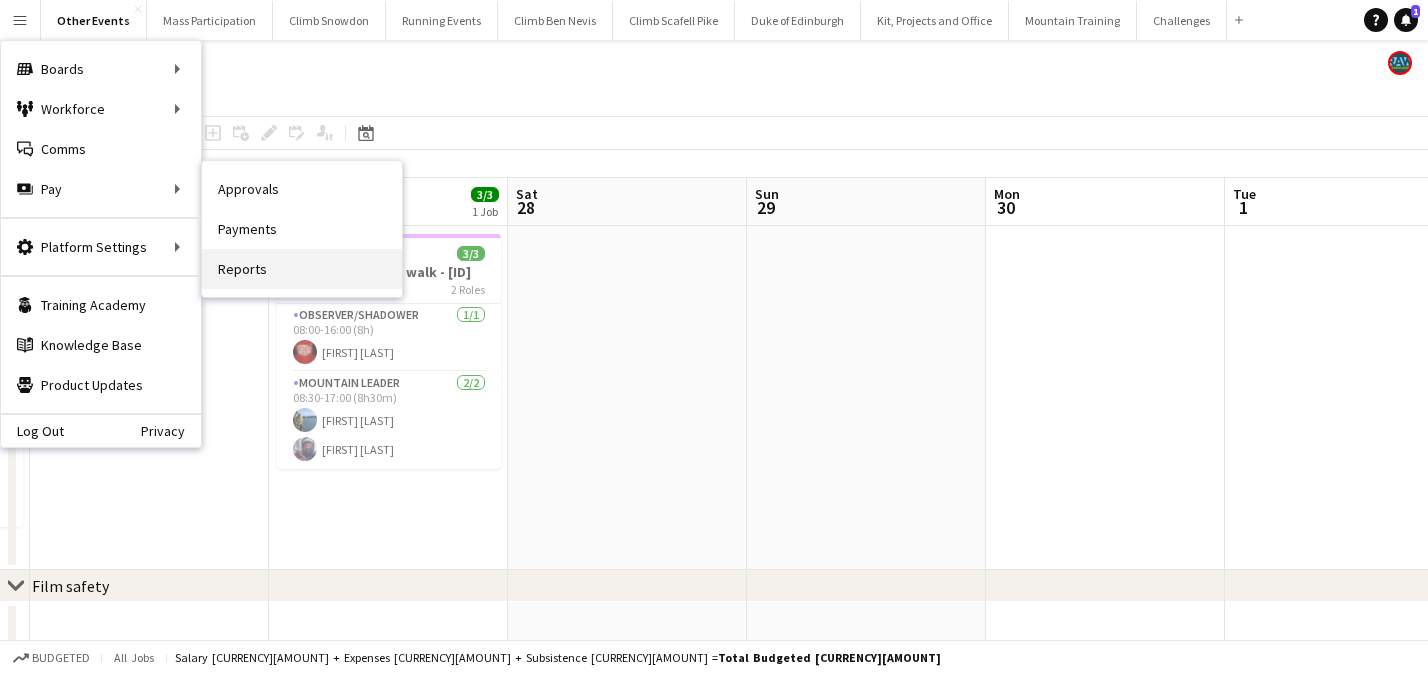 click on "Reports" at bounding box center (302, 269) 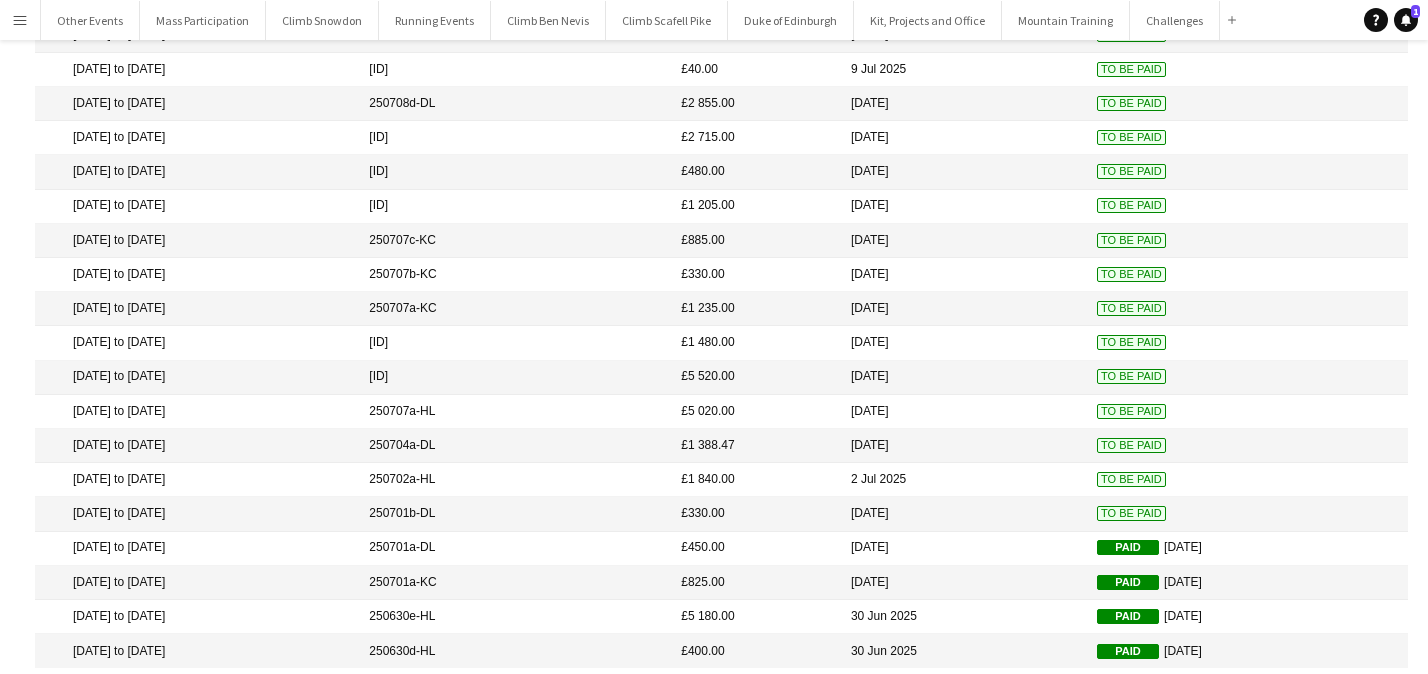 scroll, scrollTop: 188, scrollLeft: 0, axis: vertical 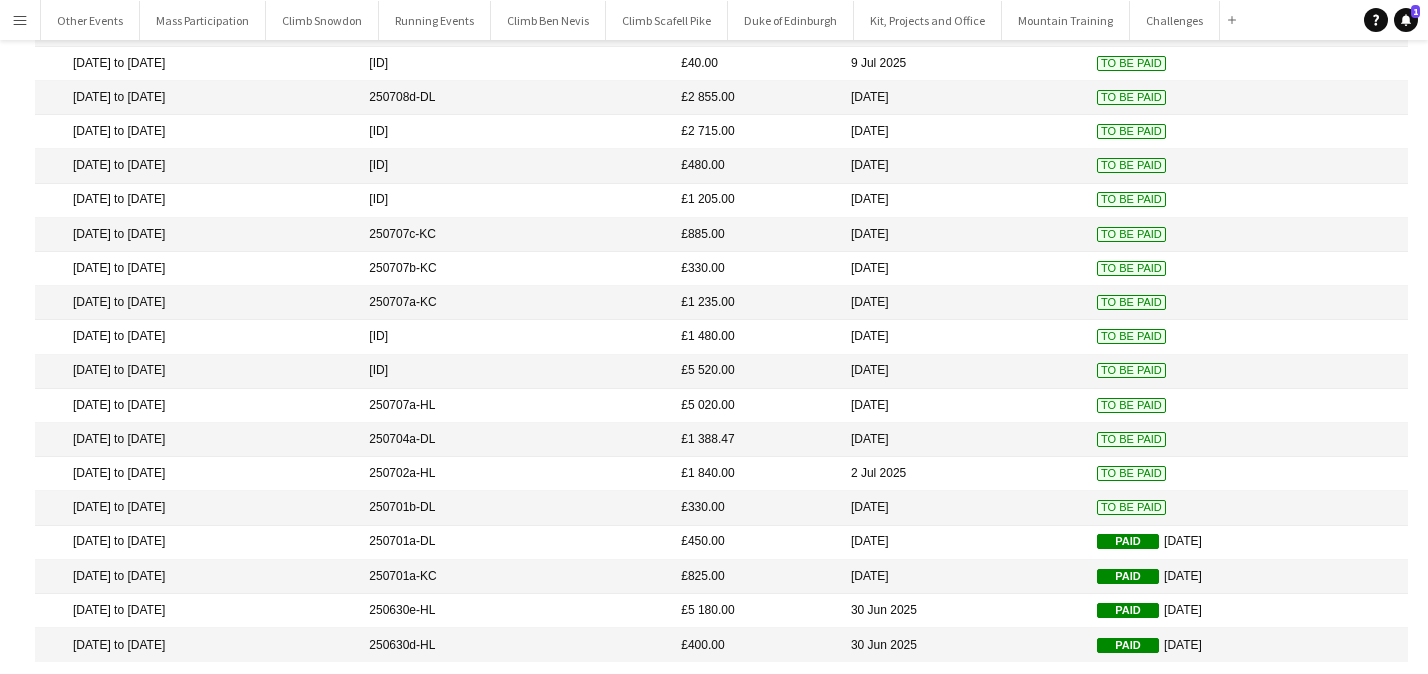 click on "[DATE] to [DATE]" at bounding box center (197, 543) 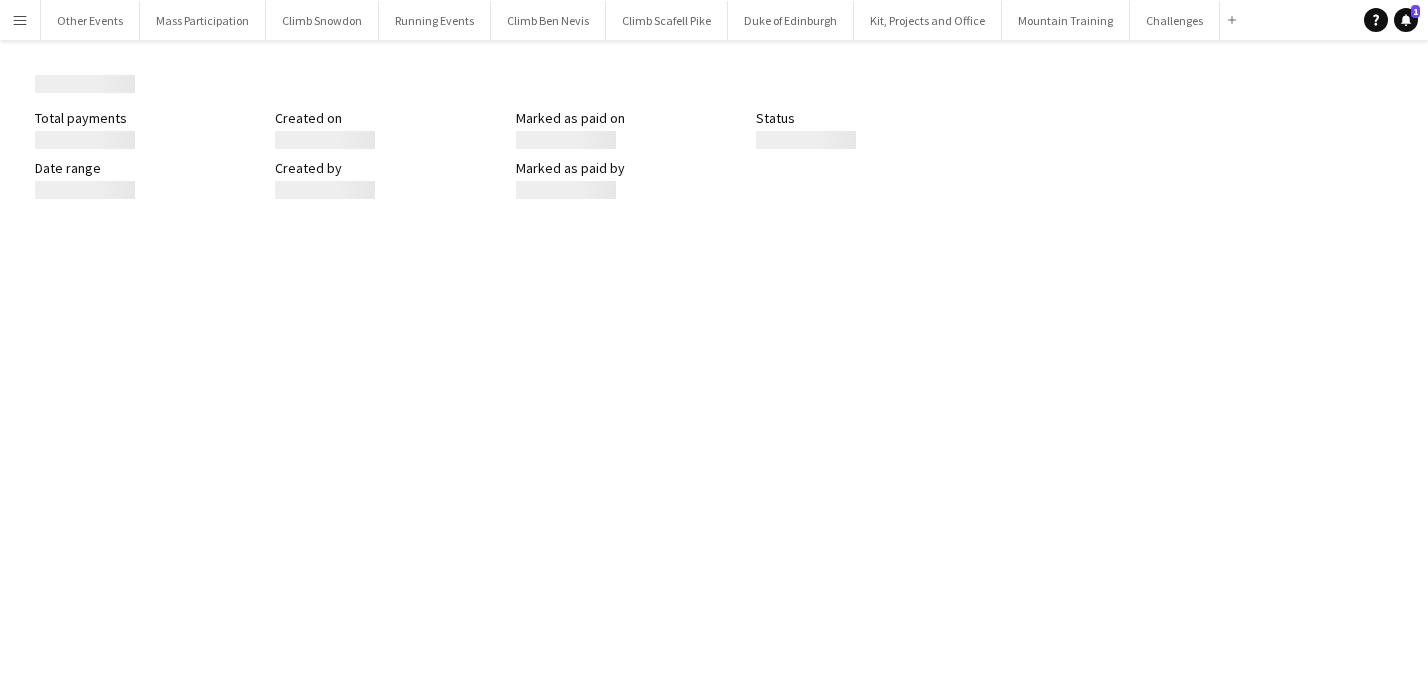 scroll, scrollTop: 0, scrollLeft: 0, axis: both 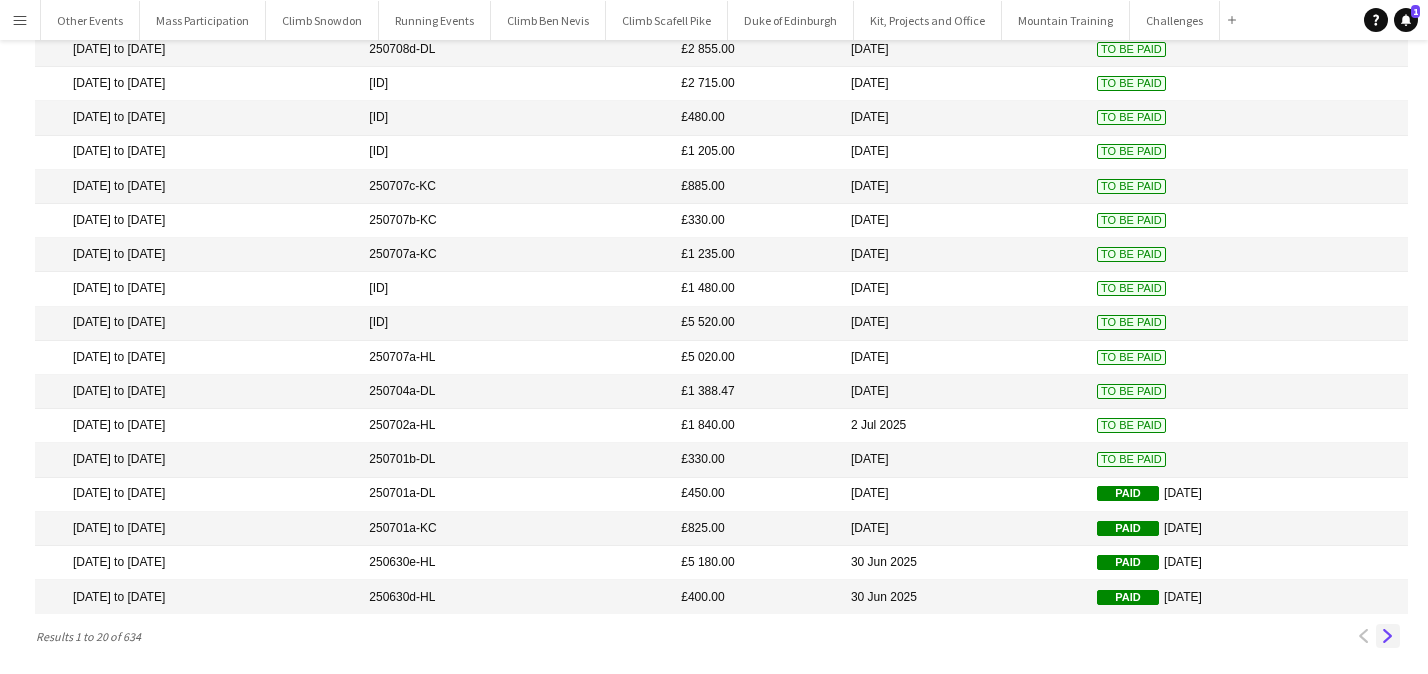click on "Next" 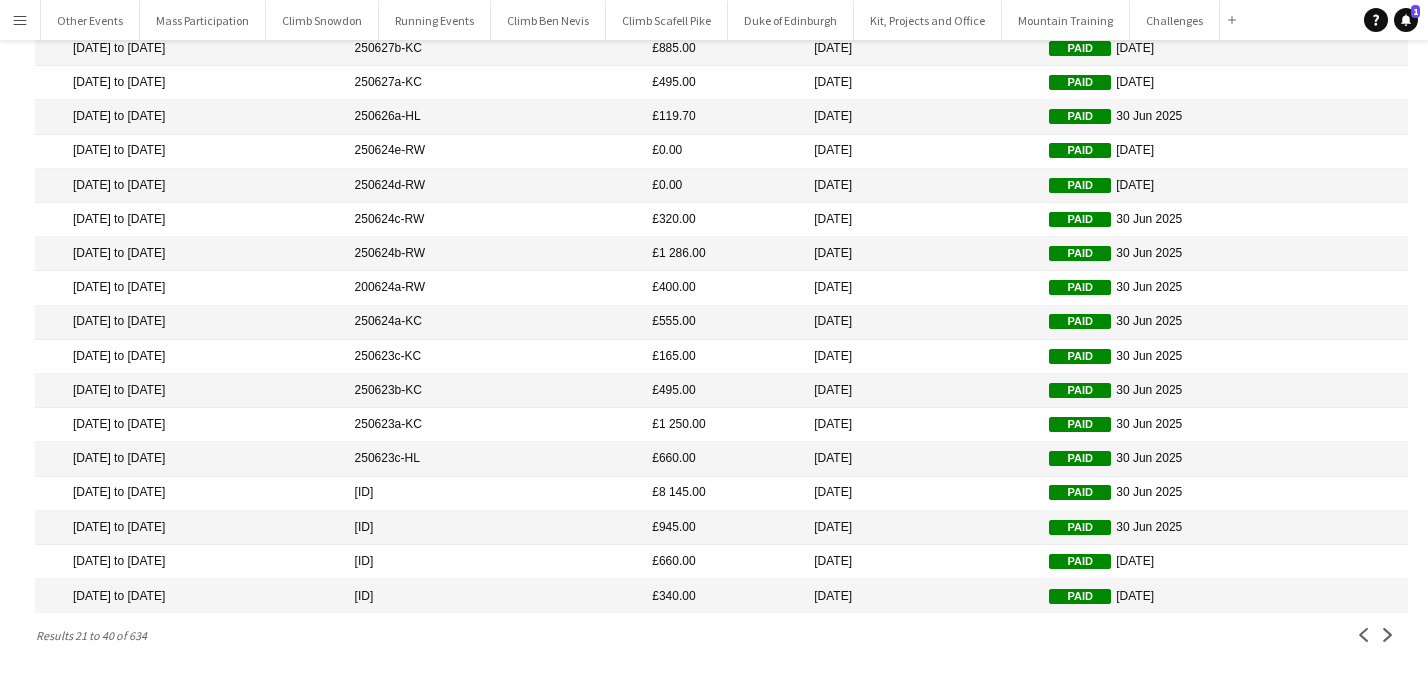 scroll, scrollTop: 236, scrollLeft: 0, axis: vertical 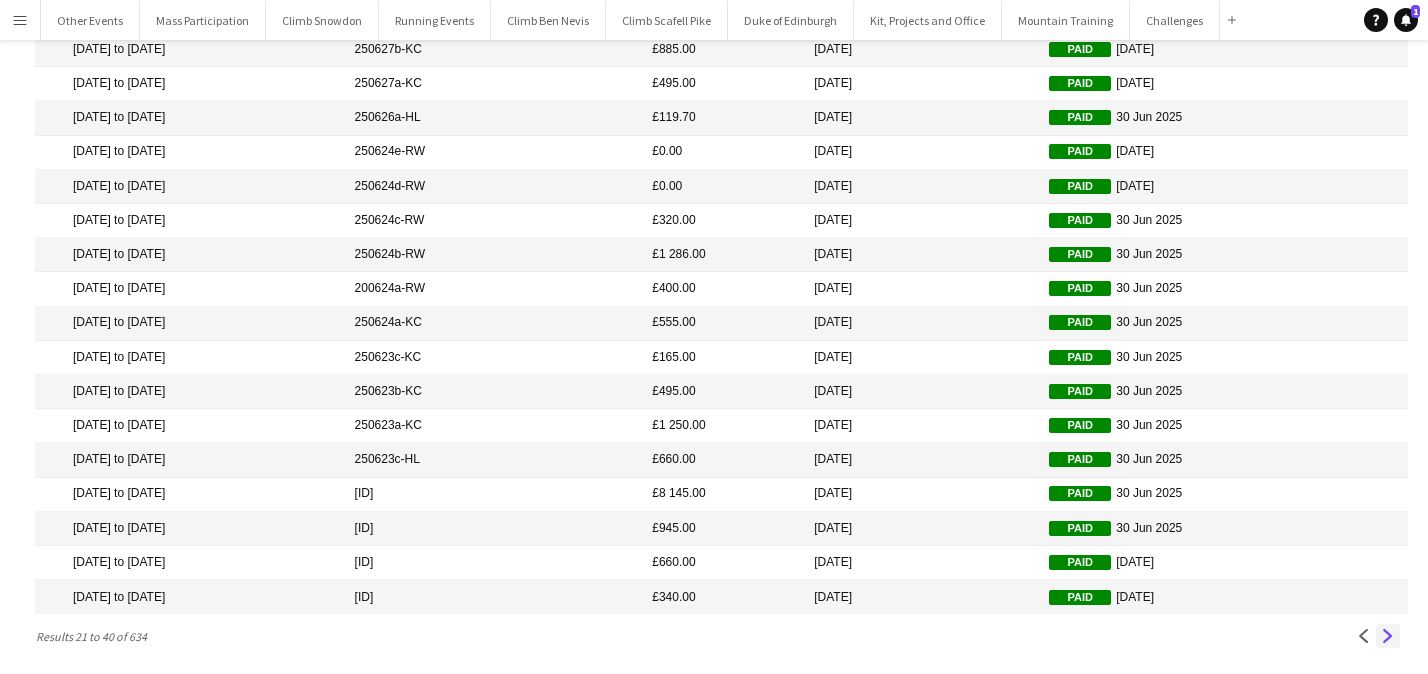 click on "Next" 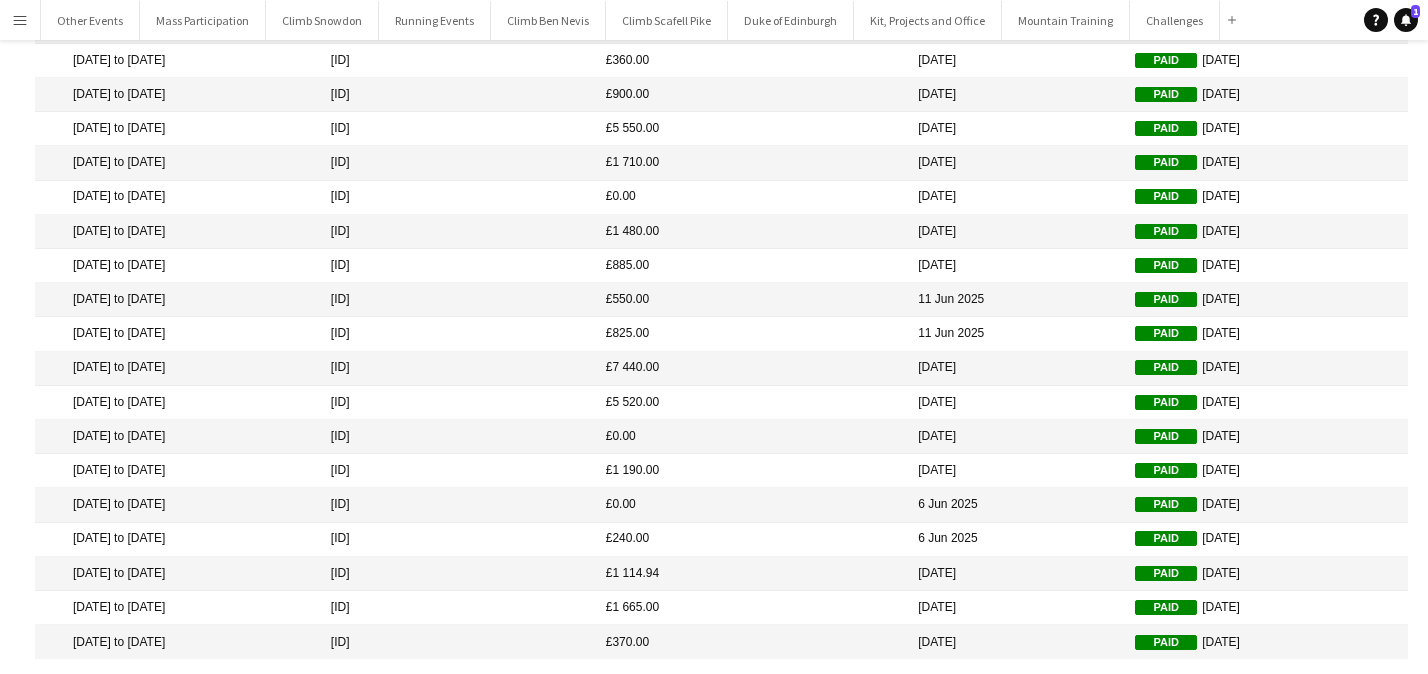 scroll, scrollTop: 203, scrollLeft: 0, axis: vertical 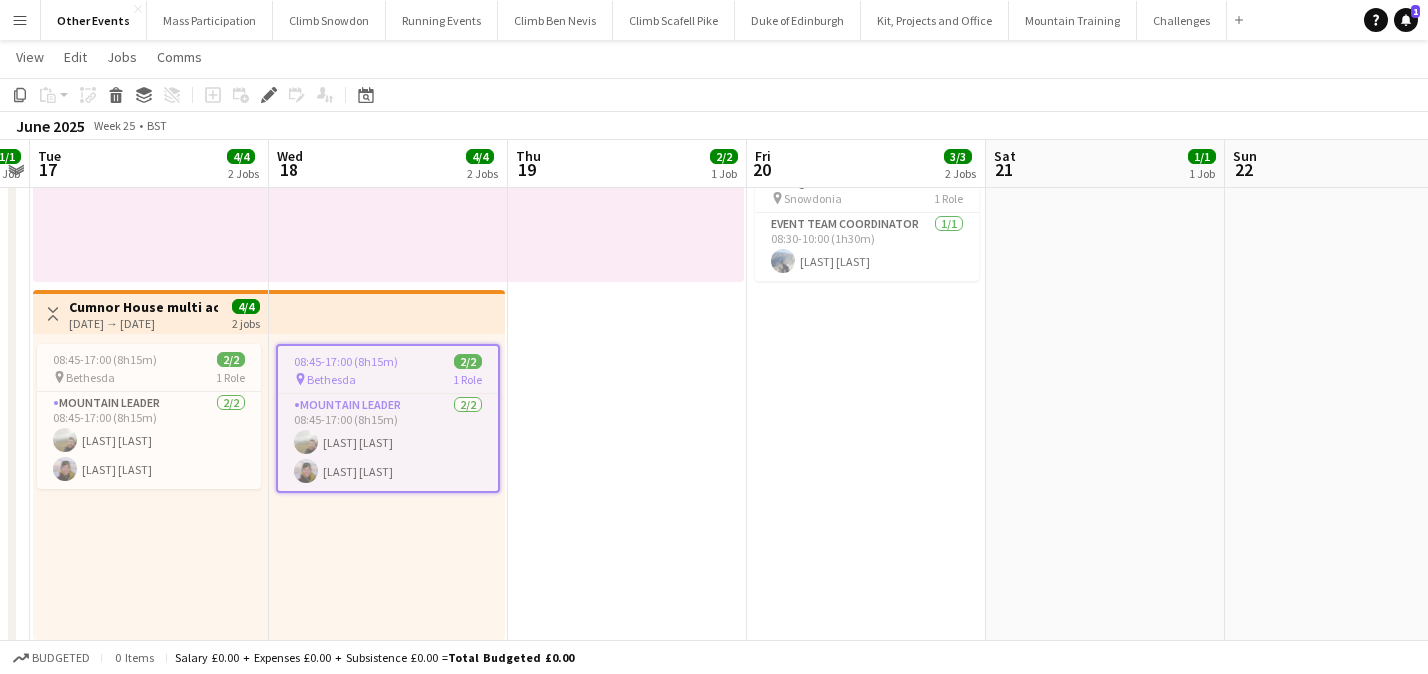 click on "pin
Bethesda   1 Role" at bounding box center [388, 379] 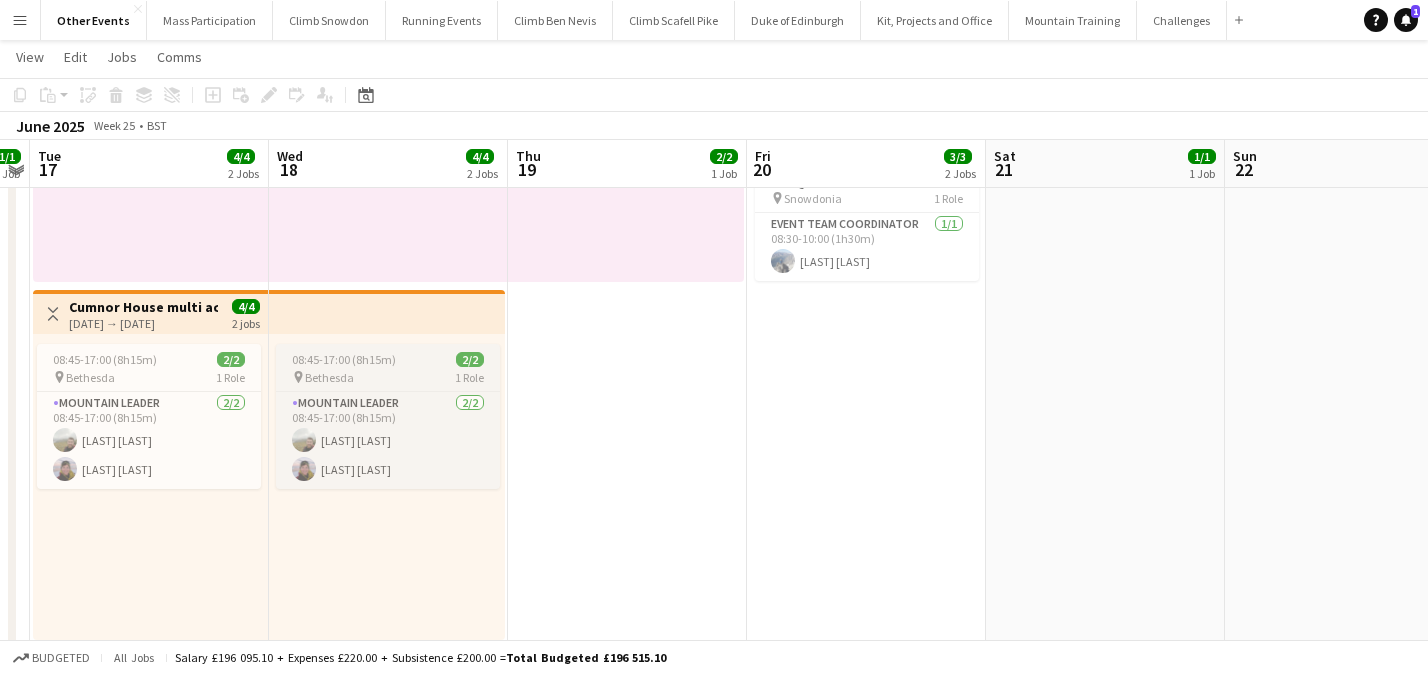 click on "pin
Bethesda   1 Role" at bounding box center (388, 377) 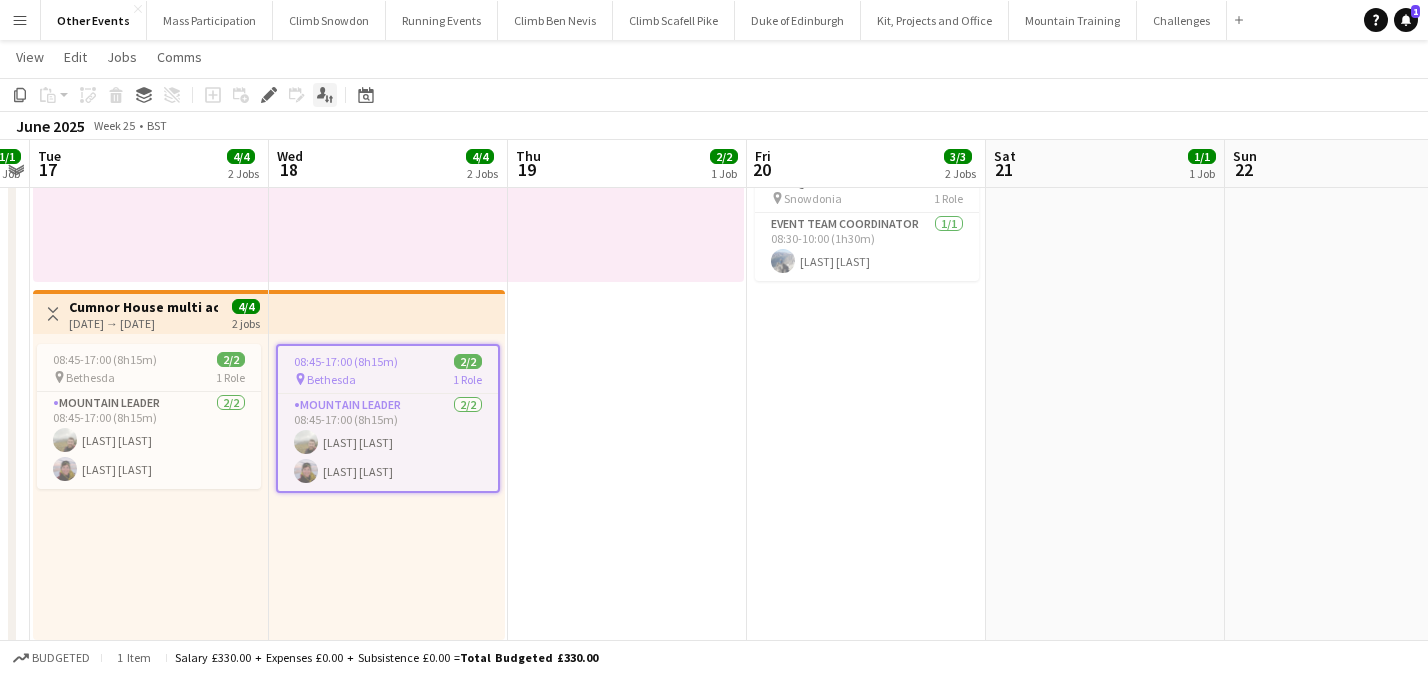 click on "Applicants" 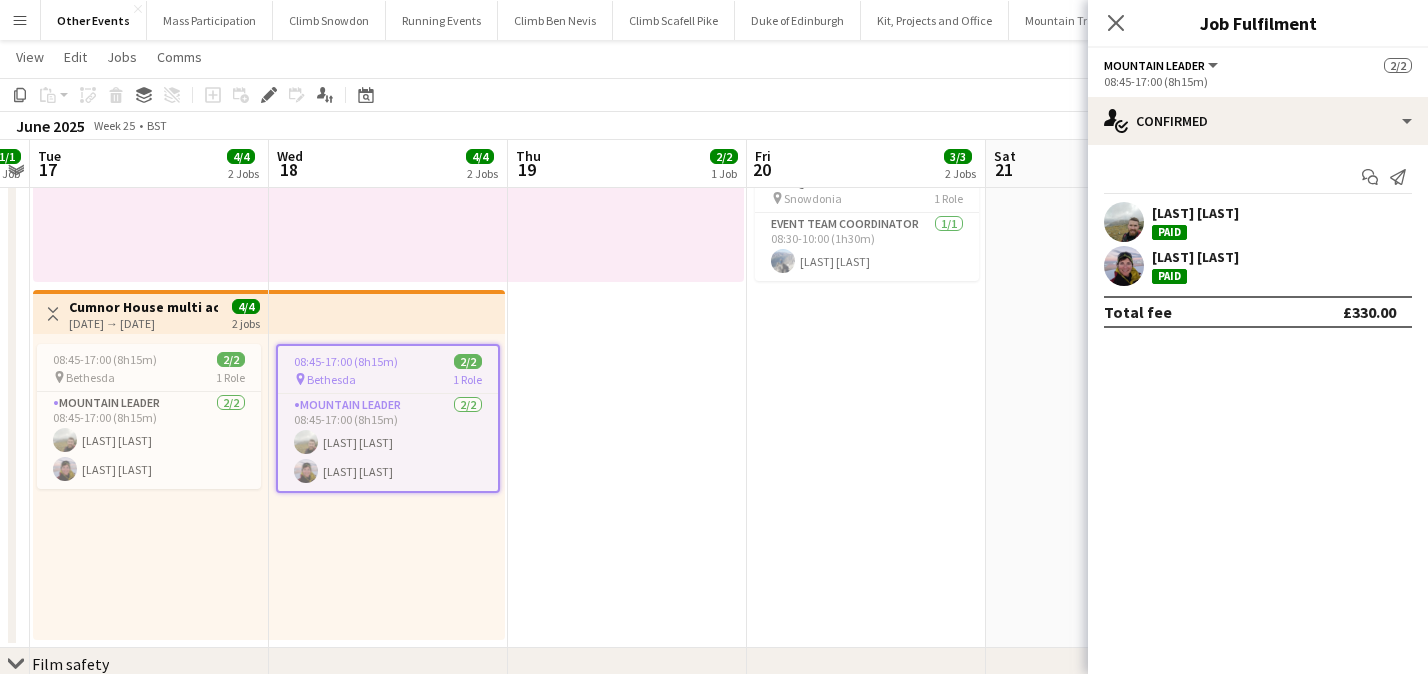 click on "Paid" at bounding box center (1169, 276) 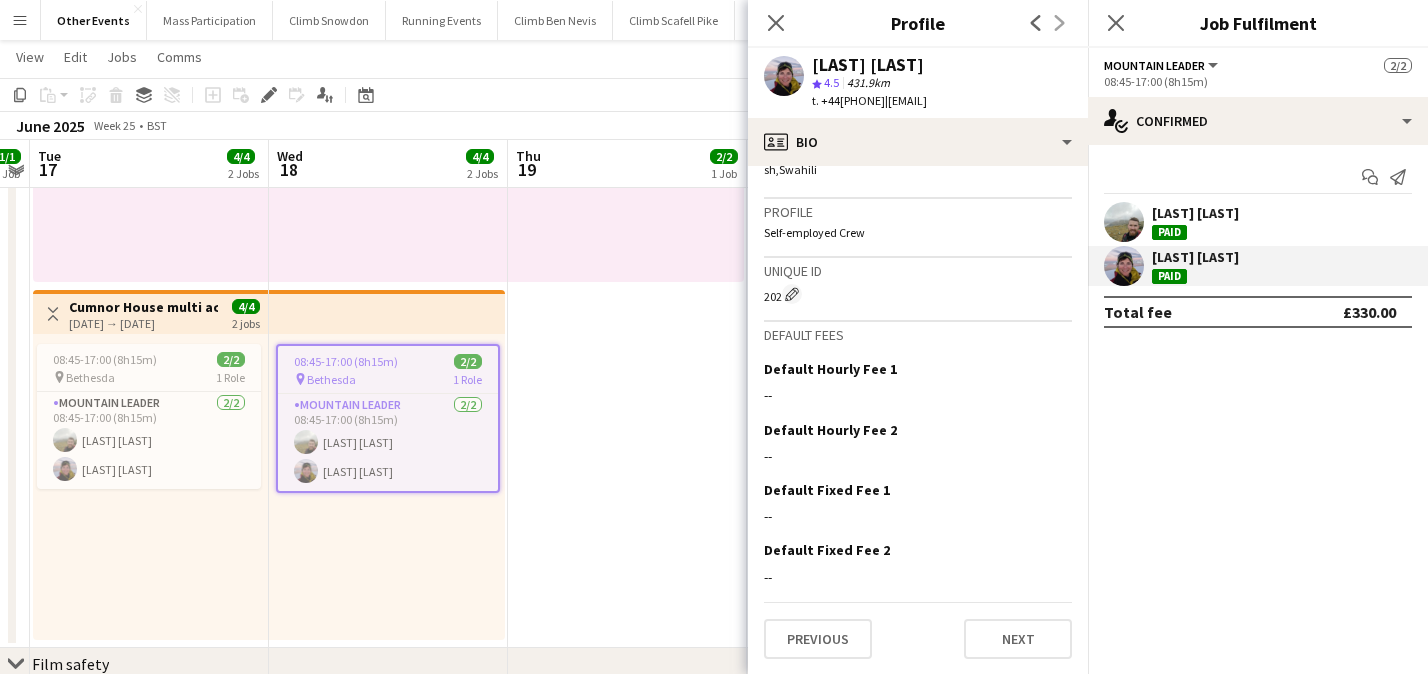 scroll, scrollTop: 1475, scrollLeft: 0, axis: vertical 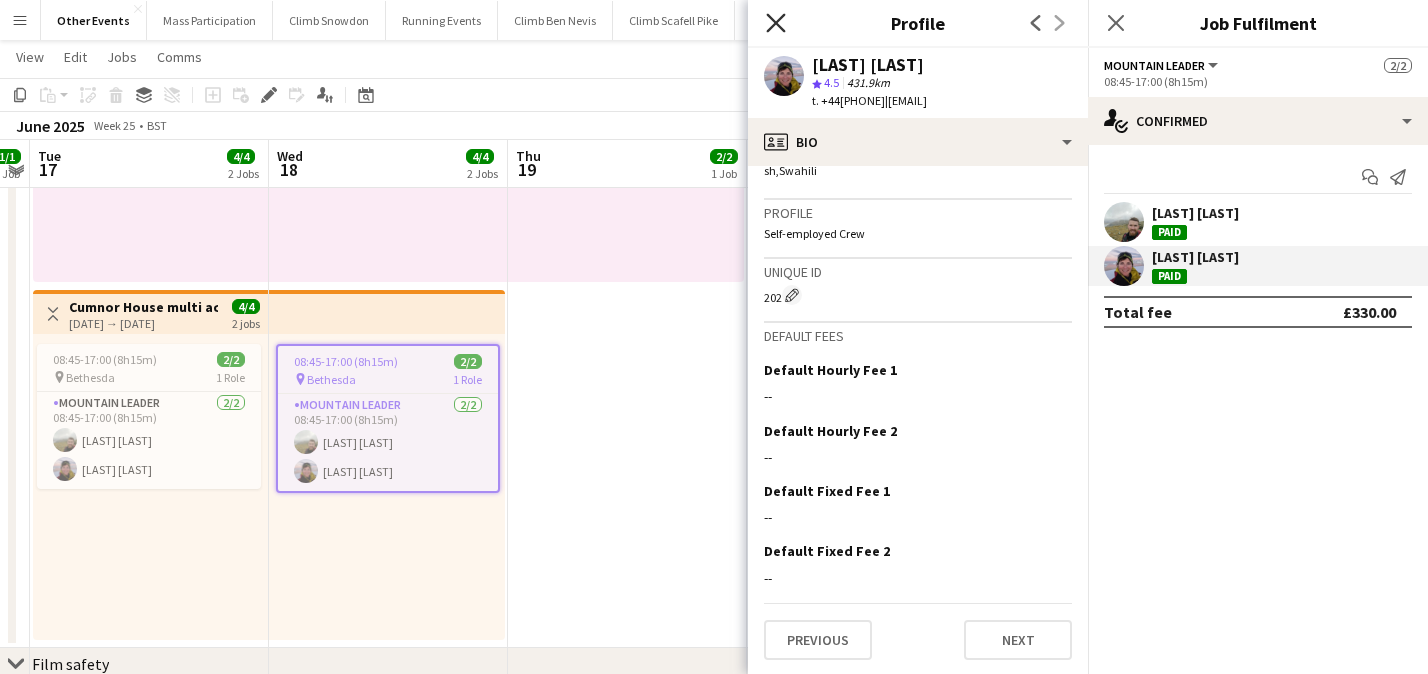 click on "Close pop-in" 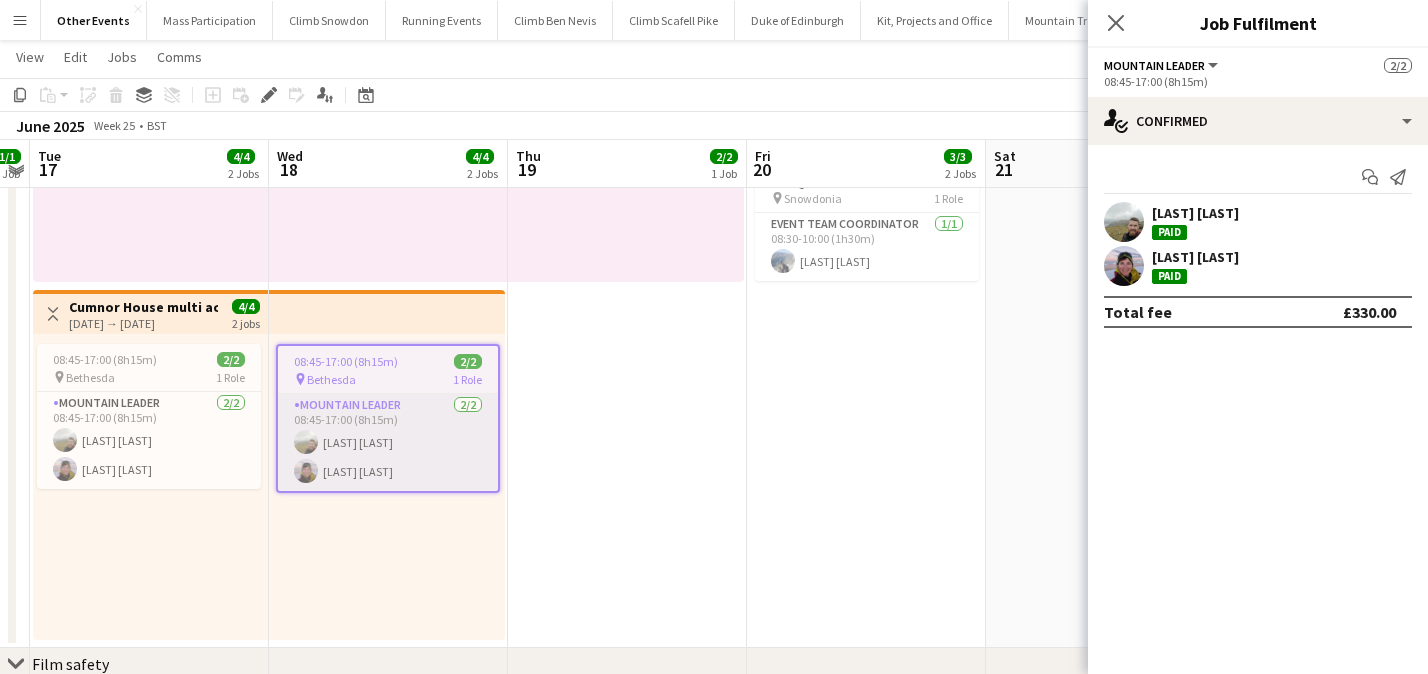 click on "Mountain Leader    2/2   08:45-17:00 (8h15m)
Thomas Stevenson Cat Cameron" at bounding box center (388, 442) 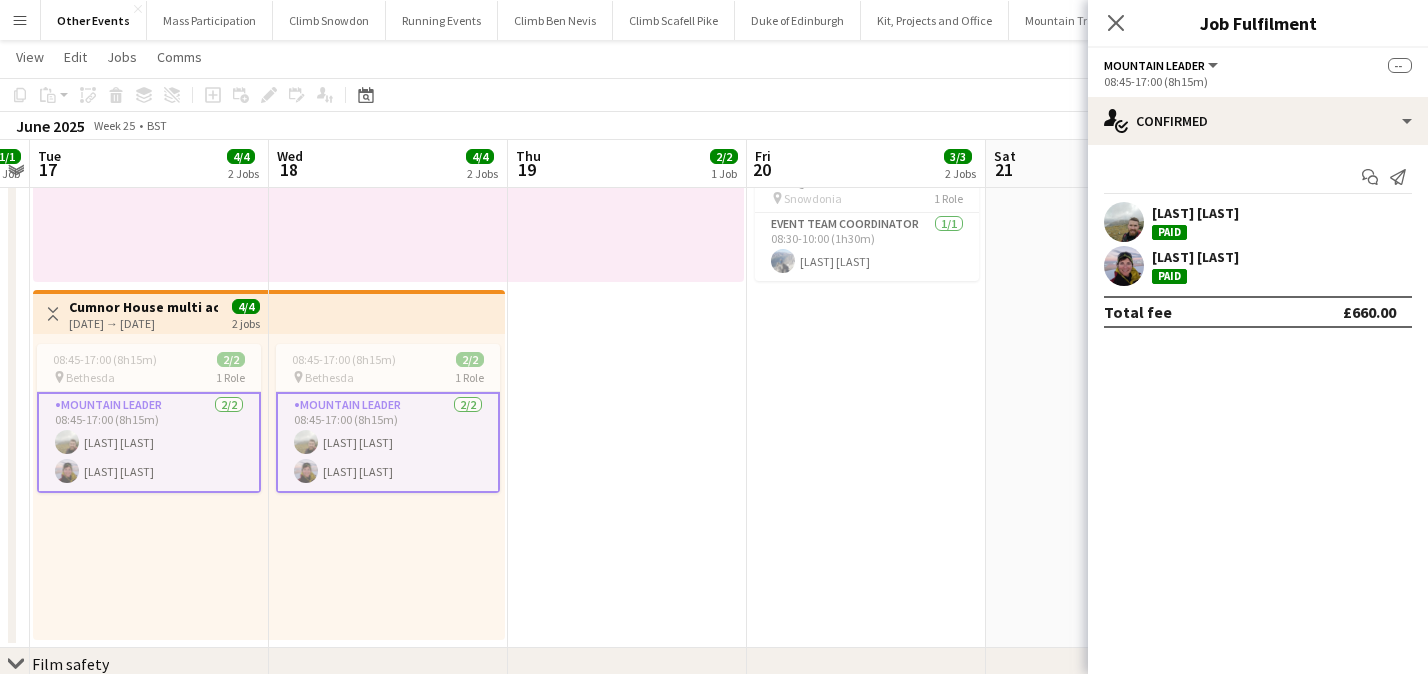 click on "08:30-15:00 (6h30m)    2/2   Dolbadarn Climbing day - T24Q2OE-8586   1 Role   Rock Climbing Instructor   2/2   08:30-15:00 (6h30m)
Stuart Lade ! Ben Corbey     08:30-10:00 (1h30m)    1/1   Orchardside Residential - T25Q2OE-8652
pin
Snowdonia   1 Role   Event Team Coordinator   1/1   08:30-10:00 (1h30m)
Simon Verspeak" at bounding box center (866, 286) 